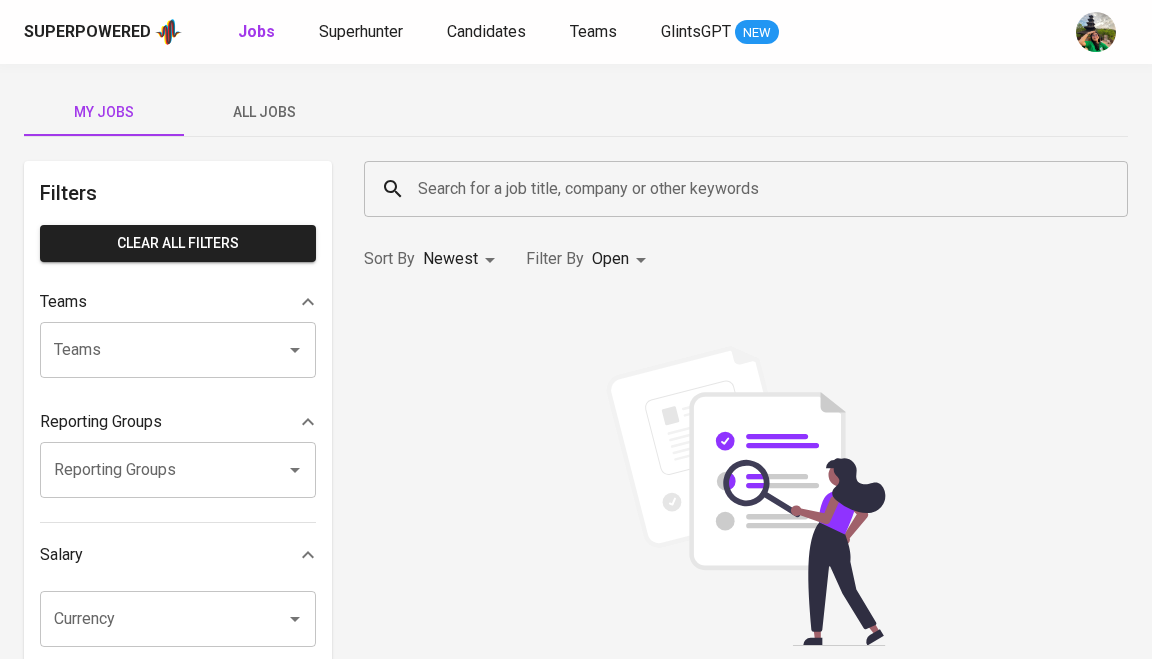 scroll, scrollTop: 0, scrollLeft: 0, axis: both 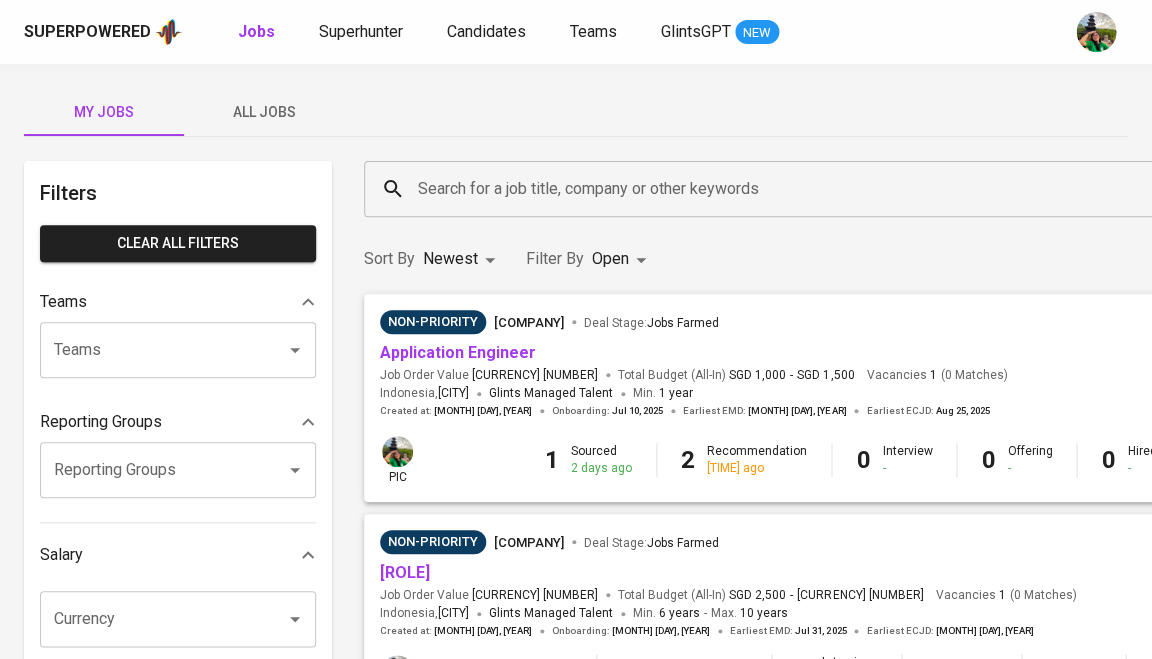 click on "All Jobs" at bounding box center (264, 112) 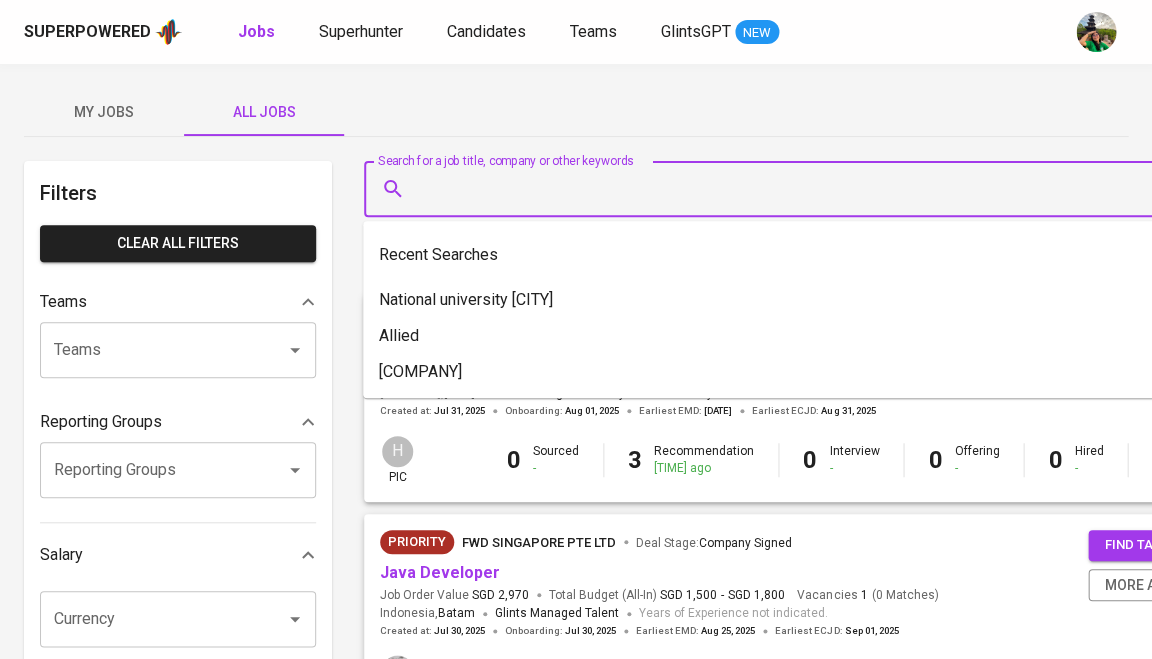 click on "Search for a job title, company or other keywords" at bounding box center [817, 189] 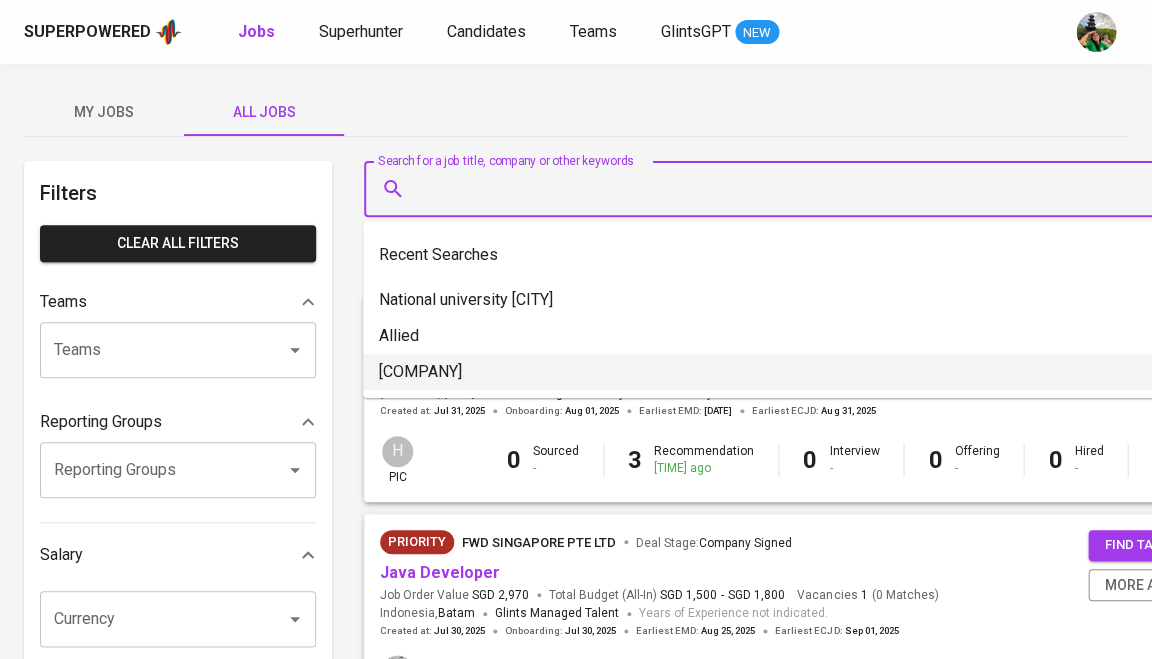 click on "[COMPANY]" at bounding box center (420, 372) 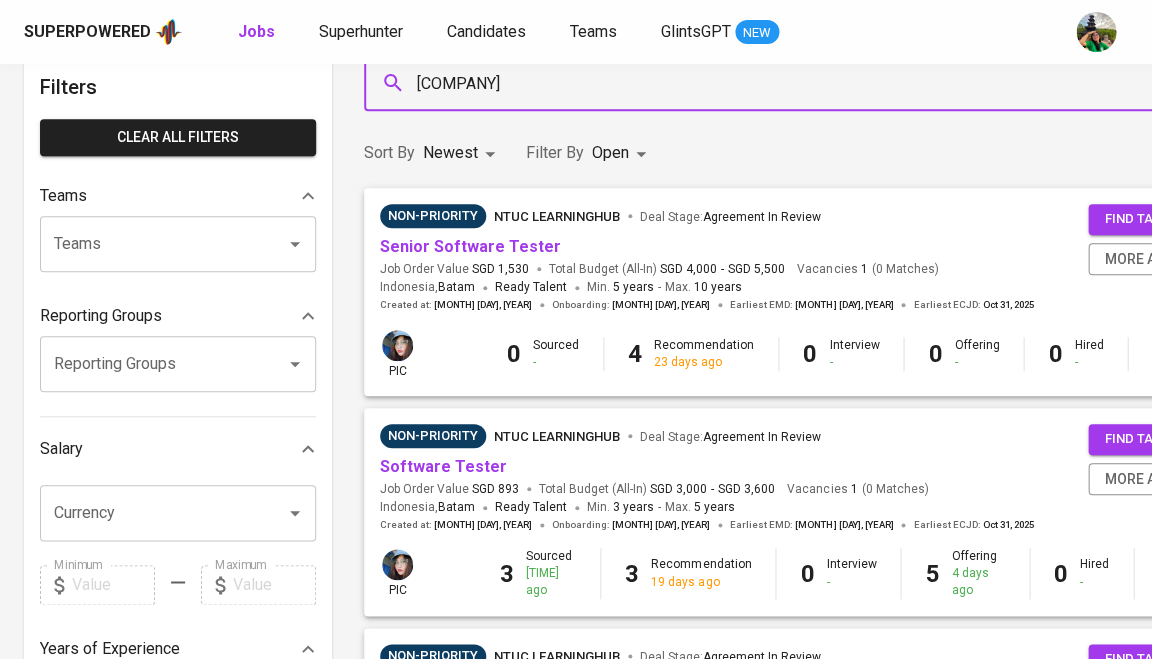 scroll, scrollTop: 134, scrollLeft: 0, axis: vertical 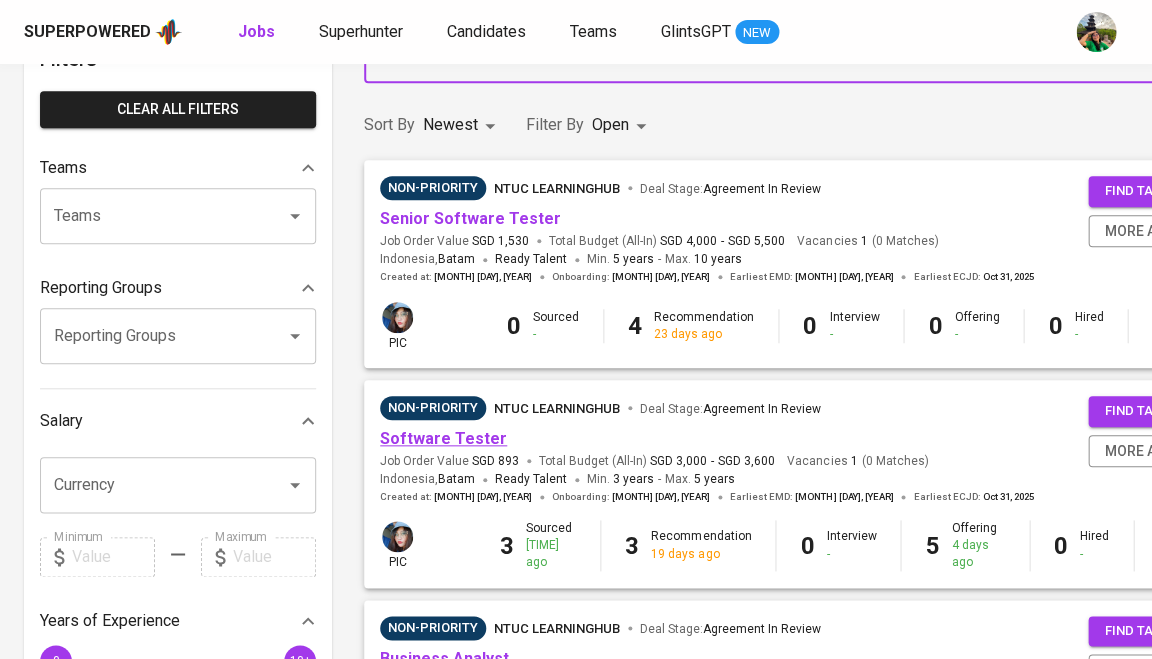 click on "Software Tester" at bounding box center [443, 438] 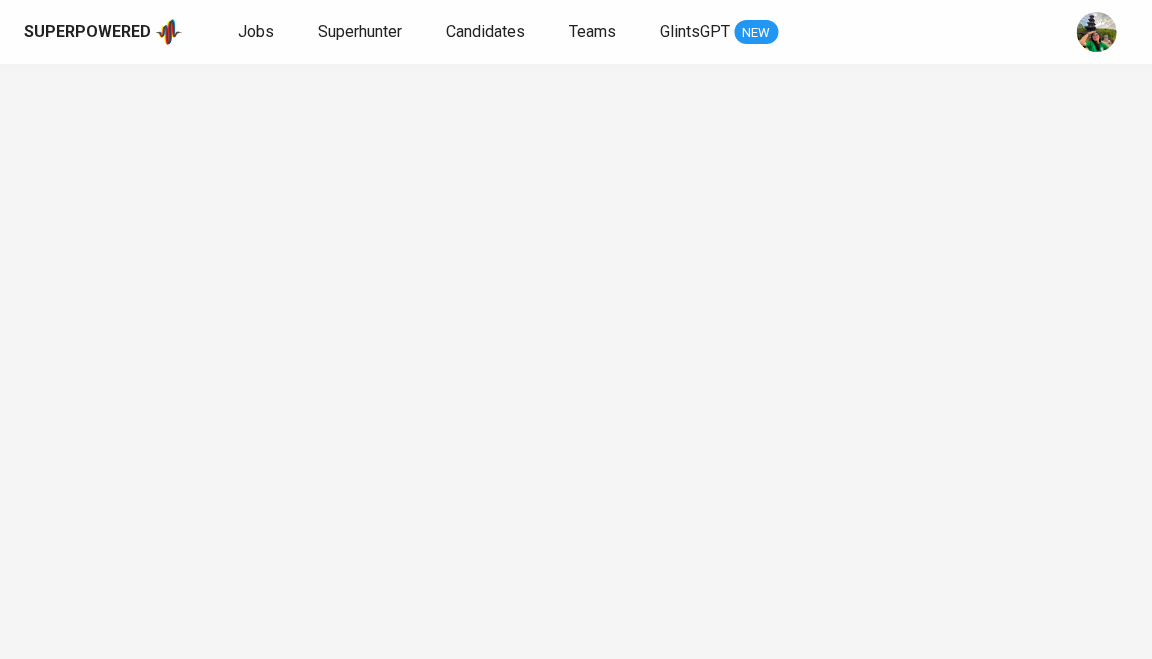 scroll, scrollTop: 0, scrollLeft: 0, axis: both 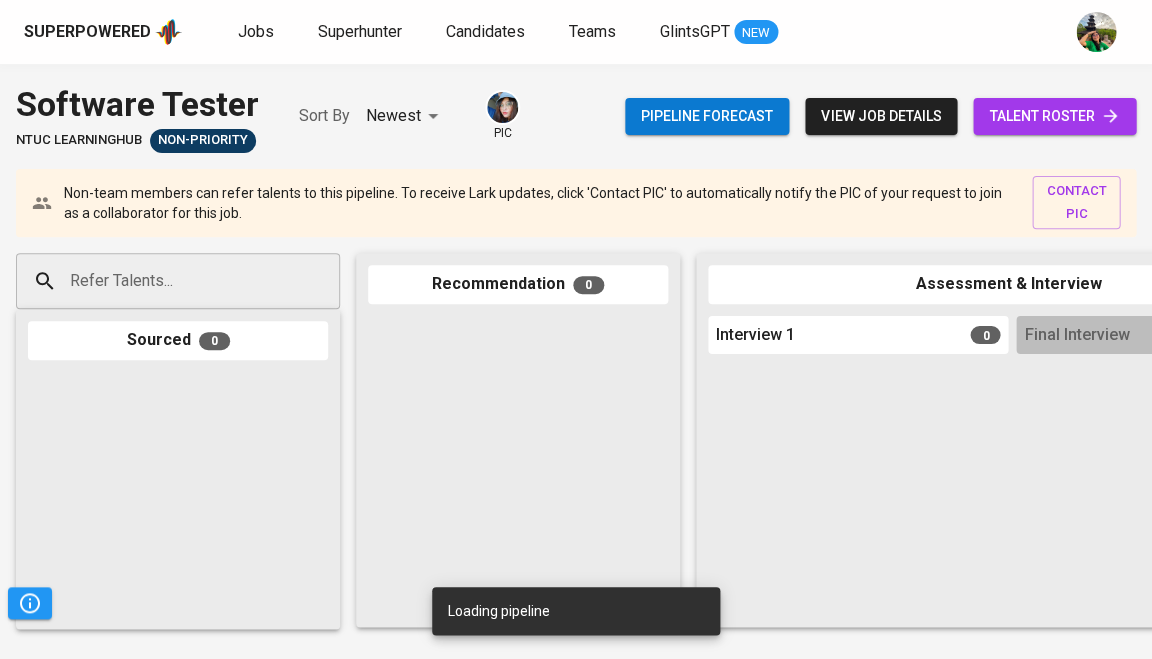 click on "talent roster" at bounding box center (1054, 116) 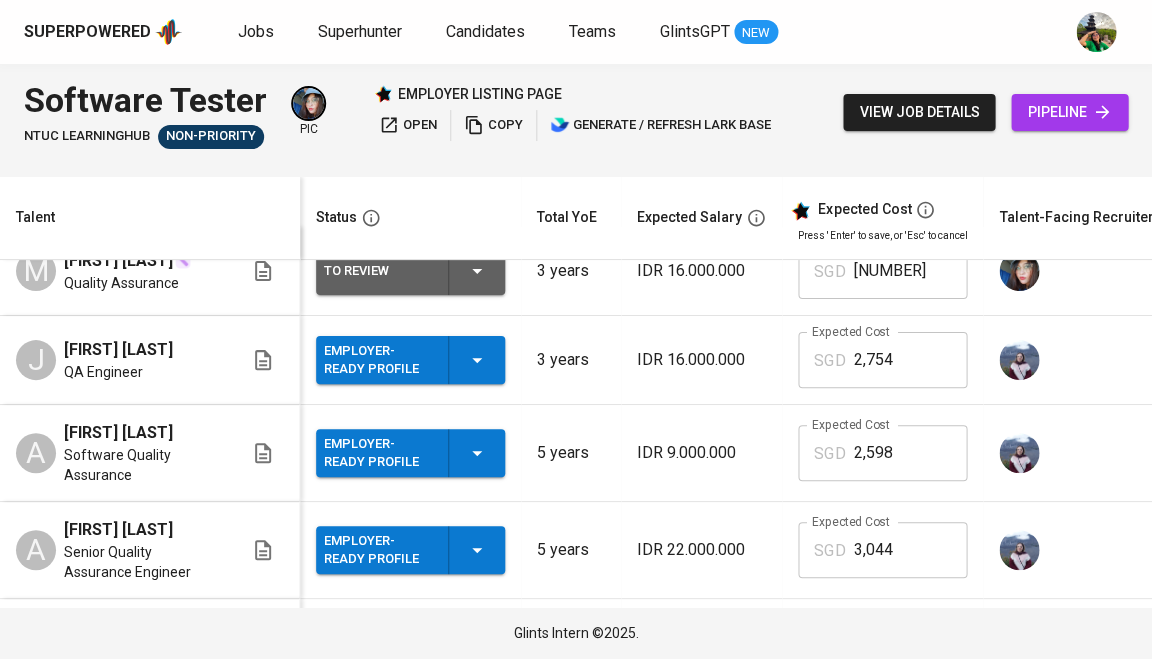 scroll, scrollTop: 11, scrollLeft: 0, axis: vertical 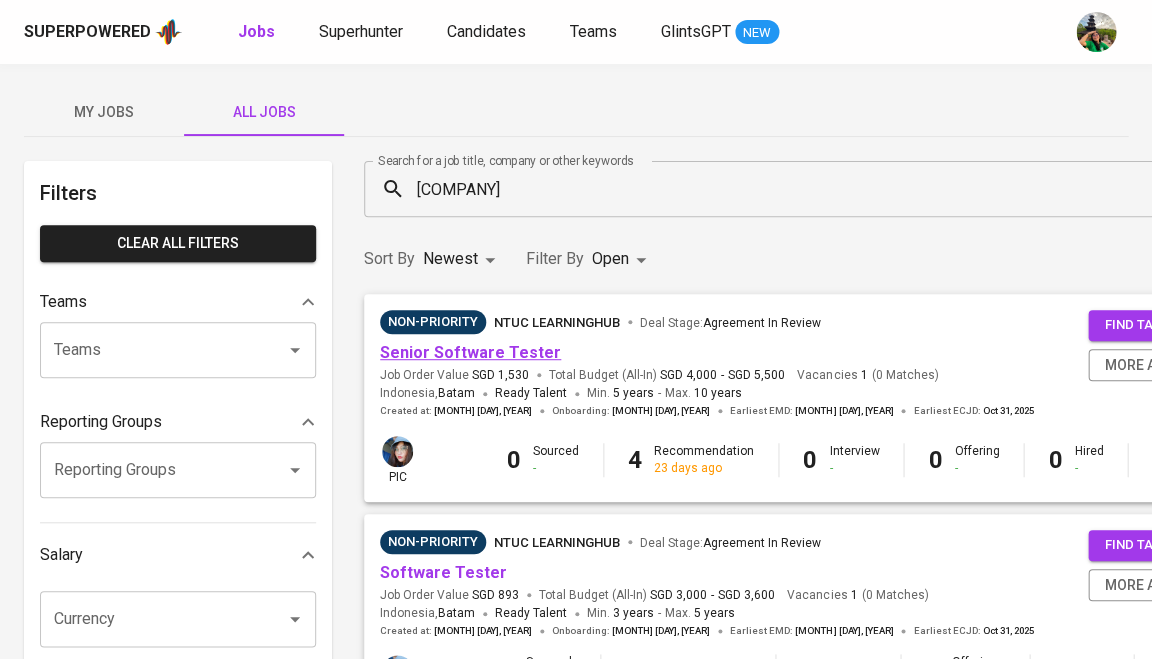 click on "Senior Software Tester" at bounding box center (470, 352) 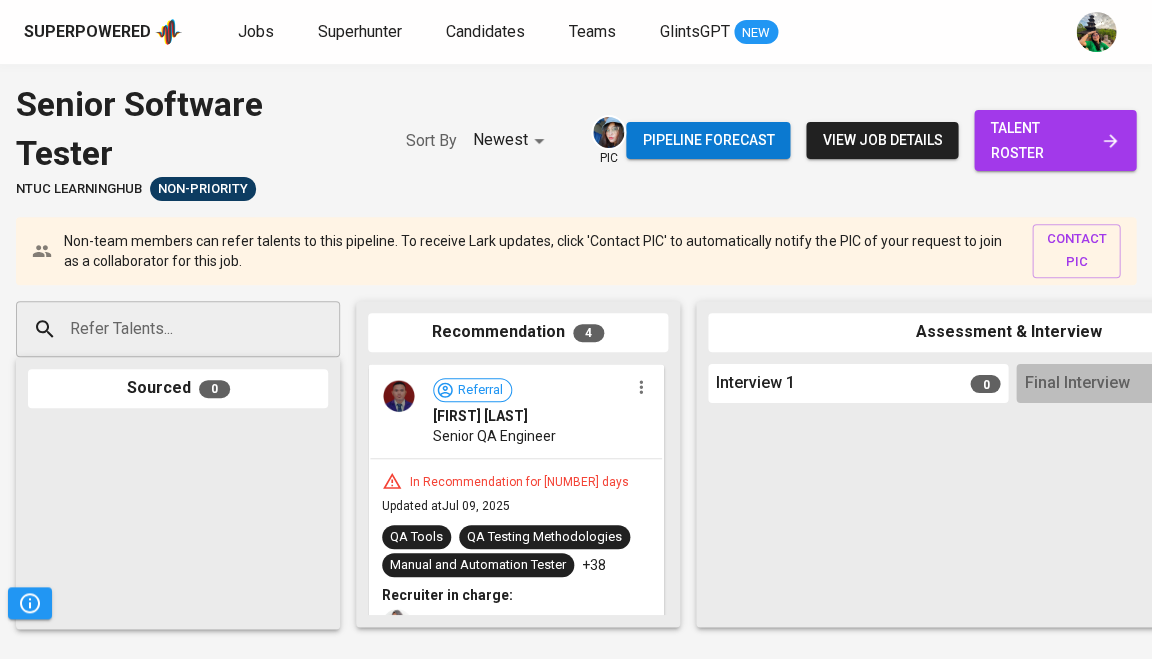 click on "talent roster" at bounding box center (1055, 140) 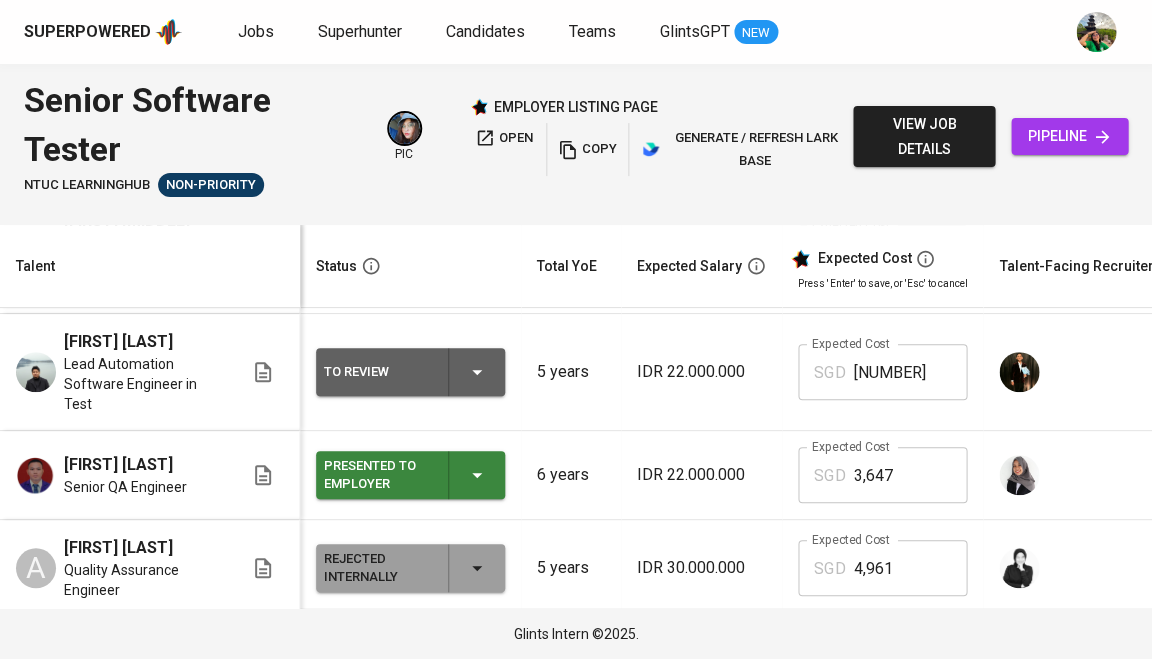 scroll, scrollTop: 120, scrollLeft: 1, axis: both 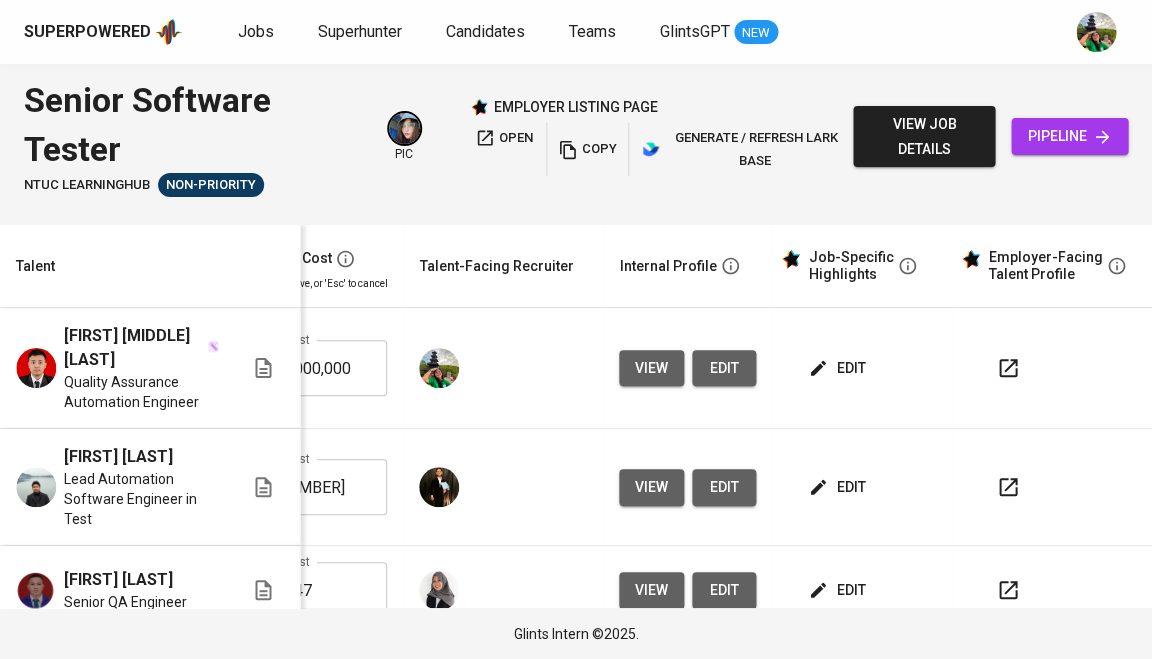 click on "edit" at bounding box center [838, 368] 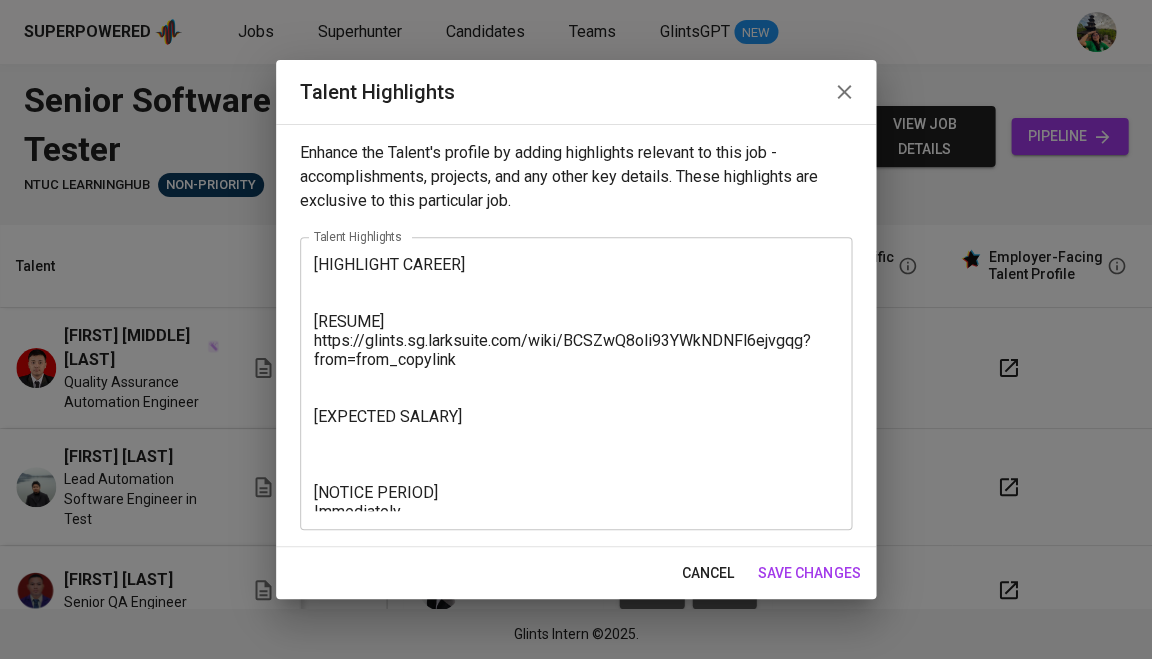 click on "[HIGHLIGHT CAREER]
[RESUME]
https://glints.sg.larksuite.com/wiki/BCSZwQ8oli93YWkNDNFl6ejvgqg?from=from_copylink
[EXPECTED SALARY]
[NOTICE PERIOD]
Immediately" at bounding box center (576, 383) 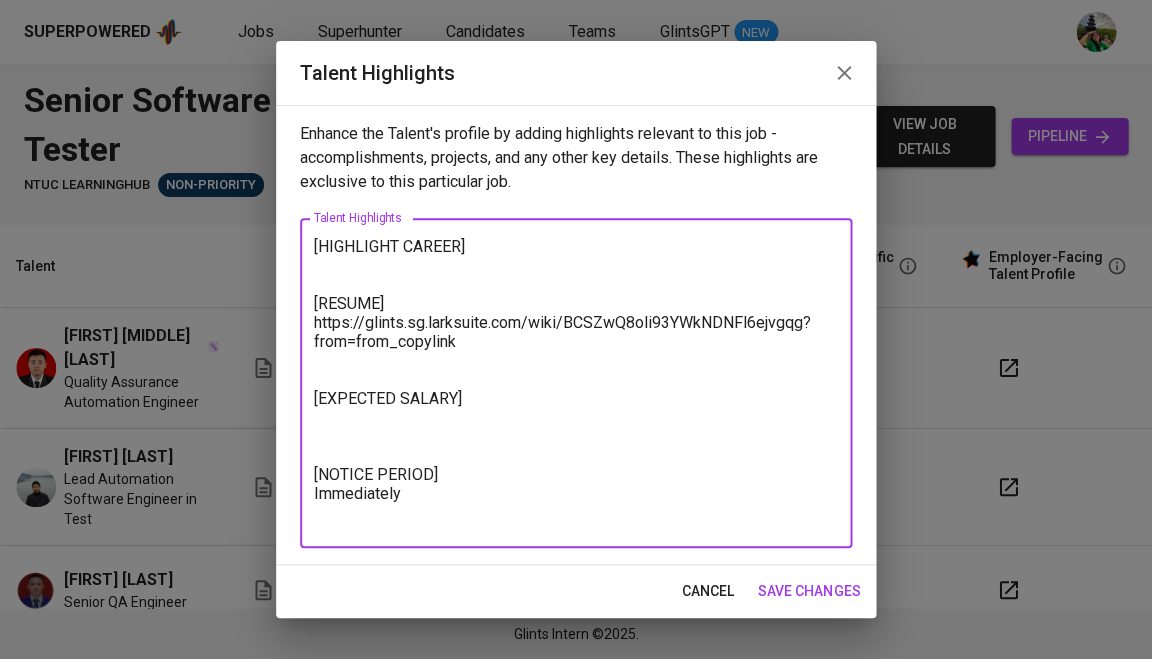 paste on "https://glints.sg.larksuite.com/minutes/obsgzj1834mqxk6rz564cwi8?from=from_copylink" 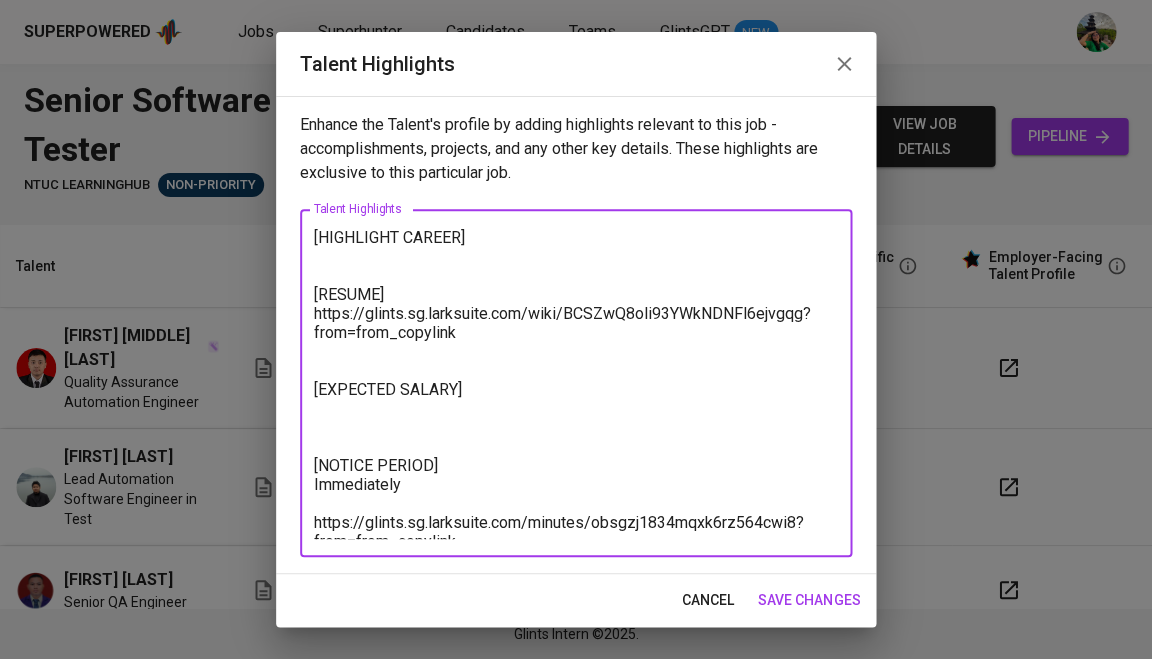 drag, startPoint x: 436, startPoint y: 452, endPoint x: 266, endPoint y: 451, distance: 170.00294 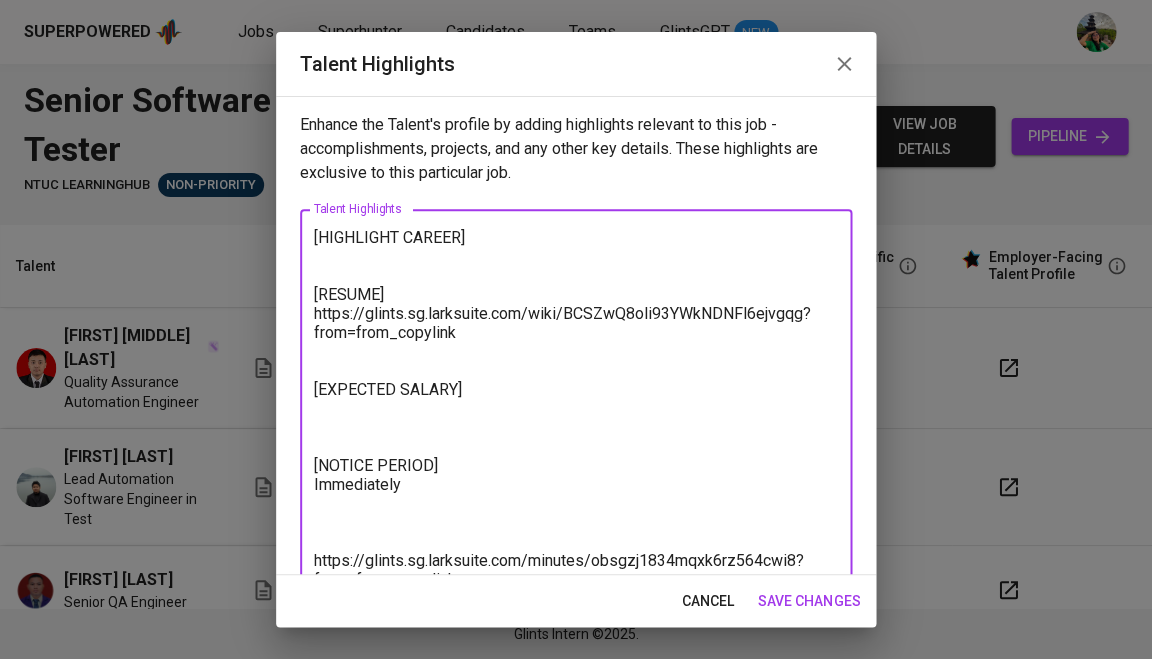 paste on "[Notice Period]" 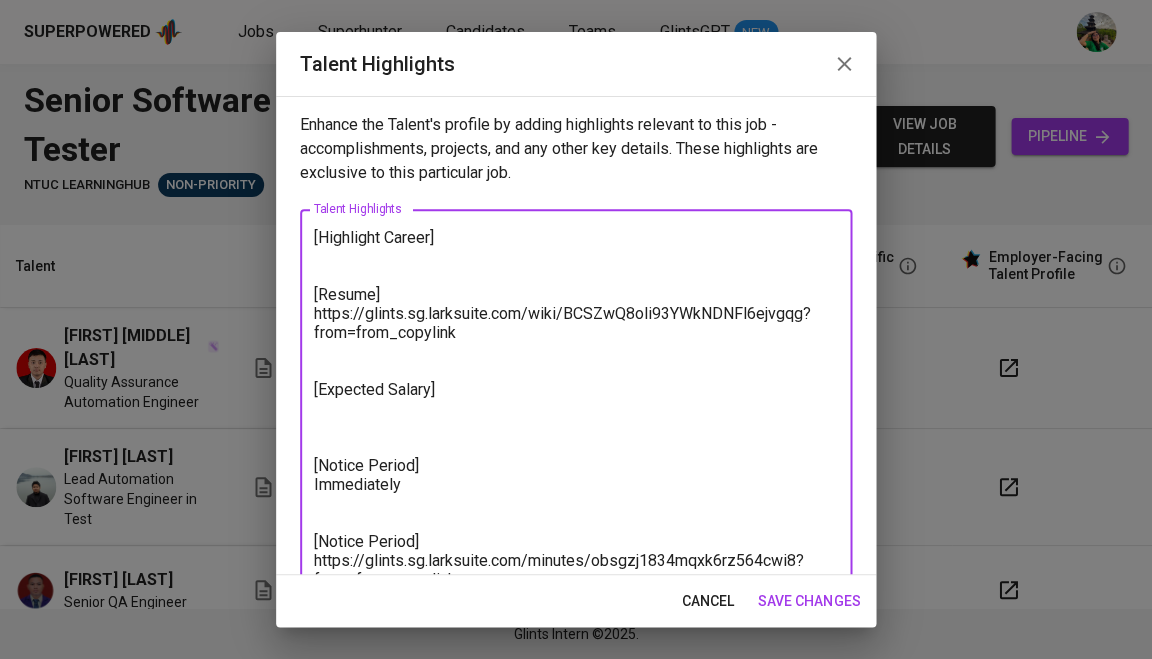 click on "[Highlight Career]
[Resume]
https://glints.sg.larksuite.com/wiki/BCSZwQ8oli93YWkNDNFl6ejvgqg?from=from_copylink
[Expected Salary]
[Notice Period]
Immediately
[Notice Period]
https://glints.sg.larksuite.com/minutes/obsgzj1834mqxk6rz564cwi8?from=from_copylink" at bounding box center (576, 401) 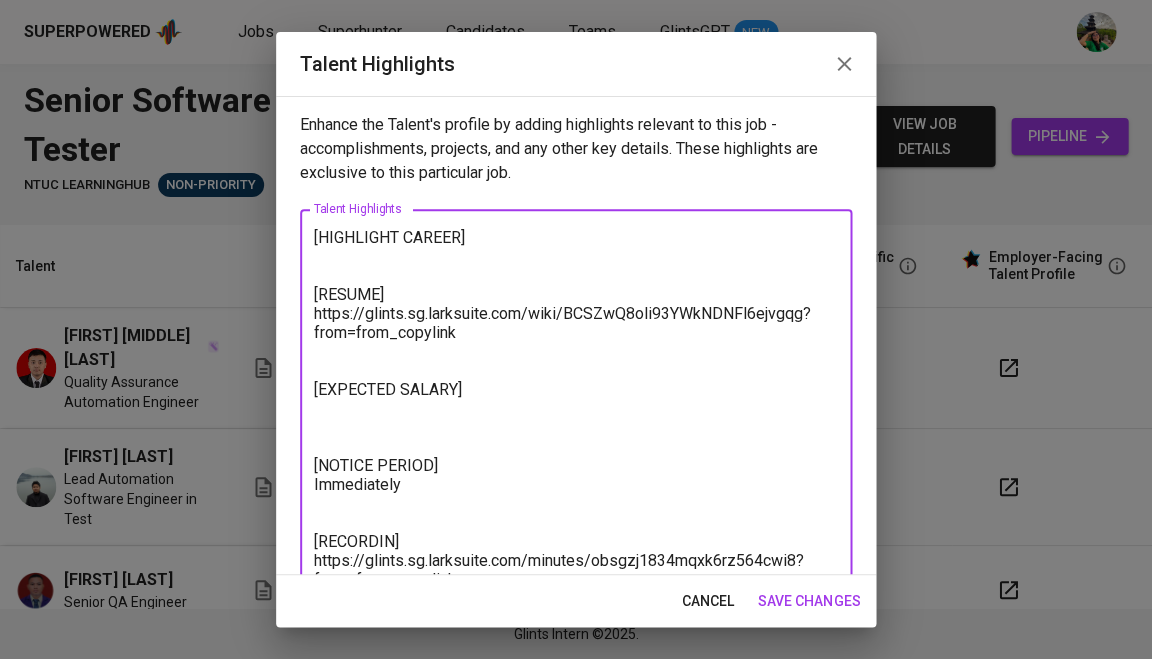 type on "[HIGHLIGHT CAREER]
[RESUME]
https://glints.sg.larksuite.com/wiki/BCSZwQ8oli93YWkNDNFl6ejvgqg?from=from_copylink
[EXPECTED SALARY]
[NOTICE PERIOD]
Immediately
[RECORDING]
https://glints.sg.larksuite.com/minutes/obsgzj1834mqxk6rz564cwi8?from=from_copylink" 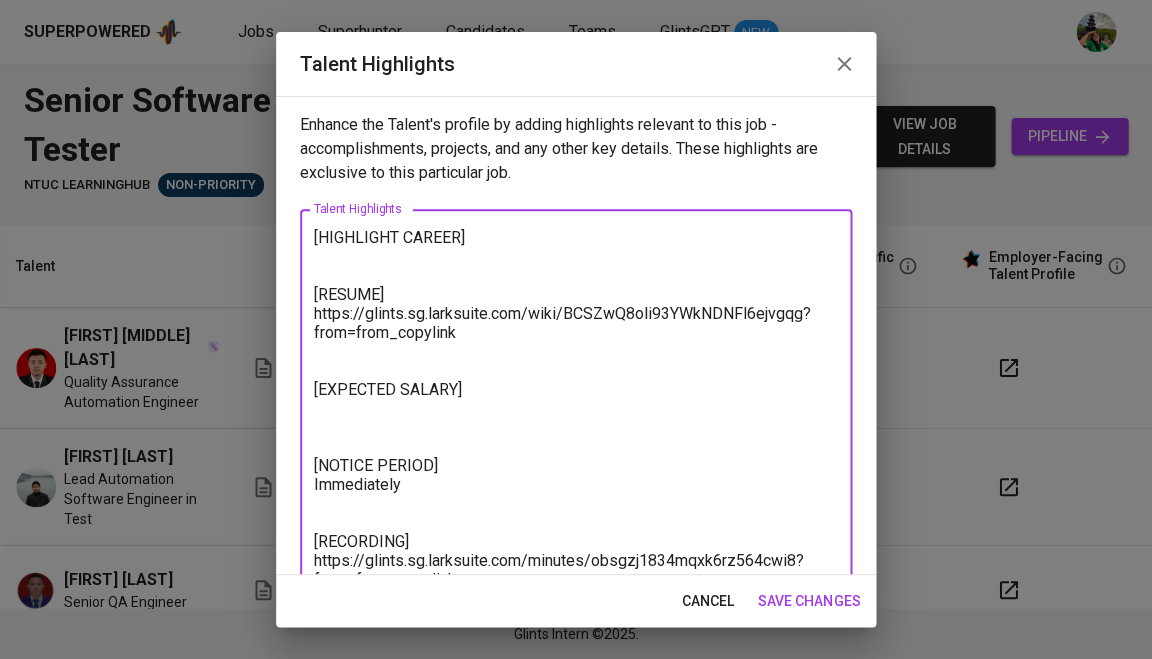 click on "[HIGHLIGHT CAREER]
[RESUME]
https://glints.sg.larksuite.com/wiki/BCSZwQ8oli93YWkNDNFl6ejvgqg?from=from_copylink
[EXPECTED SALARY]
[NOTICE PERIOD]
Immediately
[RECORDING]
https://glints.sg.larksuite.com/minutes/obsgzj1834mqxk6rz564cwi8?from=from_copylink" at bounding box center [576, 401] 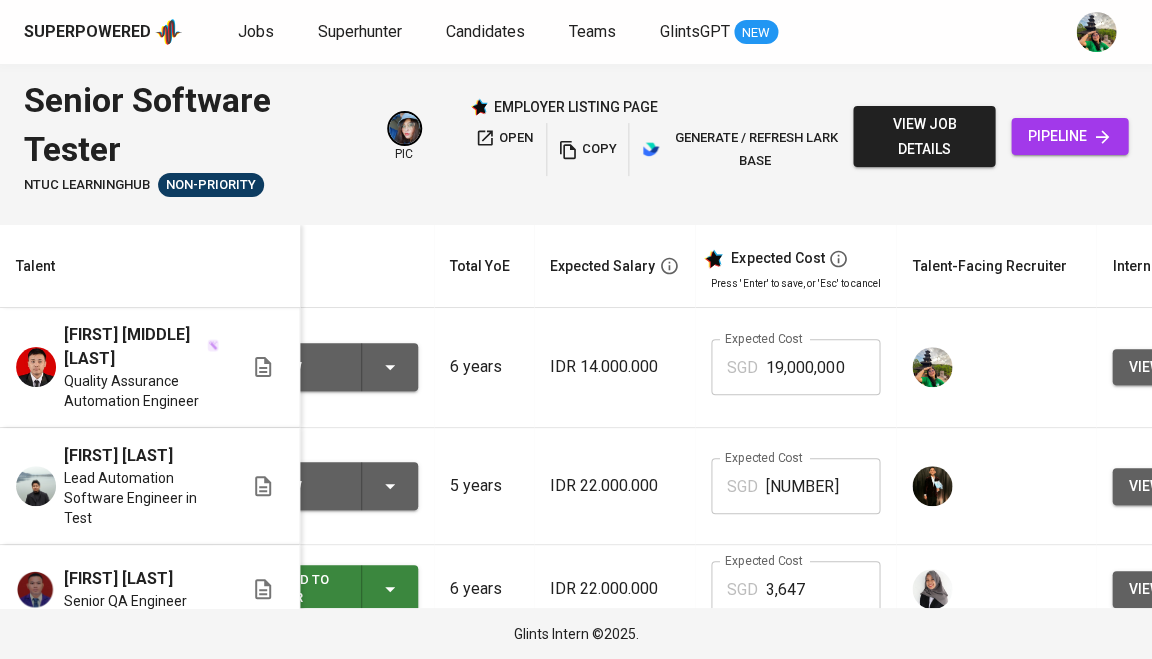 scroll, scrollTop: 1, scrollLeft: 268, axis: both 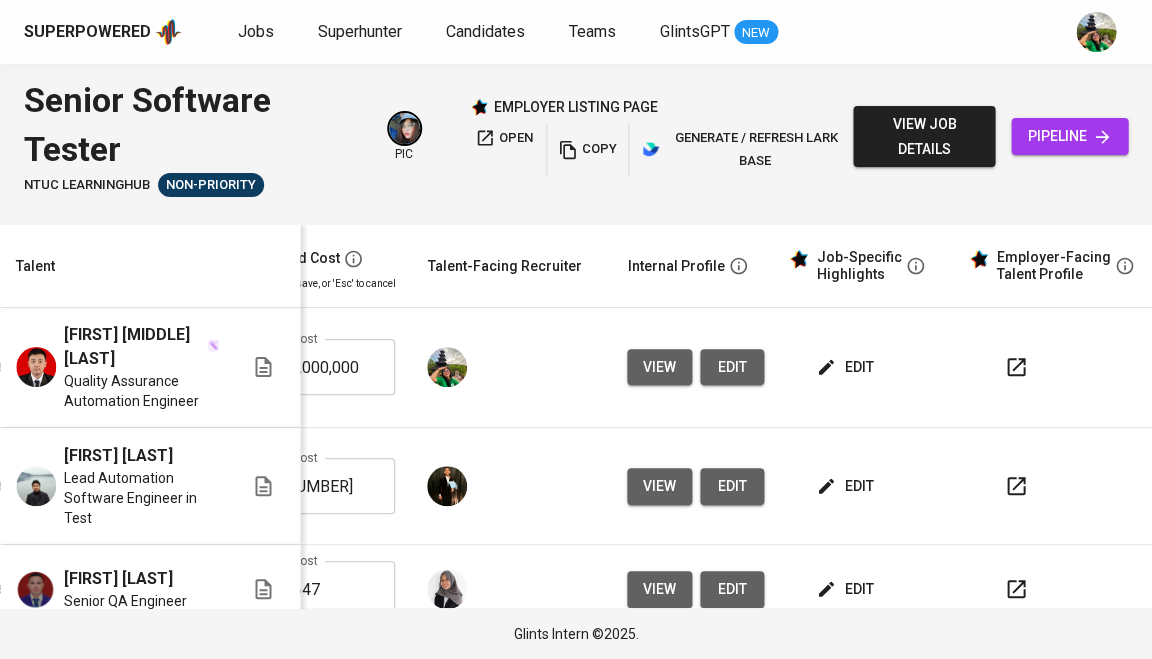click on "view" at bounding box center [659, 367] 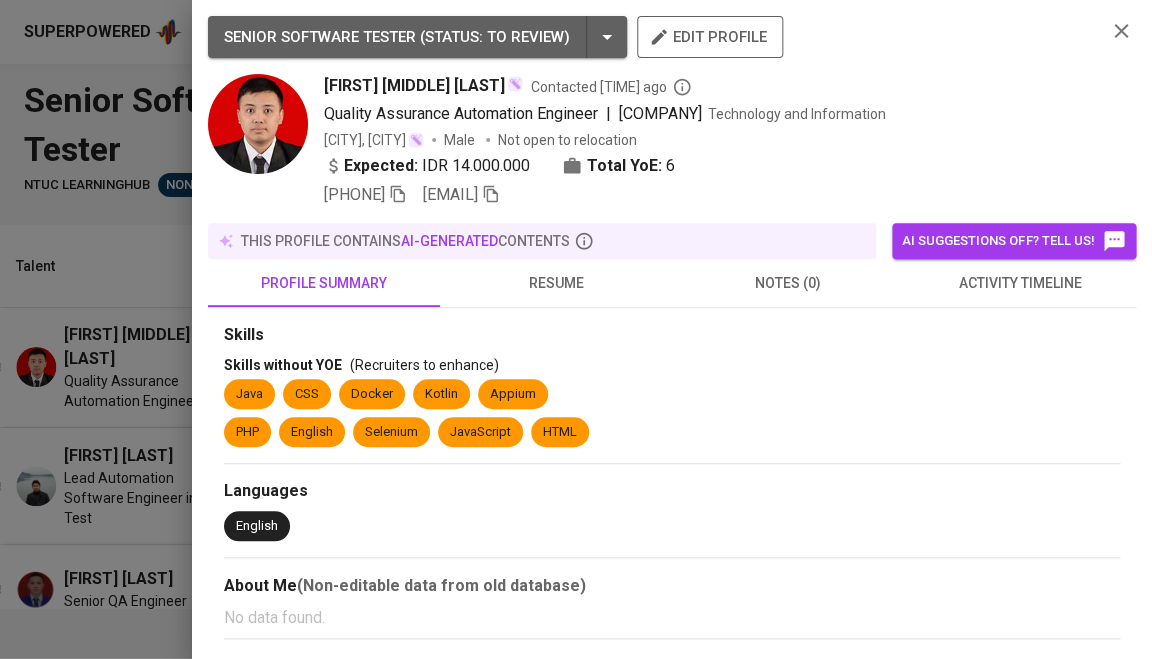click on "resume" at bounding box center (556, 283) 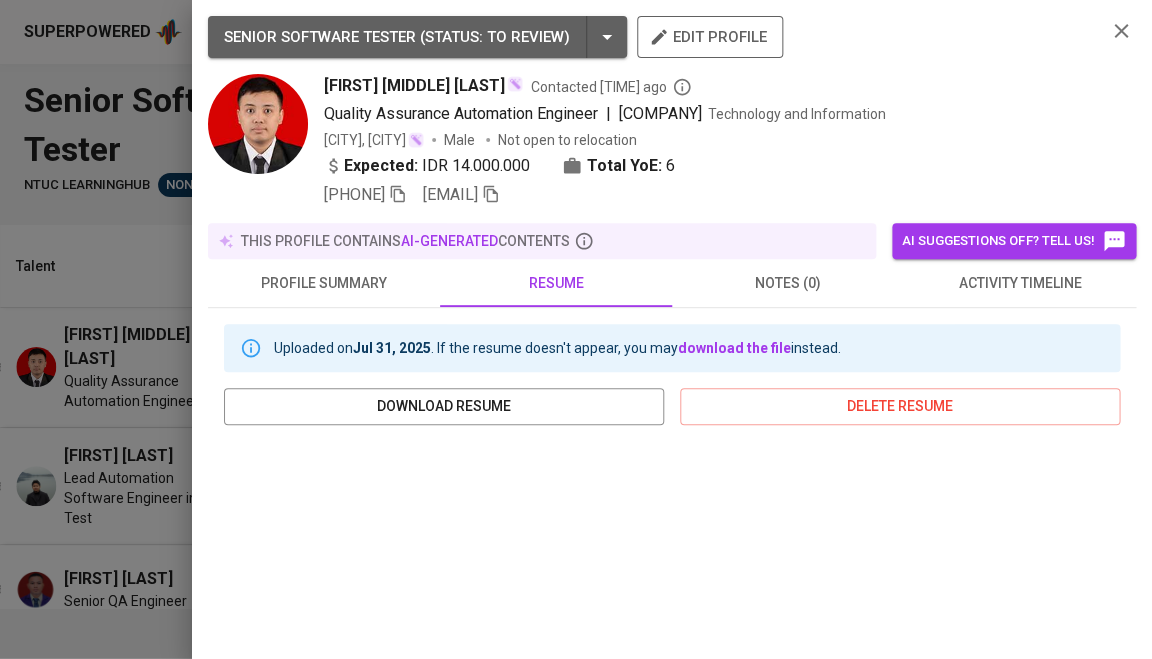 scroll, scrollTop: 246, scrollLeft: 0, axis: vertical 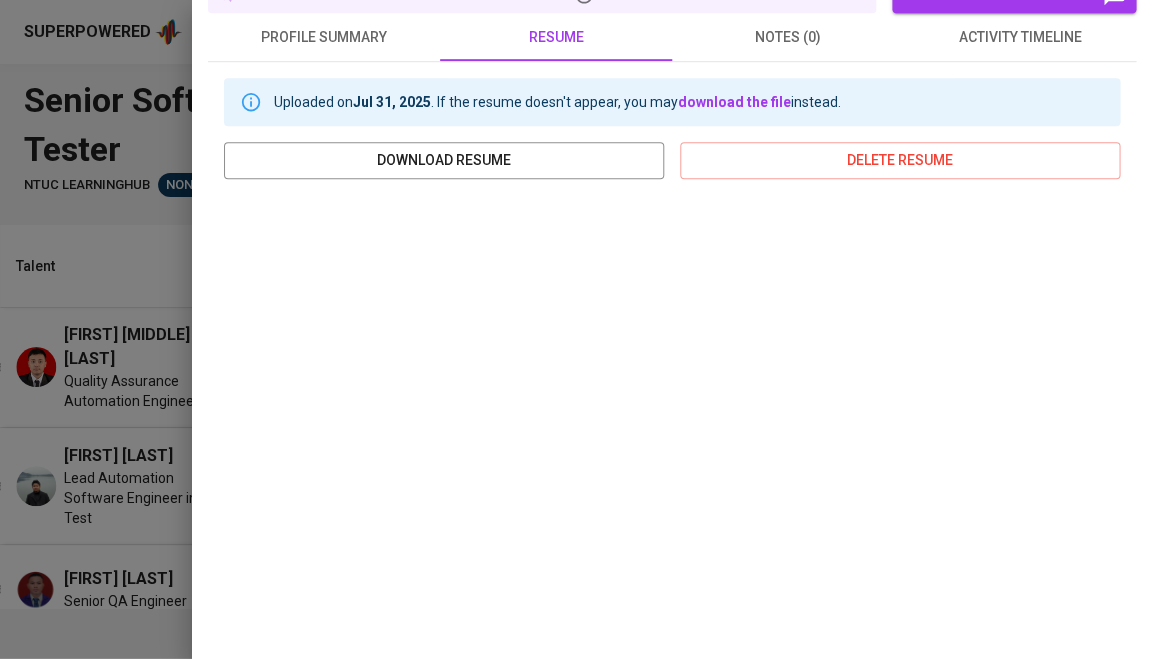 click at bounding box center (576, 329) 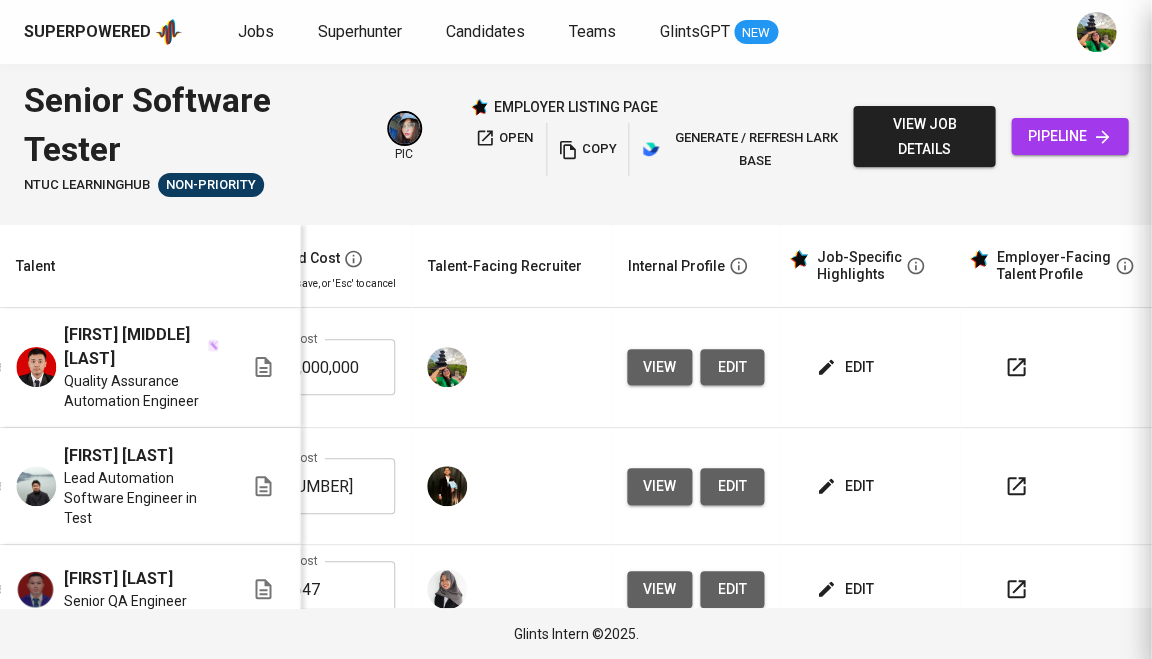scroll, scrollTop: 0, scrollLeft: 0, axis: both 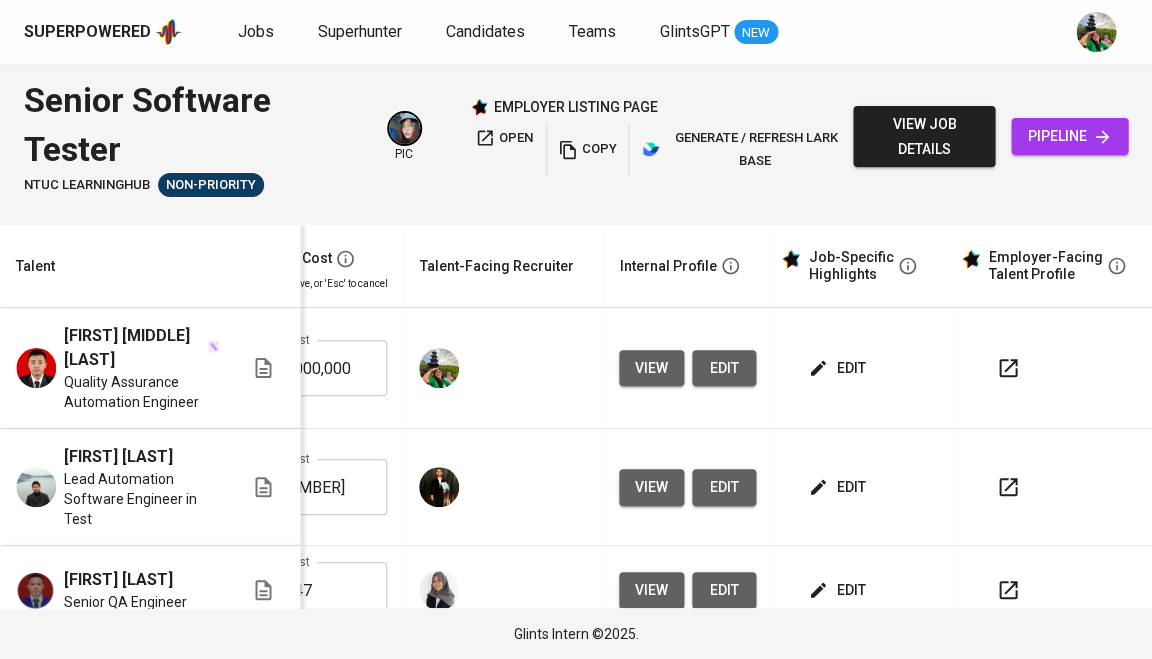 click on "edit" at bounding box center [838, 368] 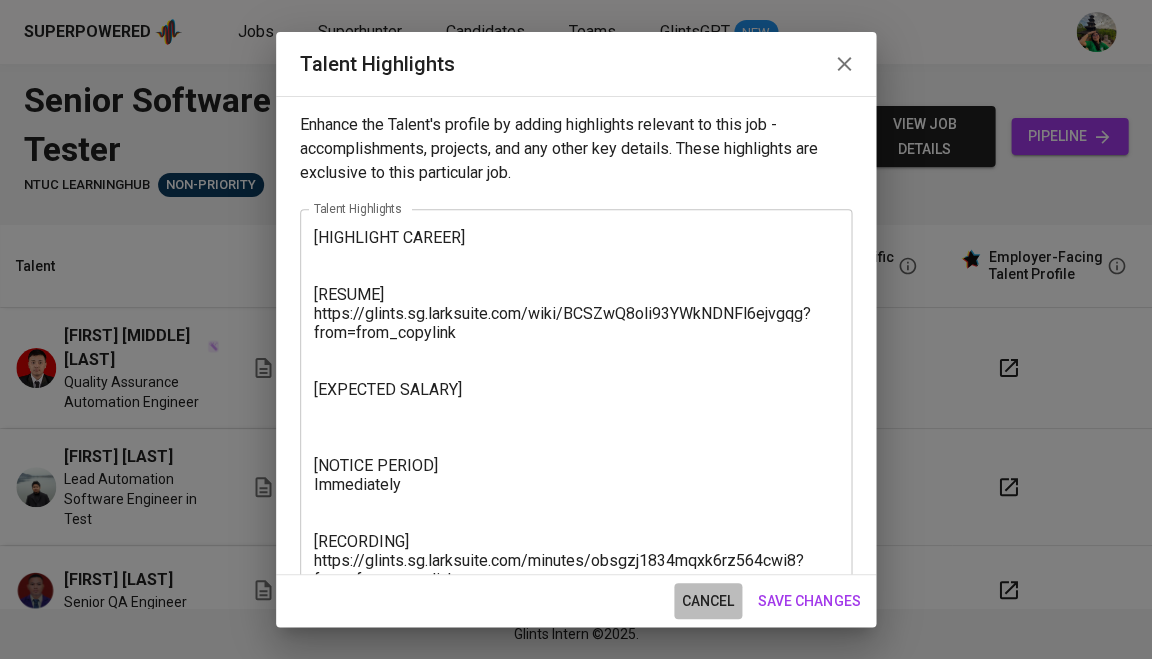 click on "cancel" at bounding box center (708, 601) 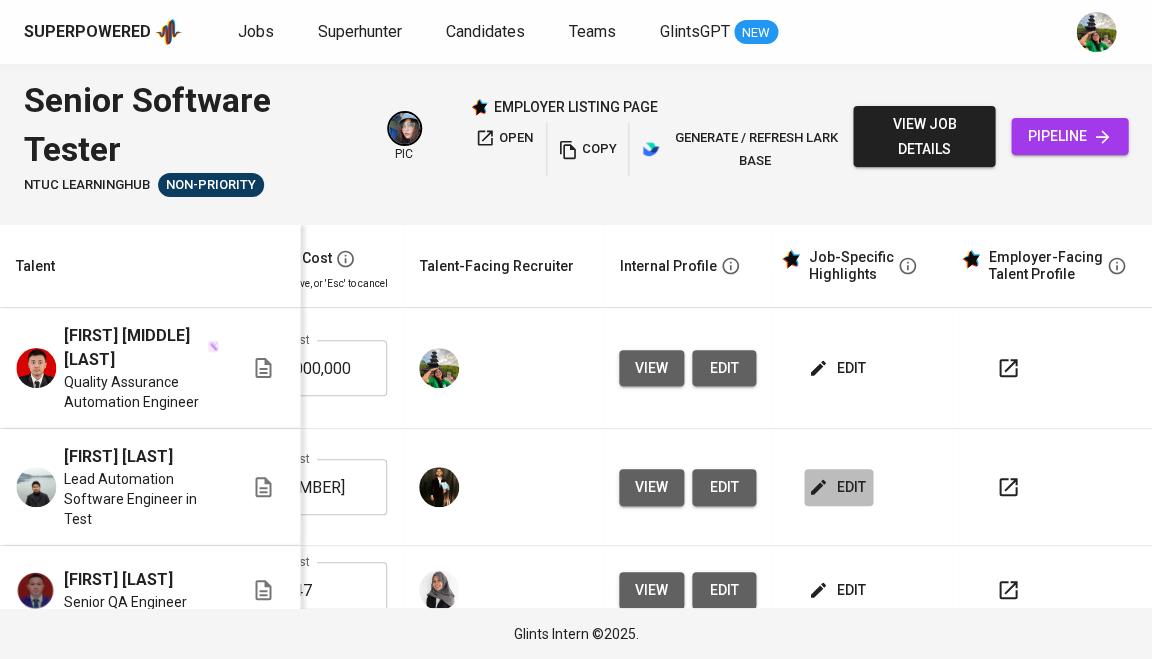 click on "edit" at bounding box center [838, 487] 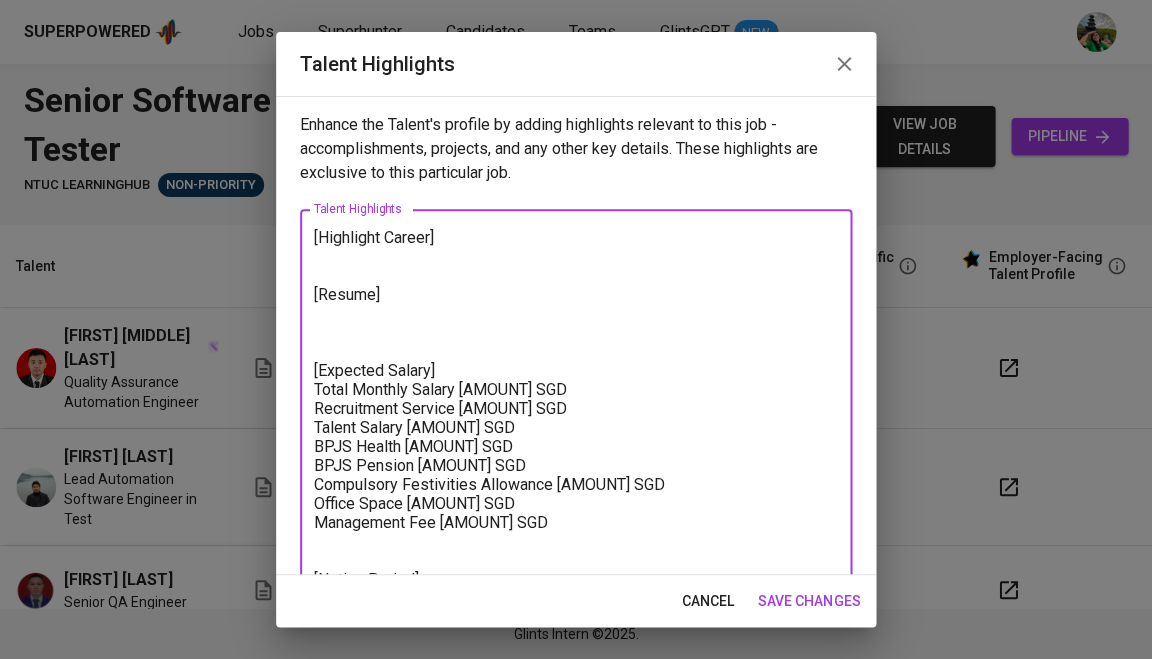 drag, startPoint x: 565, startPoint y: 515, endPoint x: 312, endPoint y: 382, distance: 285.8286 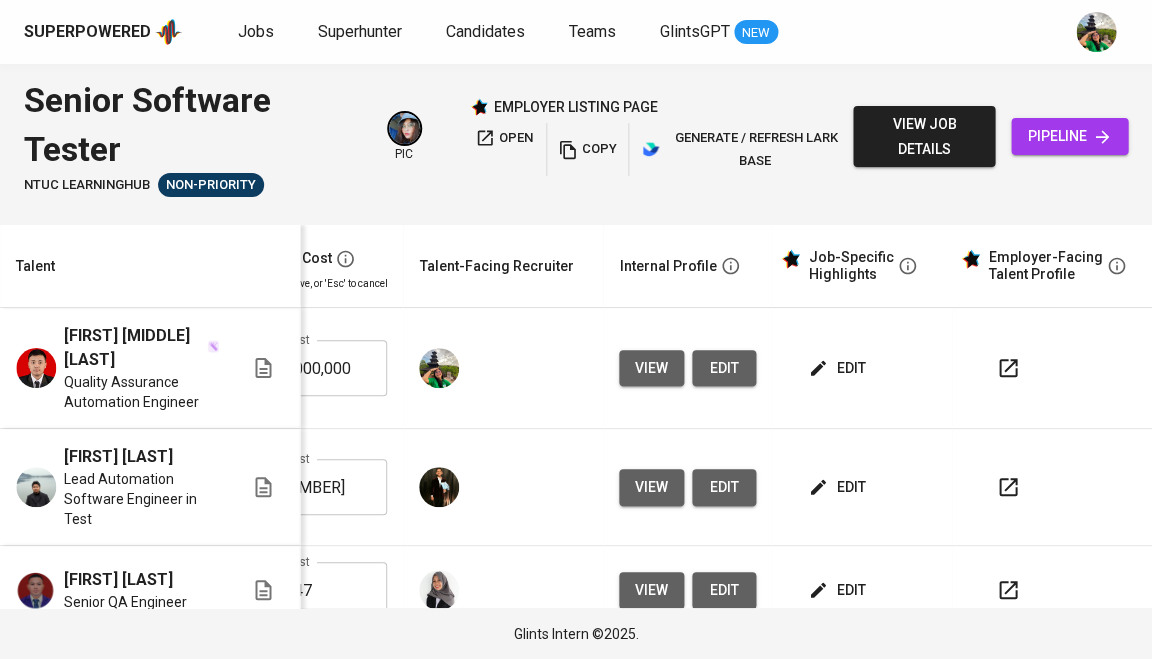 click on "edit" at bounding box center [838, 368] 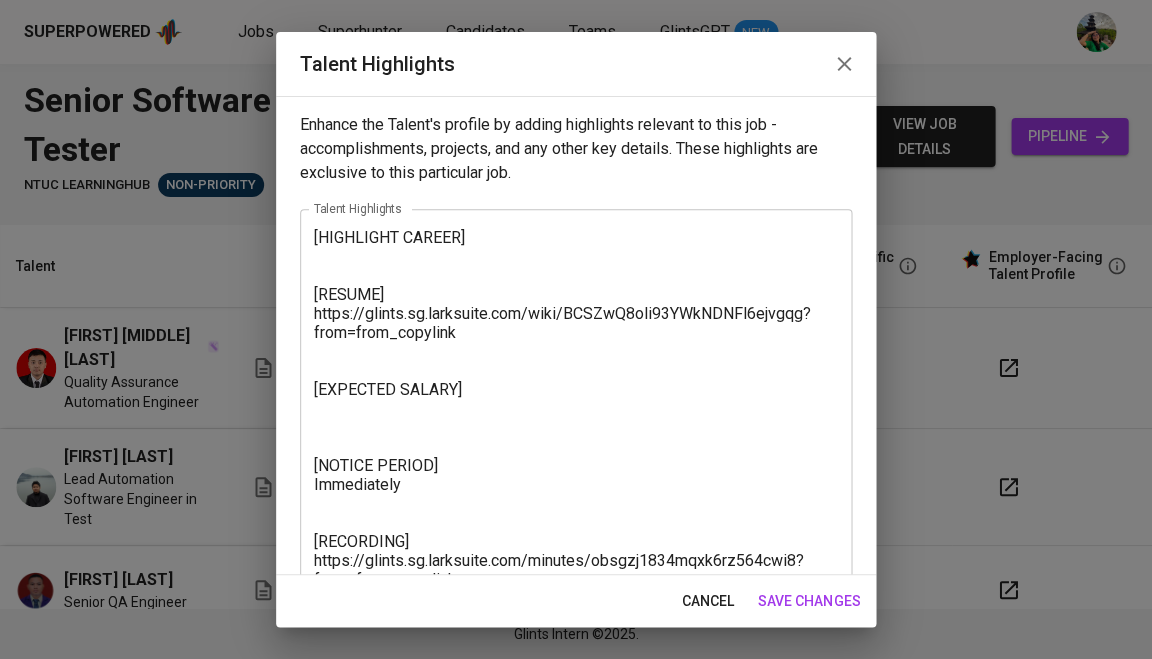 click on "[HIGHLIGHT CAREER]
[RESUME]
https://glints.sg.larksuite.com/wiki/BCSZwQ8oli93YWkNDNFl6ejvgqg?from=from_copylink
[EXPECTED SALARY]
[NOTICE PERIOD]
Immediately
[RECORDING]
https://glints.sg.larksuite.com/minutes/obsgzj1834mqxk6rz564cwi8?from=from_copylink" at bounding box center (576, 401) 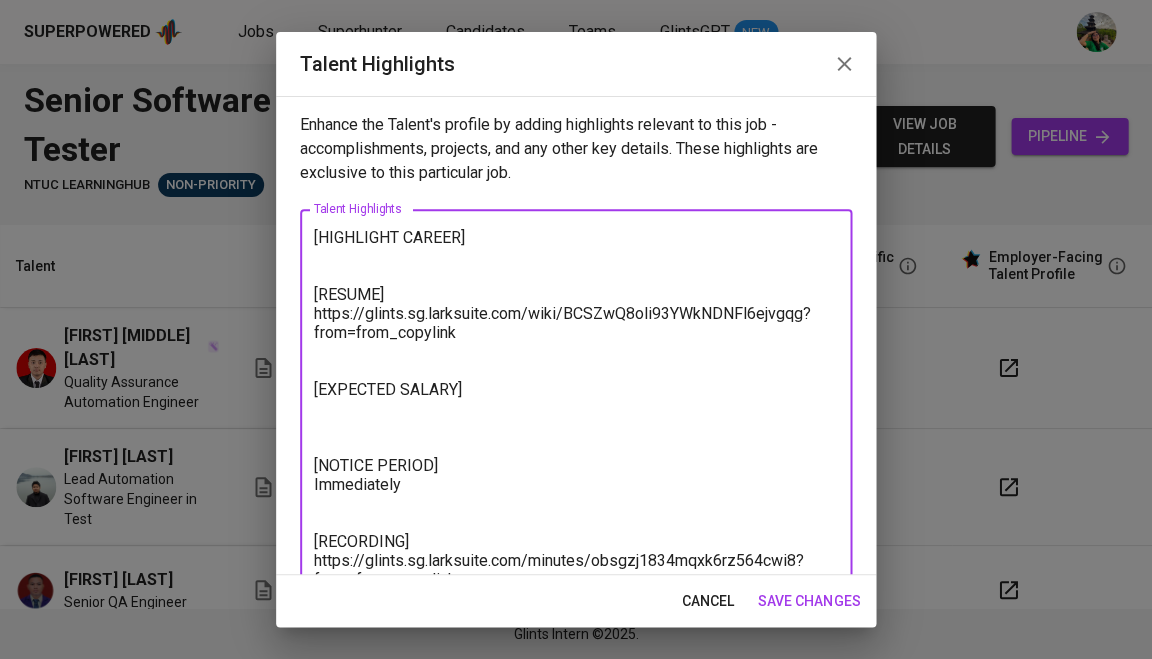 paste on "Total Monthly Salary 3647.26 SGD
Recruitment Service 419.89 SGD
Talent Salary 2153.28 SGD
BPJS Health 50.85 SGD
BPJS Pension 134.36 SGD
Compulsory Festivities Allowance 358.88 SGD
Office Space 180.00 SGD
Management Fee 350.00 SGD" 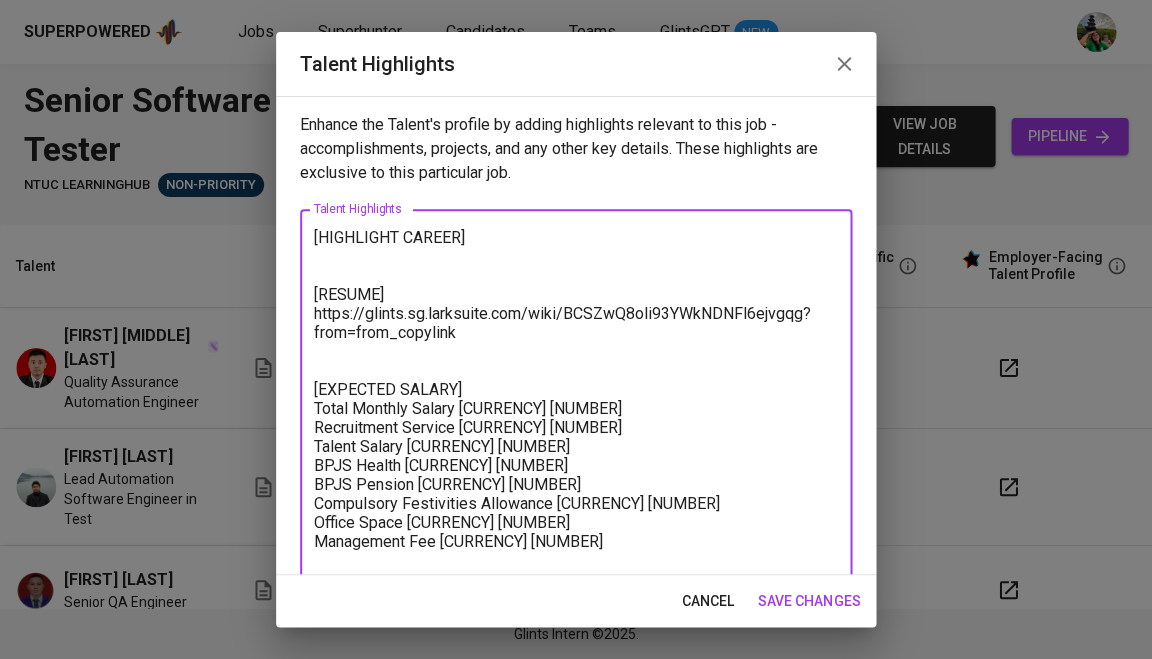 drag, startPoint x: 446, startPoint y: 436, endPoint x: 410, endPoint y: 436, distance: 36 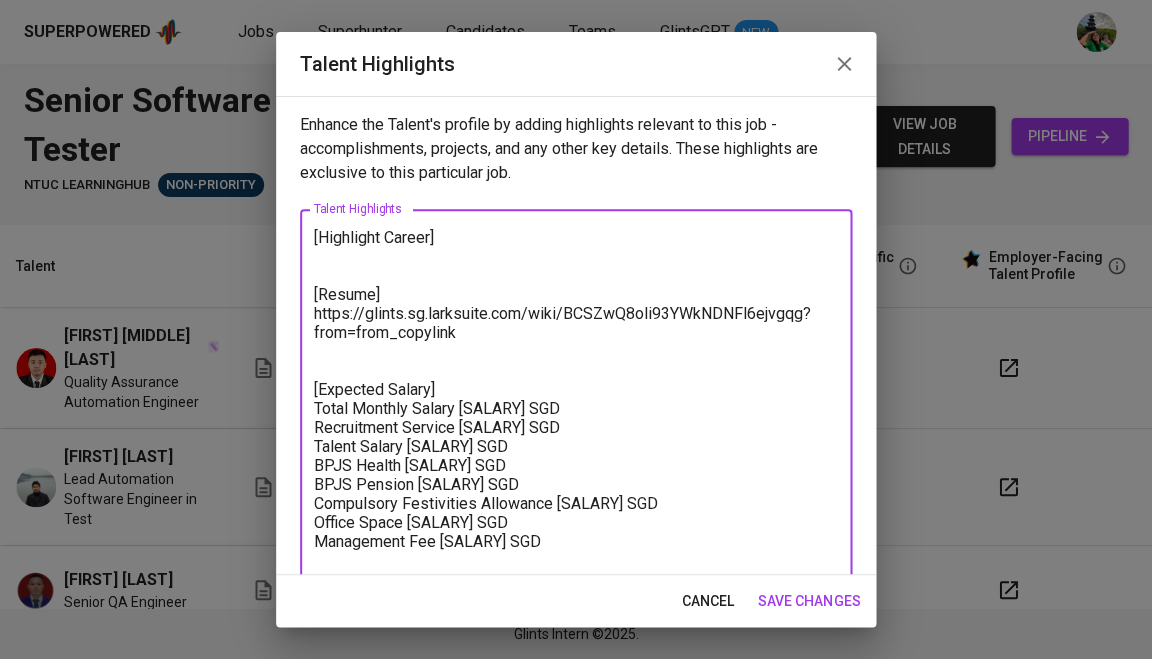 click on "[Highlight Career]
[Resume]
https://glints.sg.larksuite.com/wiki/BCSZwQ8oli93YWkNDNFl6ejvgqg?from=from_copylink
[Expected Salary]
Total Monthly Salary [SALARY] SGD
Recruitment Service [SALARY] SGD
Talent Salary [SALARY] SGD
BPJS Health [SALARY] SGD
BPJS Pension [SALARY] SGD
Compulsory Festivities Allowance [SALARY] SGD
Office Space [SALARY] SGD
Management Fee [SALARY] SGD
[Notice Period]
Immediately
[Recording]
https://glints.sg.larksuite.com/minutes/obsgzj1834mqxk6rz564cwi8?from=from_copylink" at bounding box center [576, 465] 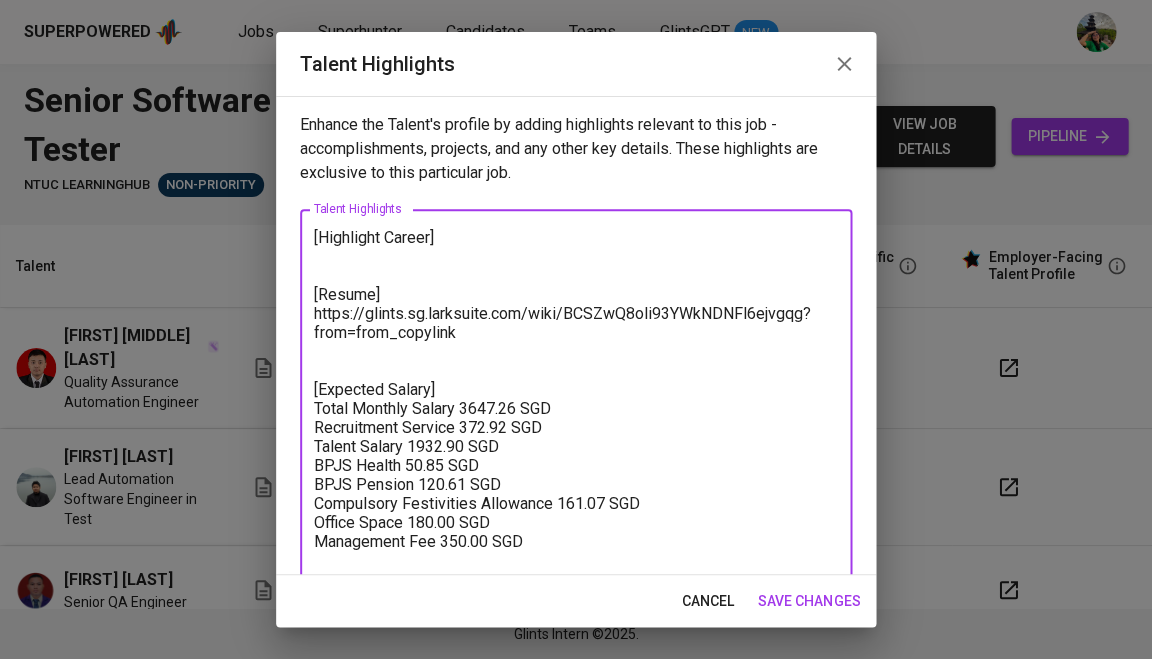 click on "[Highlight Career]
[Resume]
https://glints.sg.larksuite.com/wiki/BCSZwQ8oli93YWkNDNFl6ejvgqg?from=from_copylink
[Expected Salary]
Total Monthly Salary 3647.26 SGD
Recruitment Service 372.92 SGD
Talent Salary 1932.90 SGD
BPJS Health 50.85 SGD
BPJS Pension 120.61 SGD
Compulsory Festivities Allowance 161.07 SGD
Office Space 180.00 SGD
Management Fee 350.00 SGD
[Notice Period]
Immediately
[Recording]
https://glints.sg.larksuite.com/minutes/obsgzj1834mqxk6rz564cwi8?from=from_copylink" at bounding box center (576, 465) 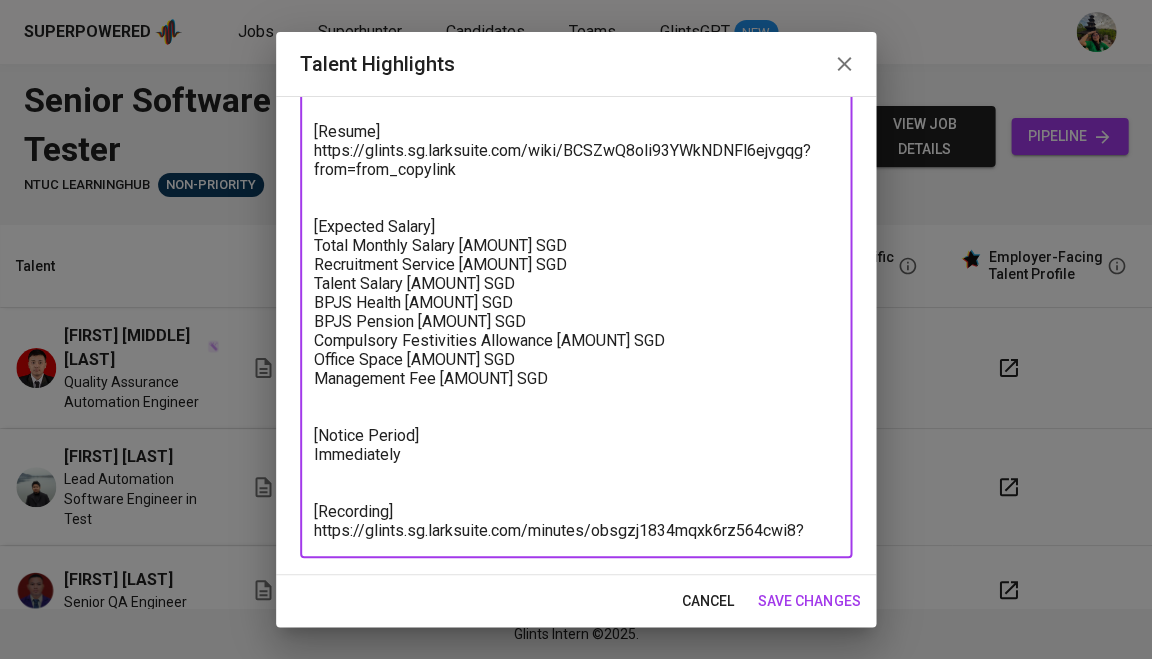 scroll, scrollTop: 162, scrollLeft: 0, axis: vertical 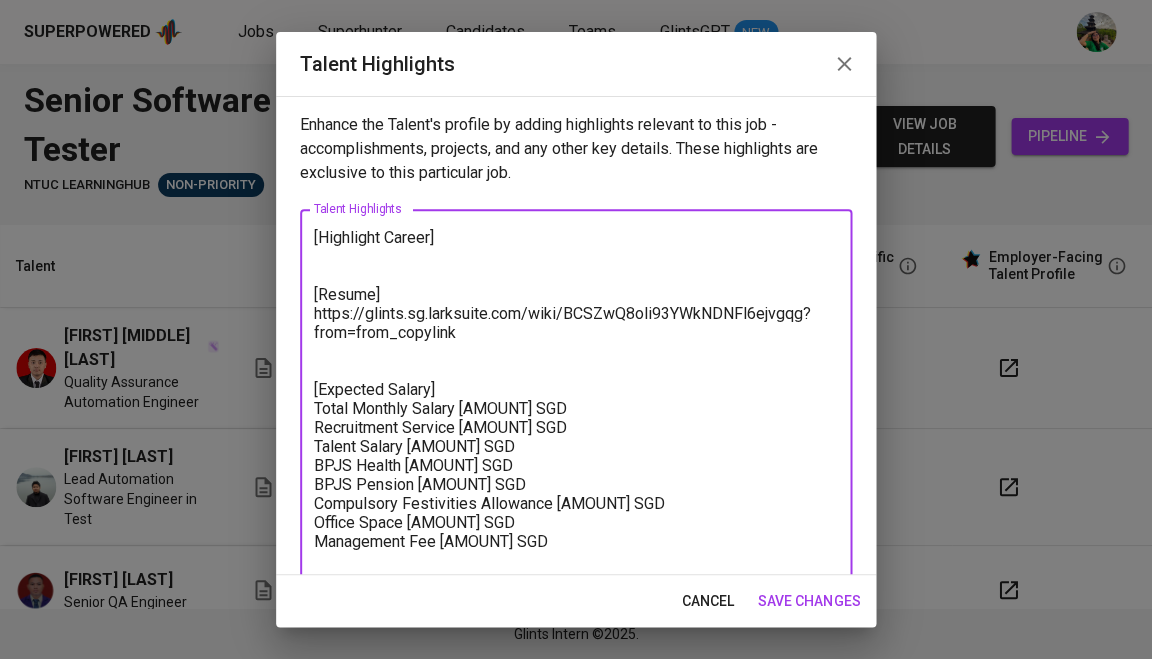 click on "[Highlight Career]
[Resume]
https://glints.sg.larksuite.com/wiki/BCSZwQ8oli93YWkNDNFl6ejvgqg?from=from_copylink
[Expected Salary]
Total Monthly Salary [AMOUNT] SGD
Recruitment Service [AMOUNT] SGD
Talent Salary [AMOUNT] SGD
BPJS Health [AMOUNT] SGD
BPJS Pension [AMOUNT] SGD
Compulsory Festivities Allowance [AMOUNT] SGD
Office Space [AMOUNT] SGD
Management Fee [AMOUNT] SGD
[Notice Period]
Immediately
[Recording]
https://glints.sg.larksuite.com/minutes/obsgzj1834mqxk6rz564cwi8?from=from_copylink" at bounding box center [576, 465] 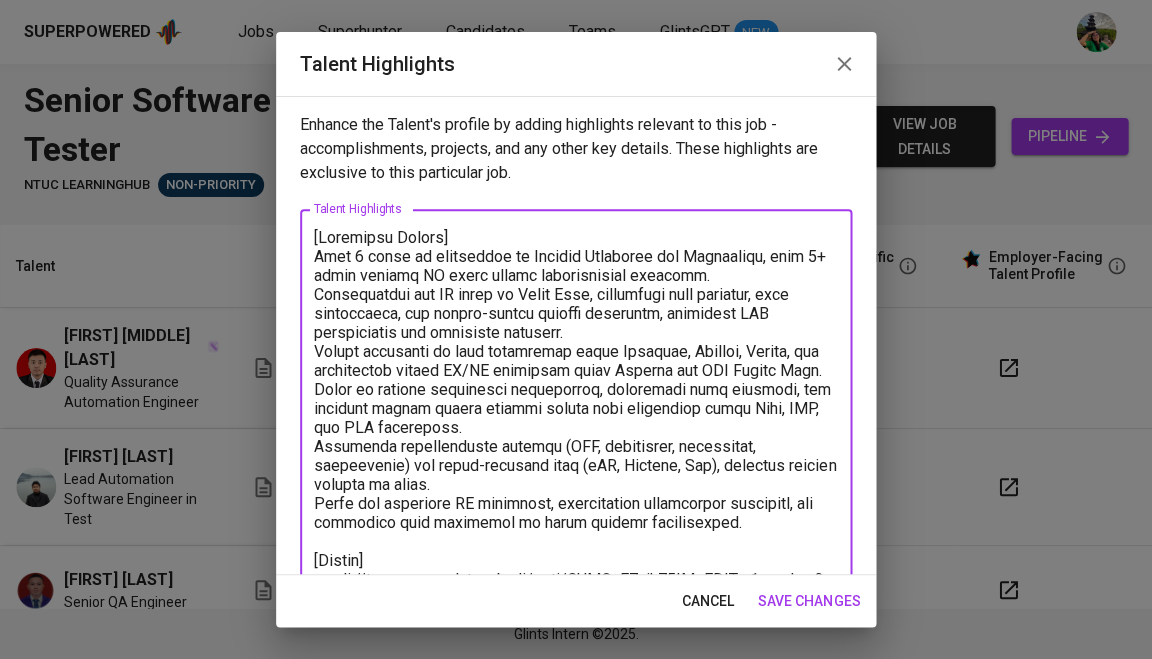 drag, startPoint x: 751, startPoint y: 509, endPoint x: 303, endPoint y: 256, distance: 514.5027 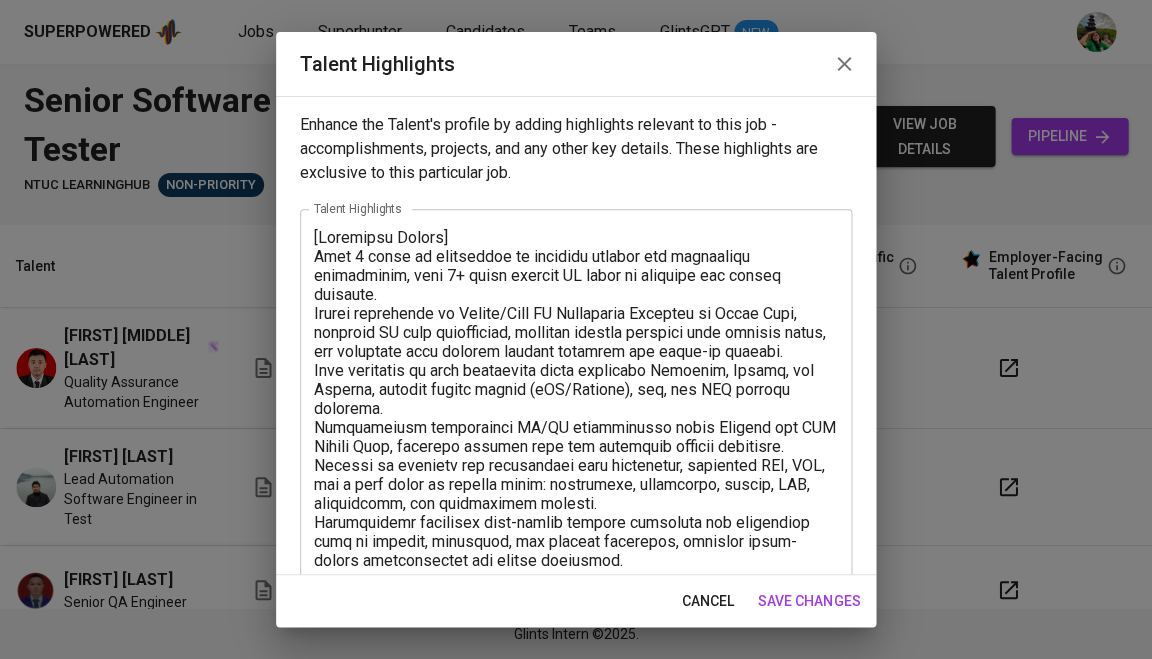 click on "x Talent Highlights" at bounding box center [576, 620] 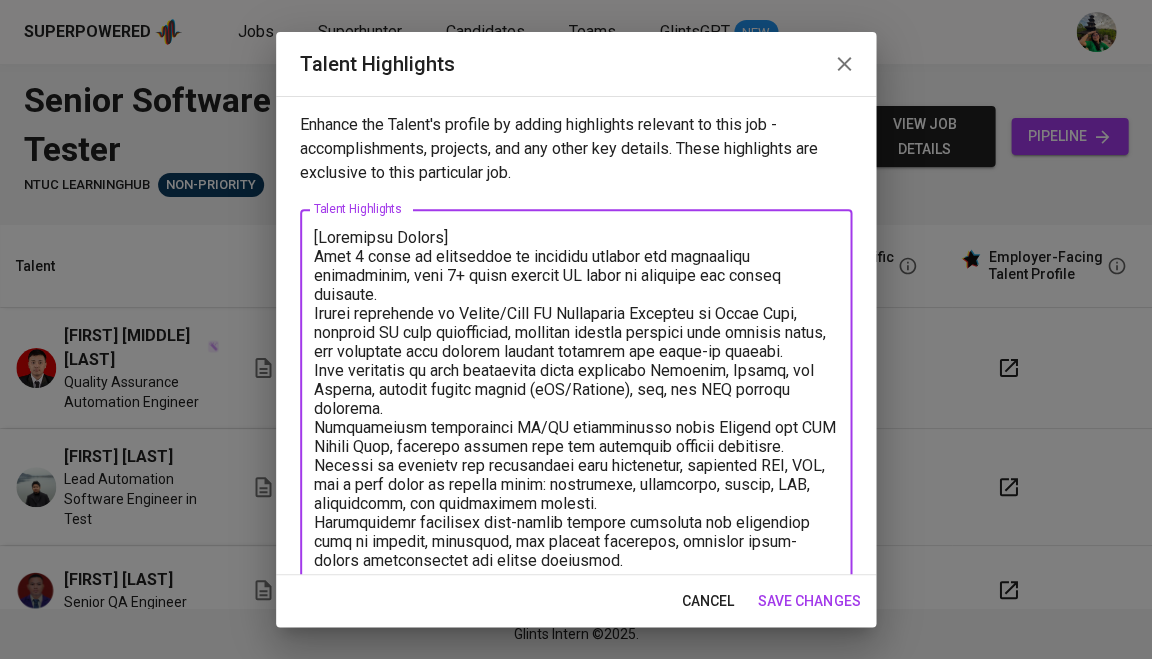 click at bounding box center (576, 621) 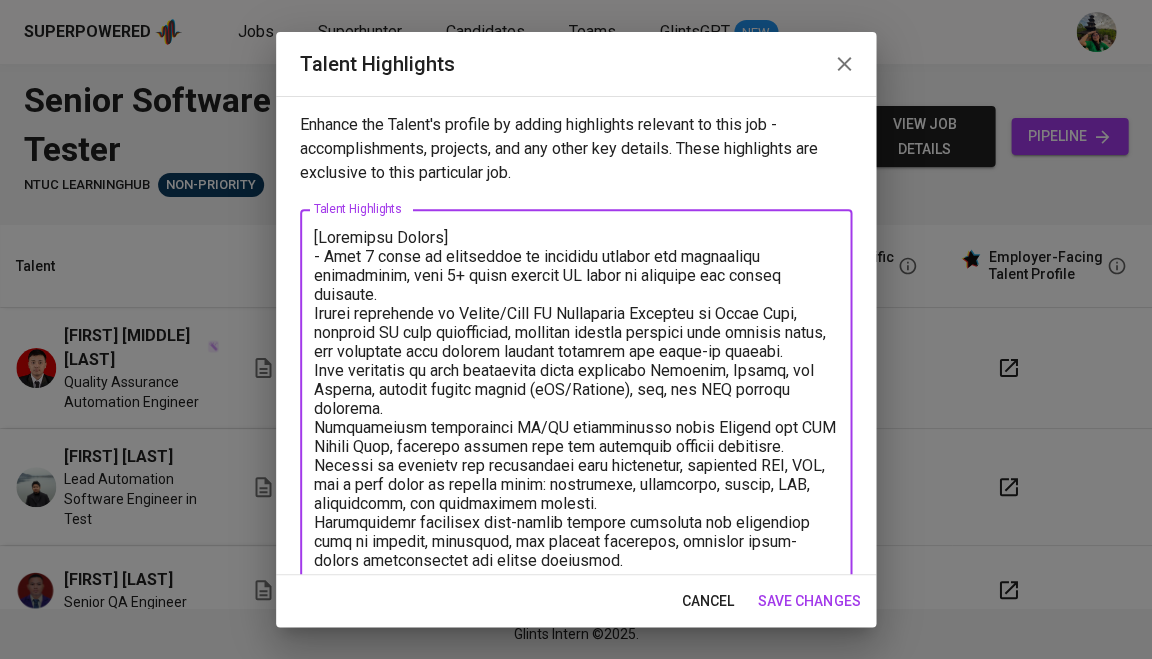 click at bounding box center [576, 621] 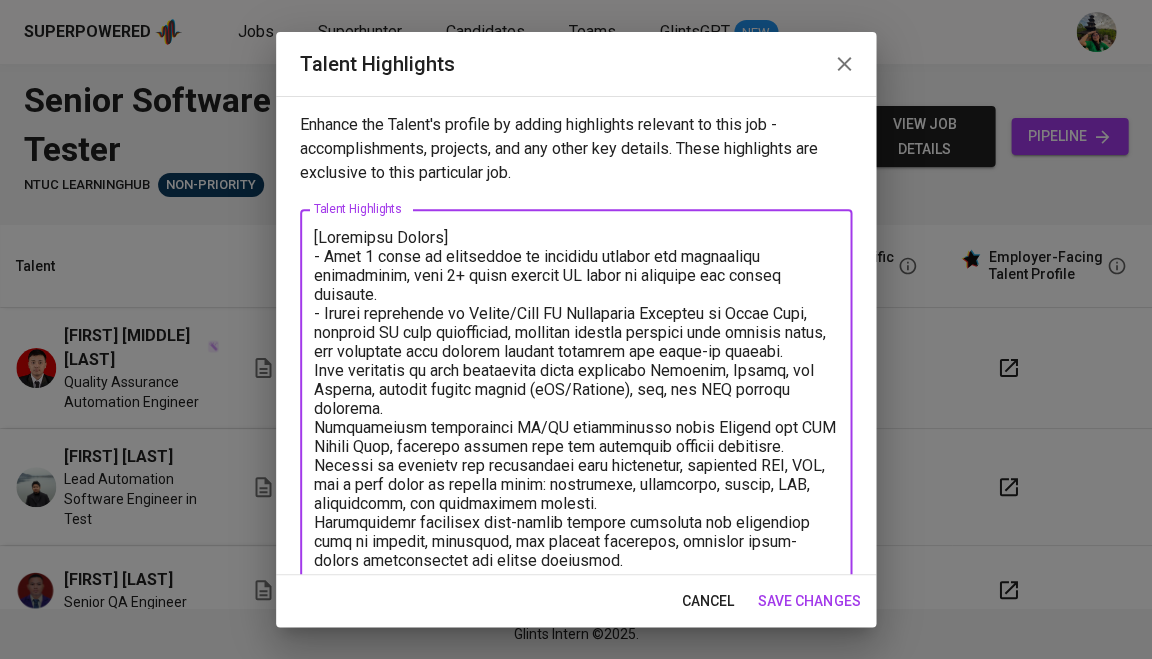 click at bounding box center [576, 621] 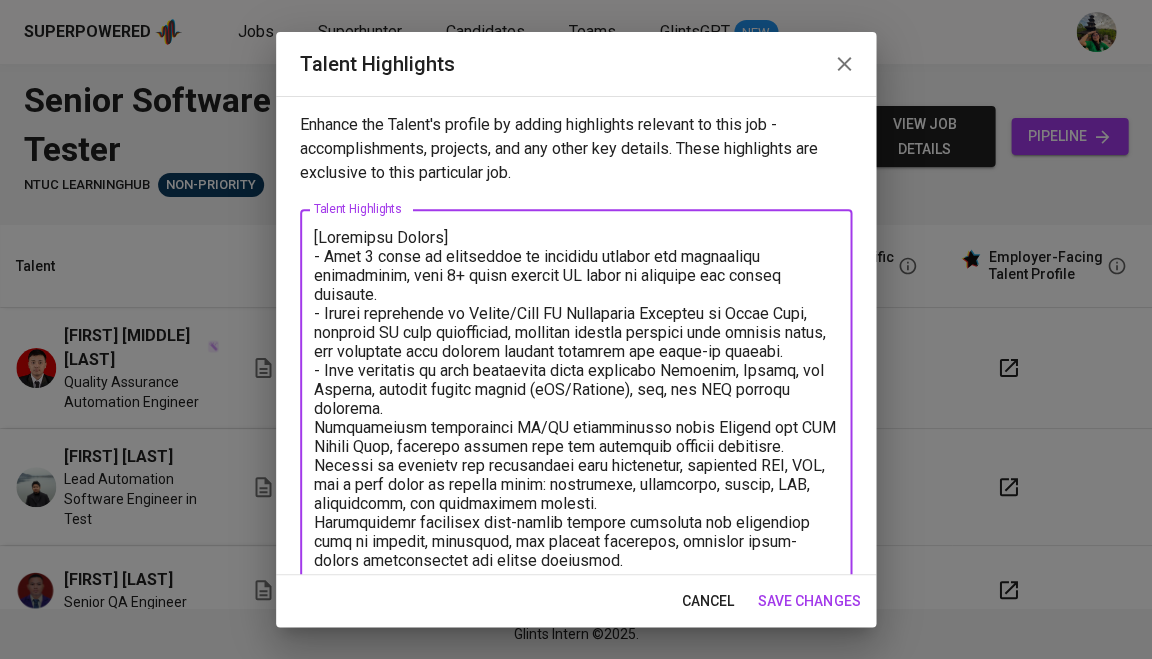 click at bounding box center [576, 621] 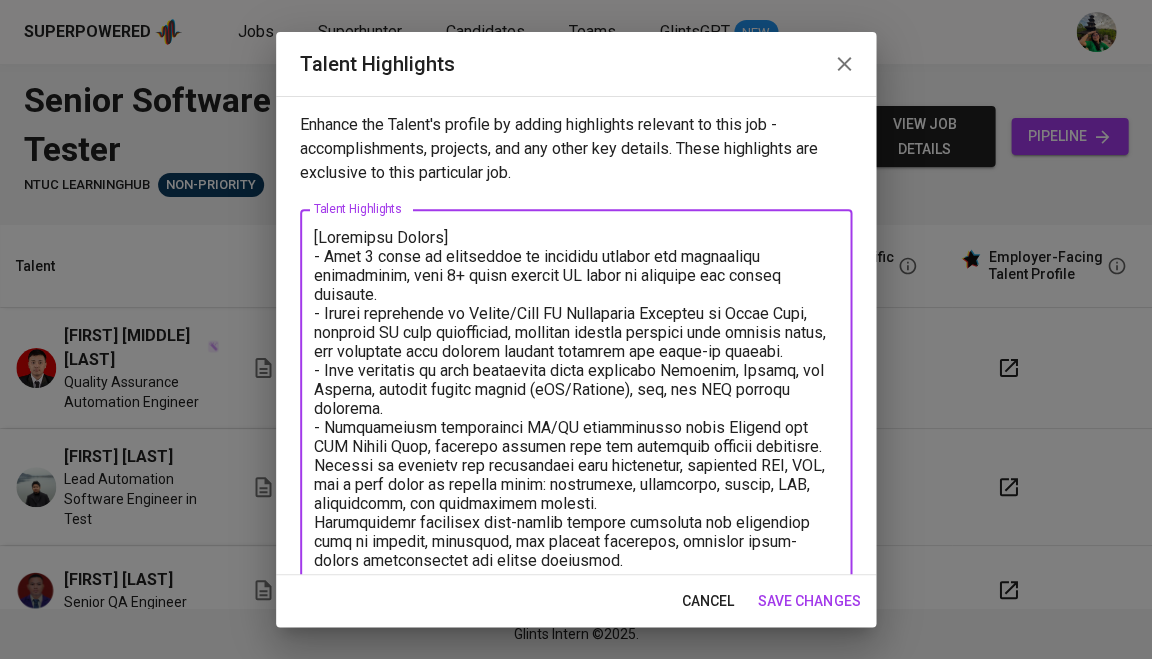 click on "x Talent Highlights" at bounding box center [576, 620] 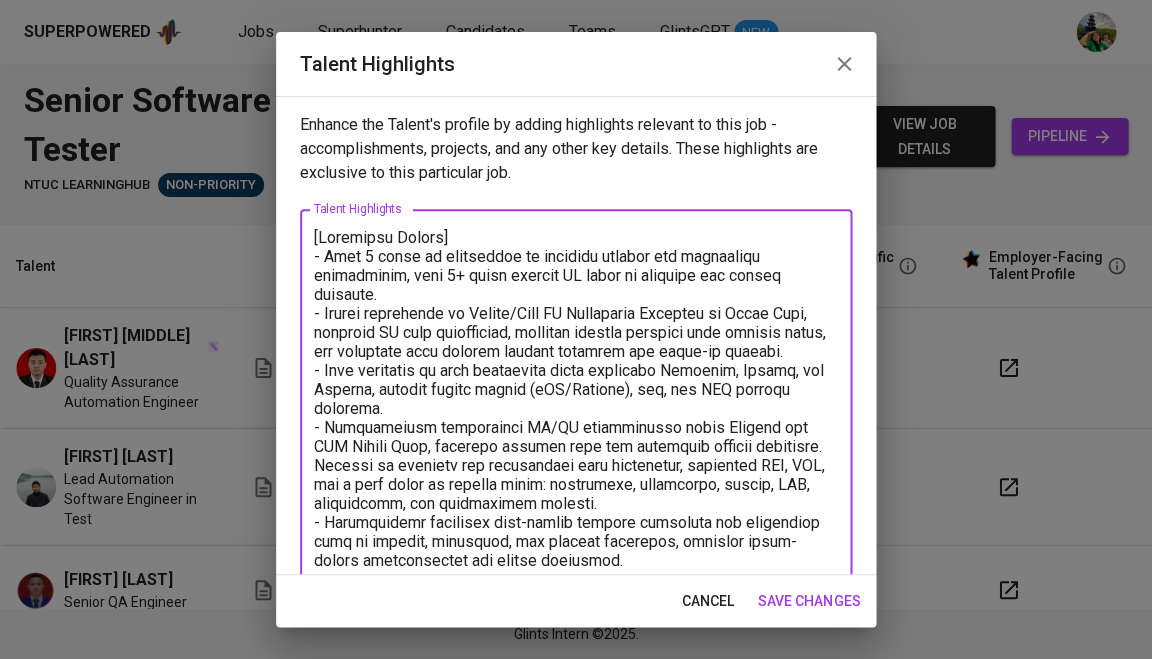 click on "x Talent Highlights" at bounding box center (576, 620) 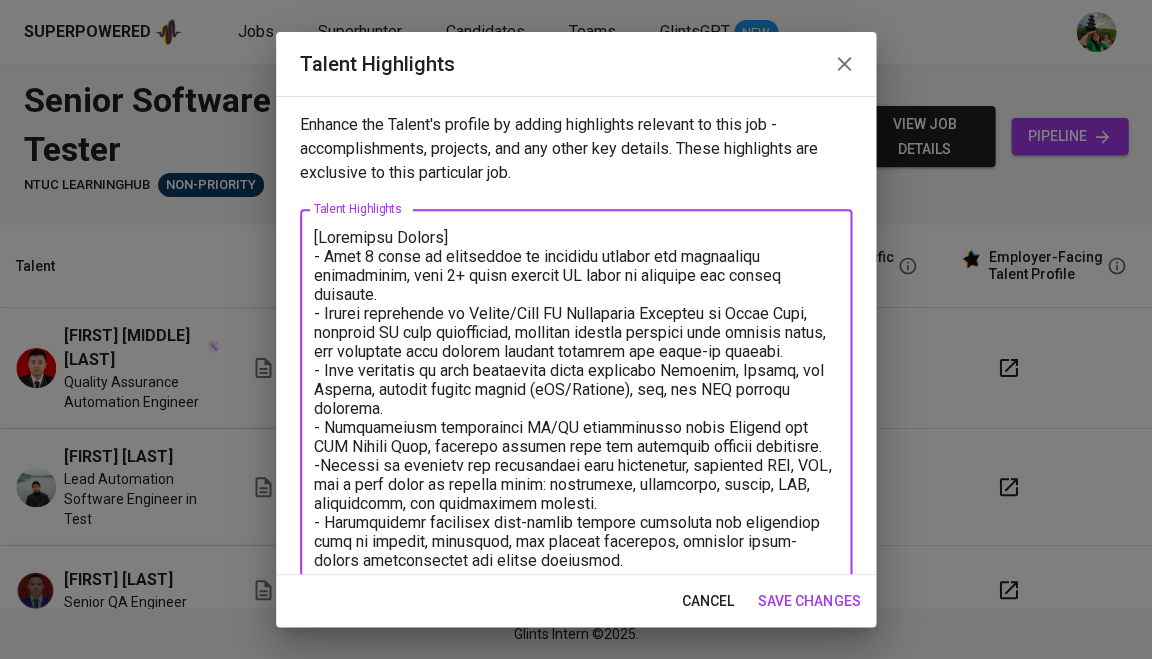 type on "[Highlight Career]
- Over 6 years of experience in software testing and automation engineering, with 3+ years leading QA teams on regional and global projects.
- Proven leadership as Senior/Lead QA Automation Engineer at [COMPANY], managing QA team performance, aligning quality strategy with project goals, and mentoring team members through coaching and hands-on support.
- Deep expertise in test automation tools including Selenium, Appium, and Cypress, applied across mobile (iOS/Android), web, and API testing projects.
- Successfully implemented CI/CD integrations using Jenkins and AWS Device Farm, reducing testing time and improving release stability.
- Skilled in creating and maintaining test frameworks, utilizing BDD, TDD, and a wide range of testing types: functional, regression, sanity, API, integration, and performance testing.
- Consistently delivered high-impact quality solutions for industries such as finance, insurance, and digital platforms, ensuring cross-device compatibility and market readin..." 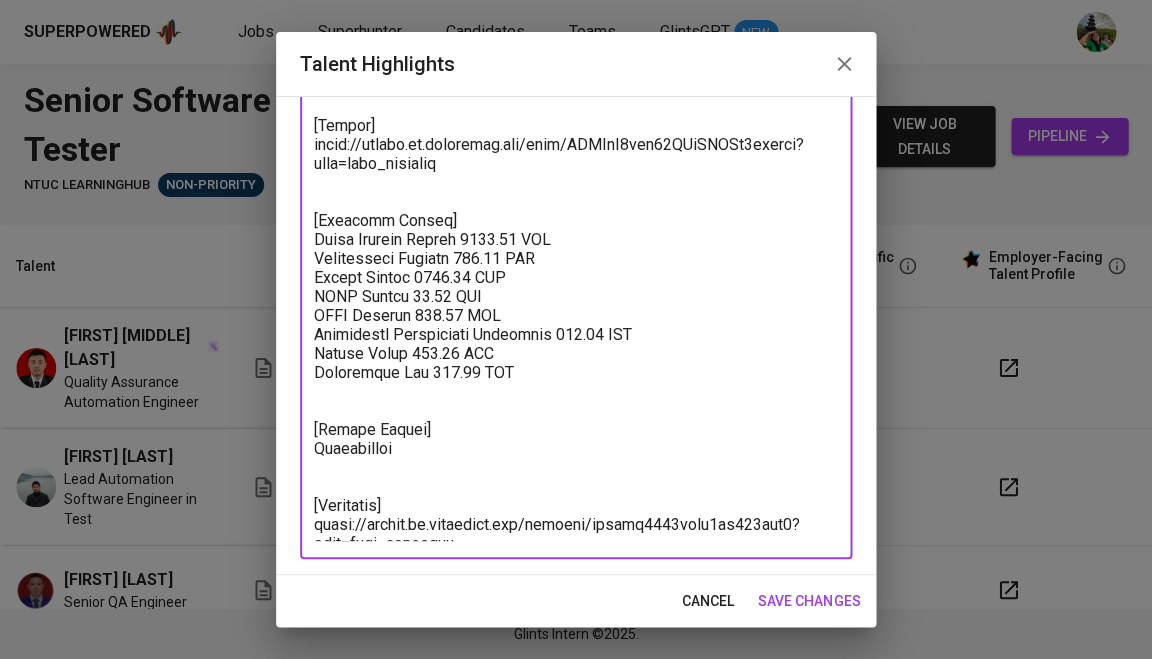 scroll, scrollTop: 473, scrollLeft: 0, axis: vertical 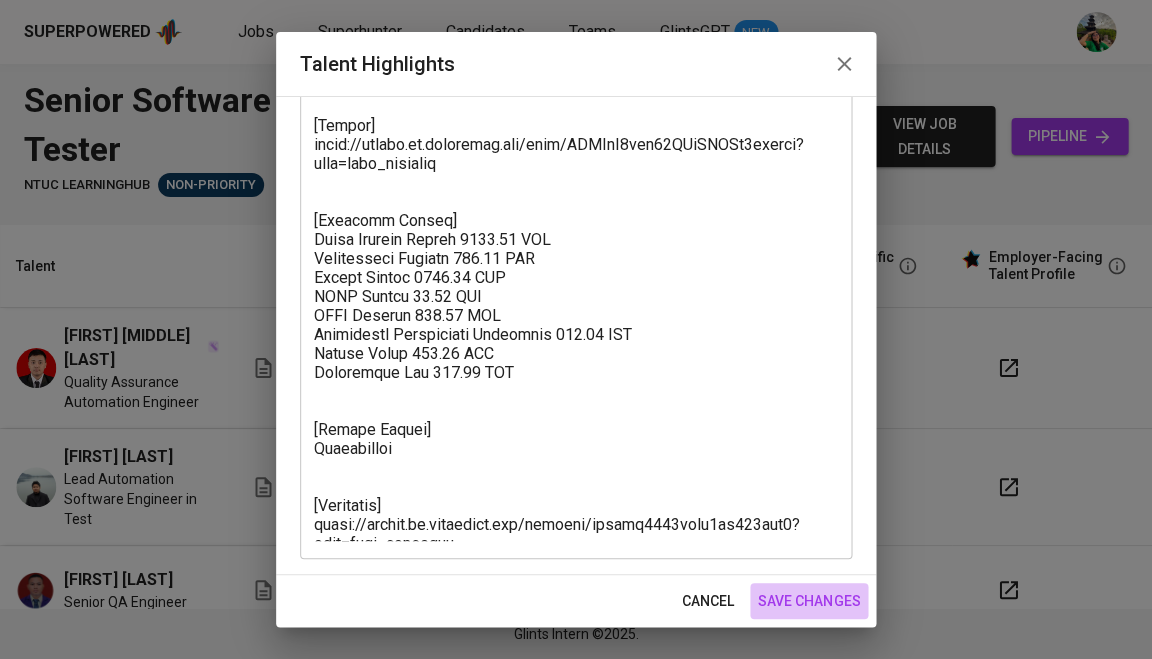 click on "save changes" at bounding box center (809, 601) 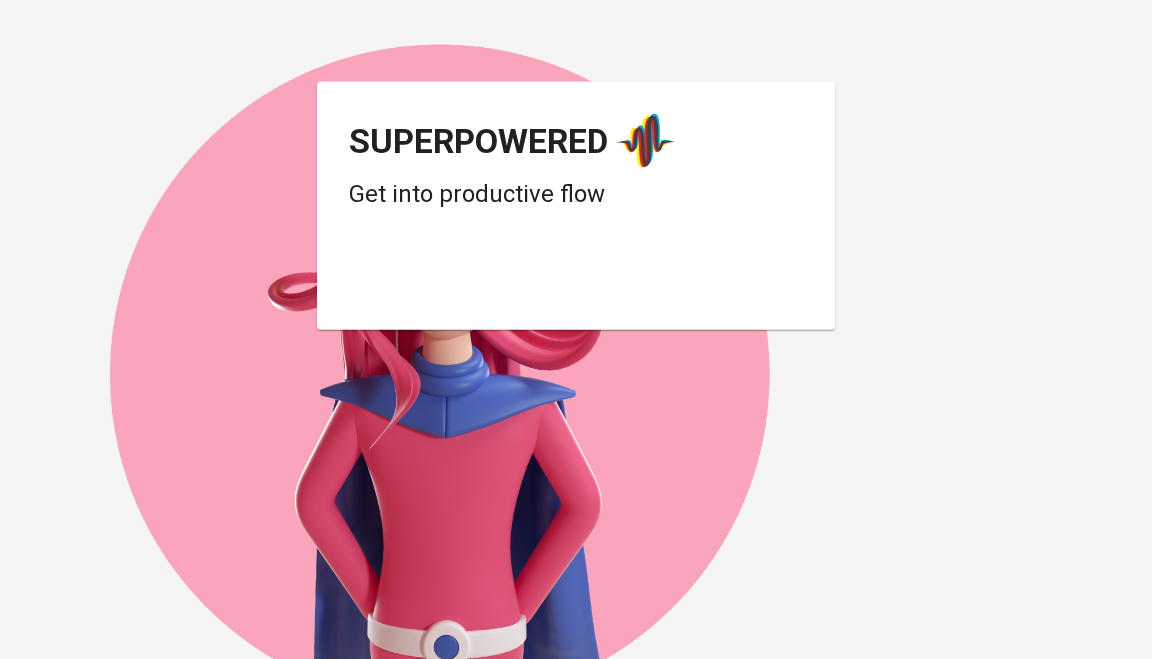 click at bounding box center [509, 280] 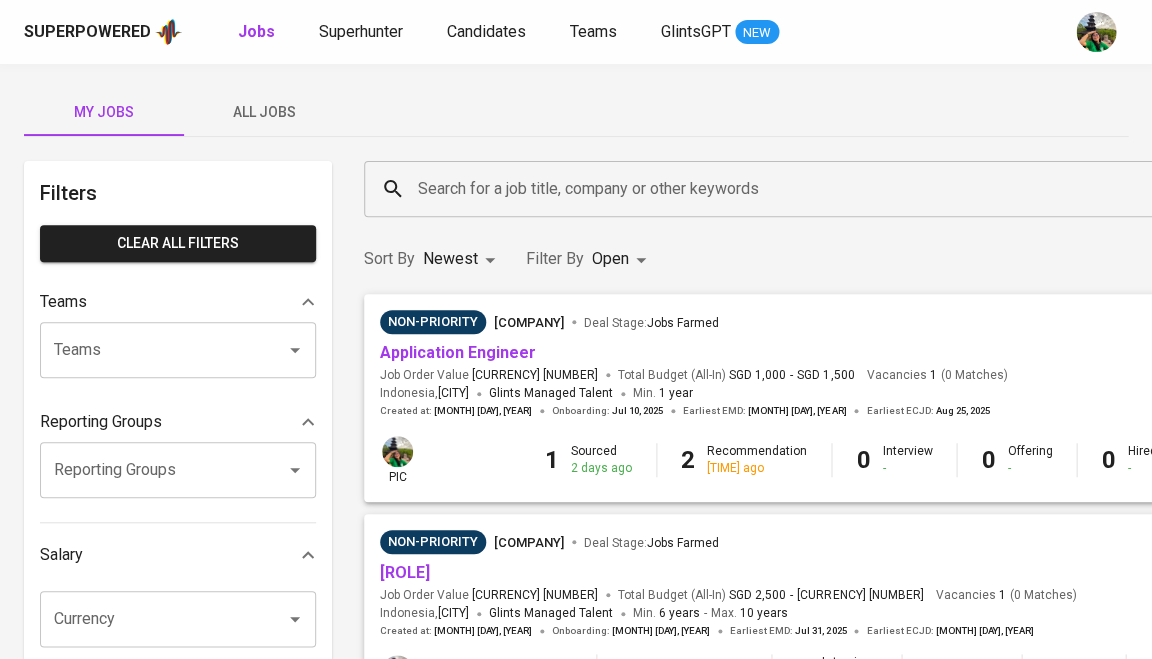 click on "All Jobs" at bounding box center (264, 112) 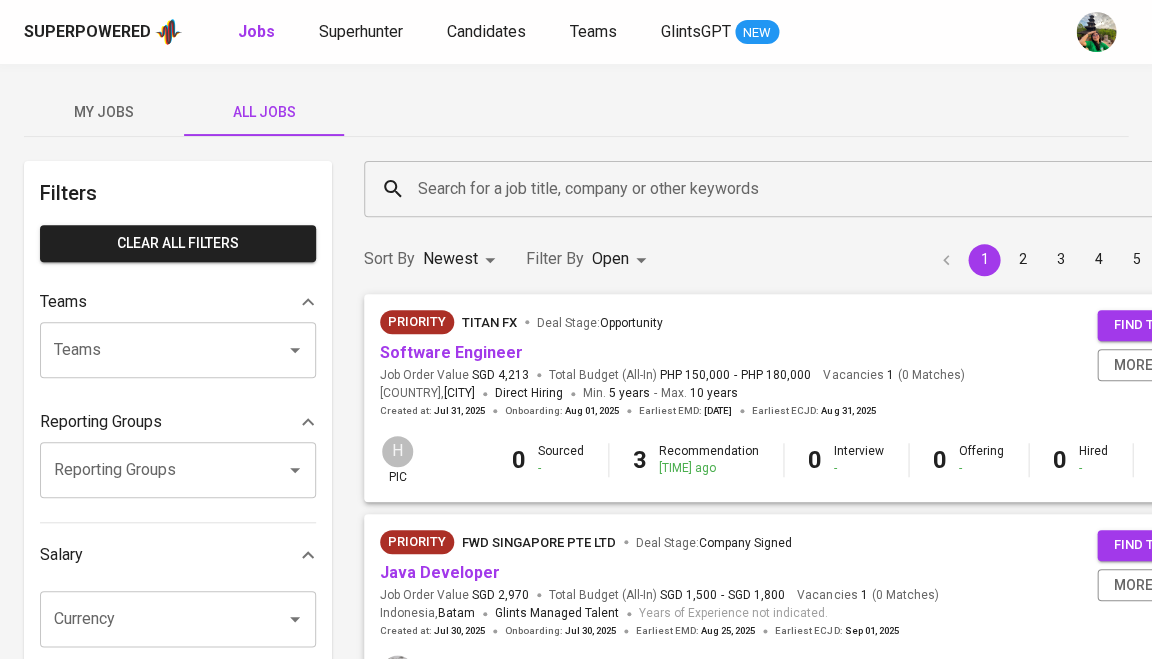 click on "Search for a job title, company or other keywords" at bounding box center [821, 189] 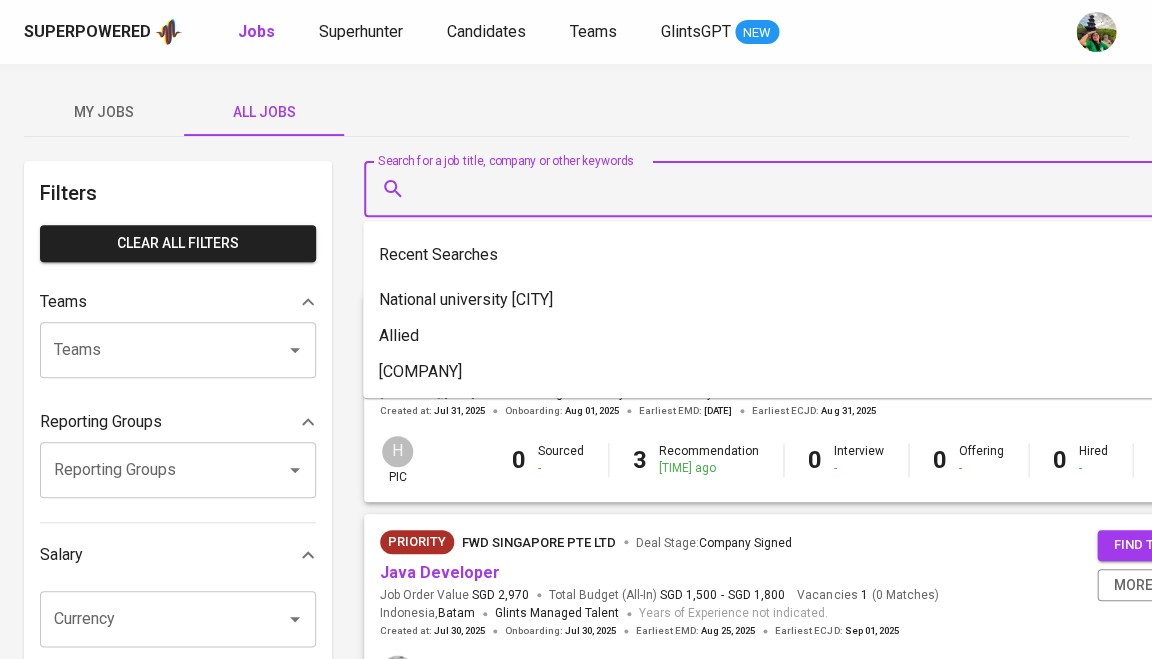 click on "Search for a job title, company or other keywords" at bounding box center (821, 189) 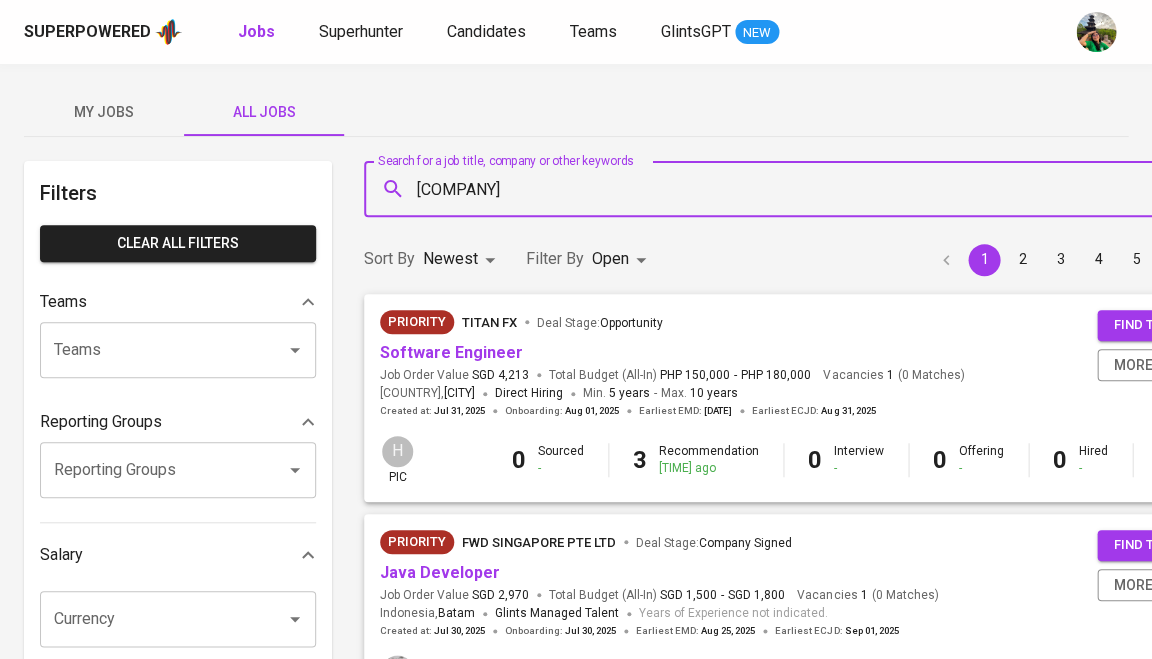 type on "[COMPANY]" 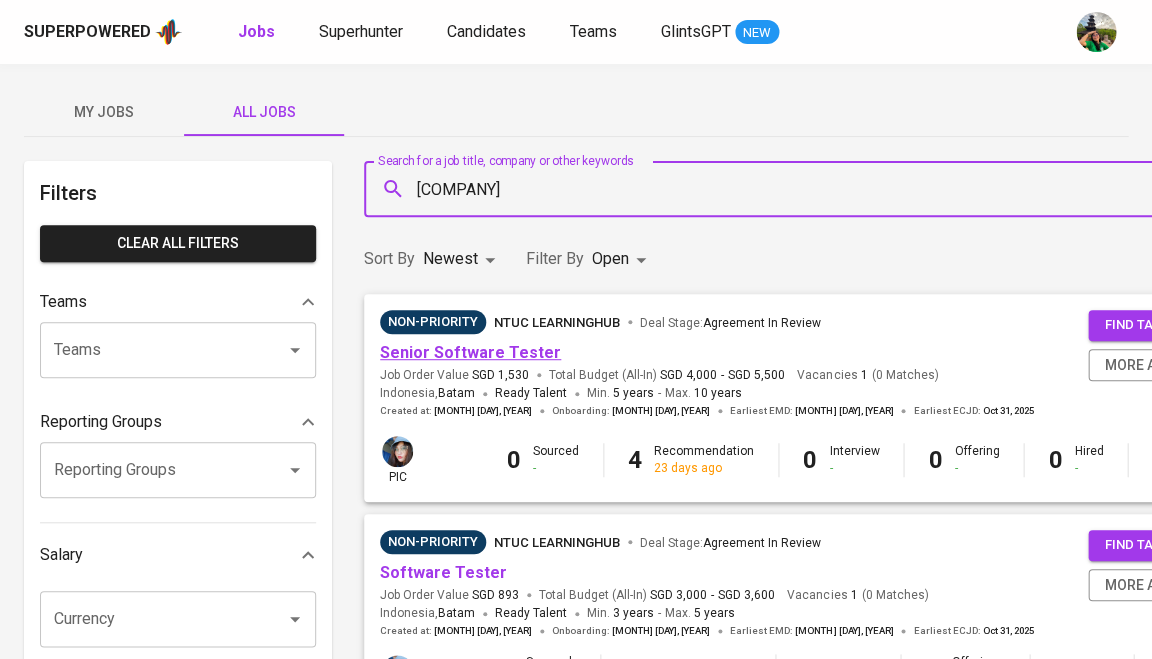 click on "Senior Software Tester" at bounding box center (470, 352) 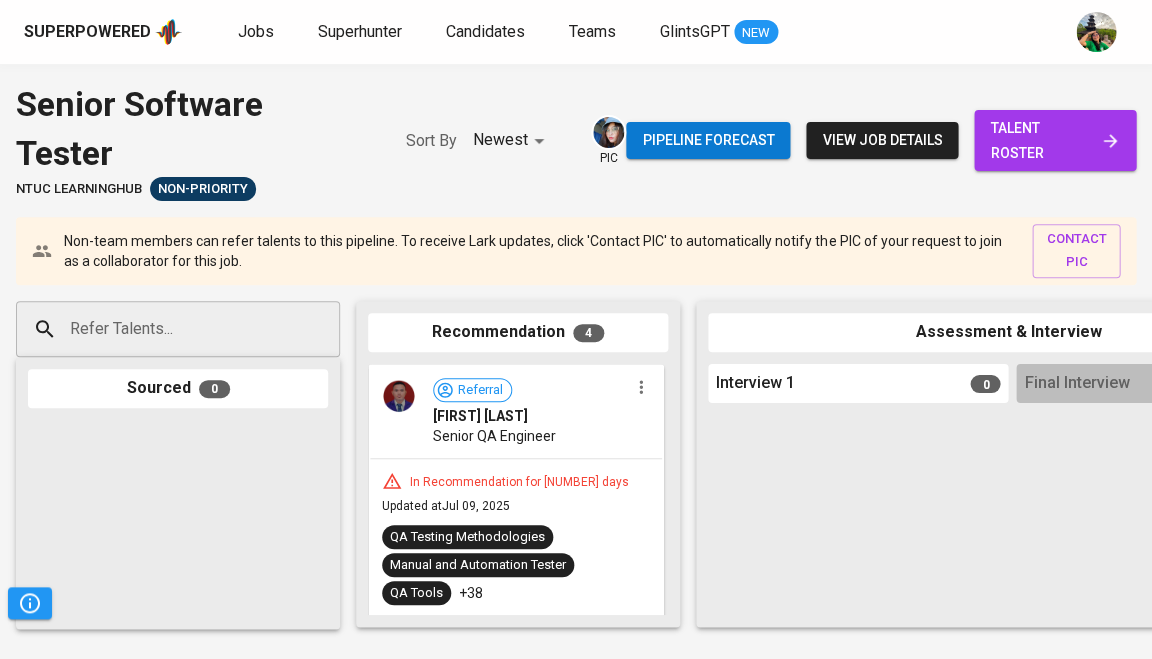 click on "talent roster" at bounding box center [1055, 140] 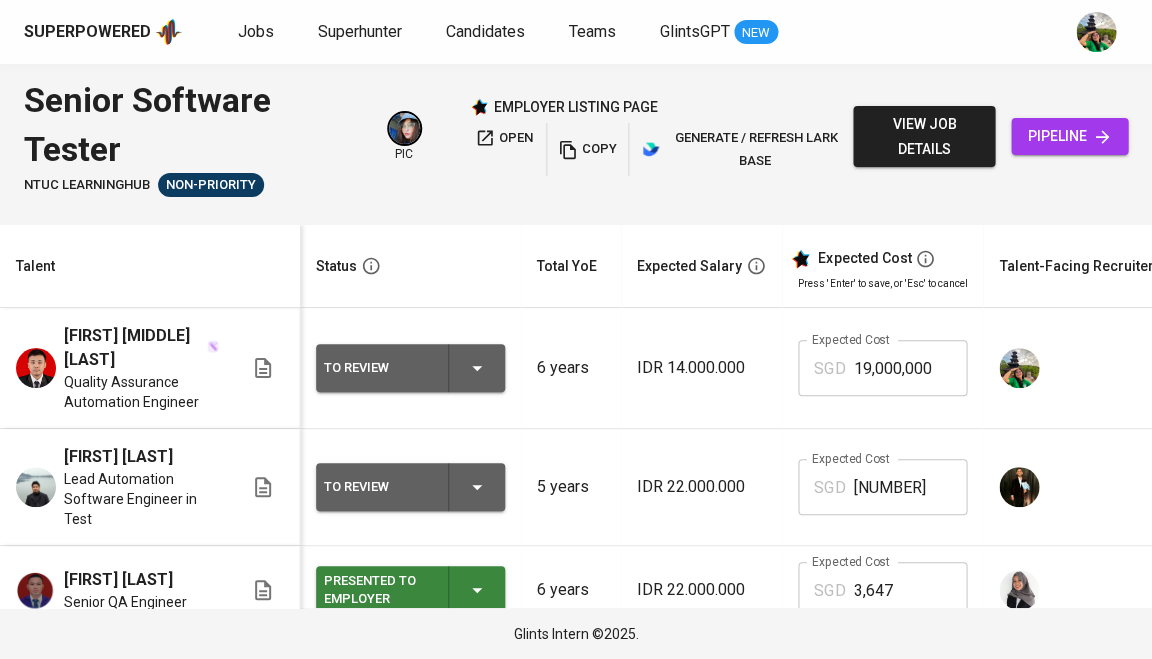 scroll, scrollTop: 0, scrollLeft: 221, axis: horizontal 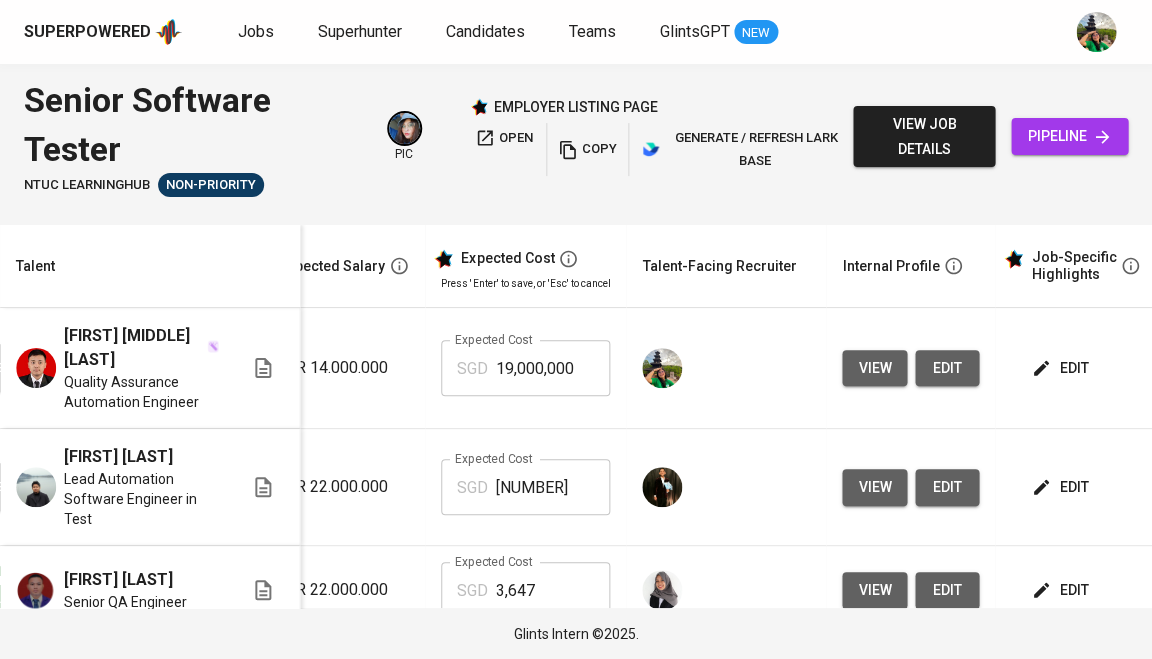 click on "edit" at bounding box center [1061, 368] 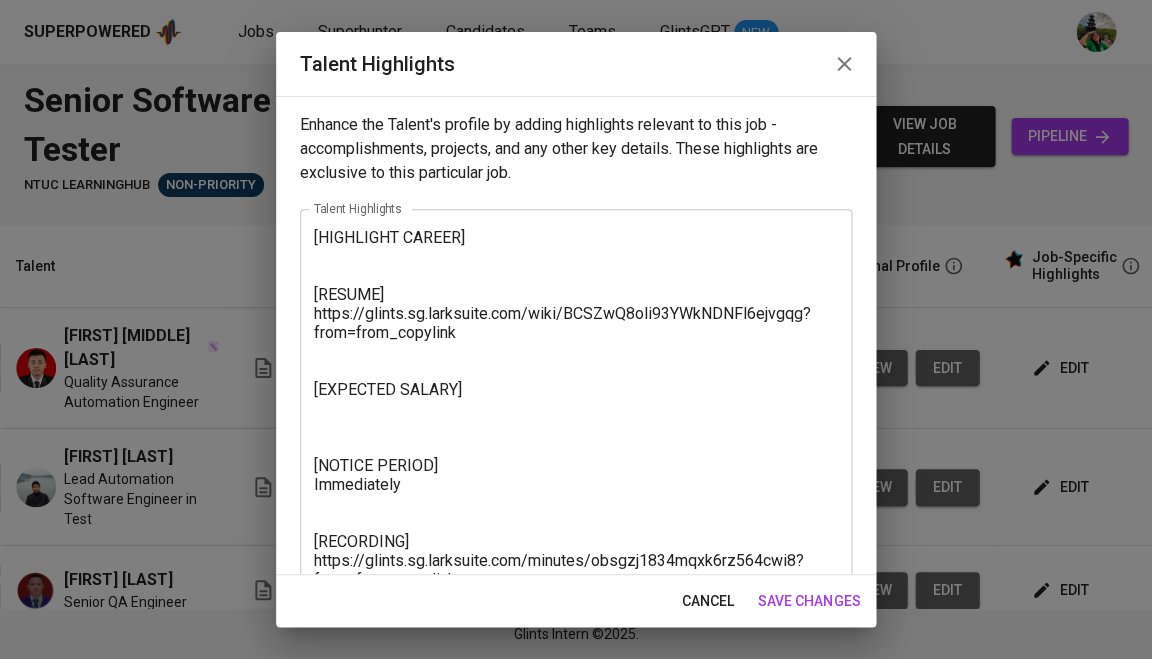 click on "[HIGHLIGHT CAREER]
[RESUME]
https://glints.sg.larksuite.com/wiki/BCSZwQ8oli93YWkNDNFl6ejvgqg?from=from_copylink
[EXPECTED SALARY]
[NOTICE PERIOD]
Immediately
[RECORDING]
https://glints.sg.larksuite.com/minutes/obsgzj1834mqxk6rz564cwi8?from=from_copylink" at bounding box center (576, 401) 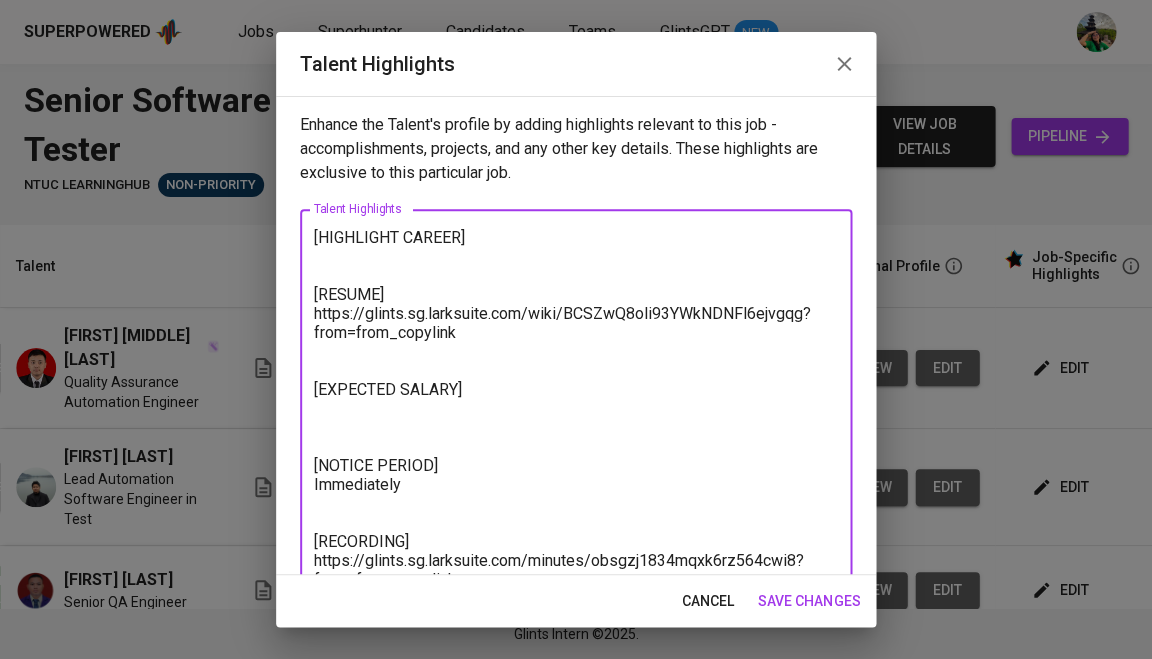 paste on "Over [NUMBER] years of experience in software testing and automation engineering, with [NUMBER]+ years leading QA teams on regional and global projects.
Proven leadership as Senior/Lead QA Automation Engineer at [COMPANY], managing QA team performance, aligning quality strategy with project goals, and mentoring team members through coaching and hands-on support.
Deep expertise in test automation tools including Selenium, Appium, and Cypress, applied across mobile (iOS/Android), web, and API testing projects.
Successfully implemented CI/CD integrations using Jenkins and AWS Device Farm, reducing testing time and improving release stability.
Skilled in creating and maintaining test frameworks, utilizing BDD, TDD, and a wide range of testing types: functional, regression, sanity, API, integration, and performance testing.
Consistently delivered high-impact quality solutions for industries such as finance, insurance, and digital platforms, ensuring cross-device compatibility and market readiness." 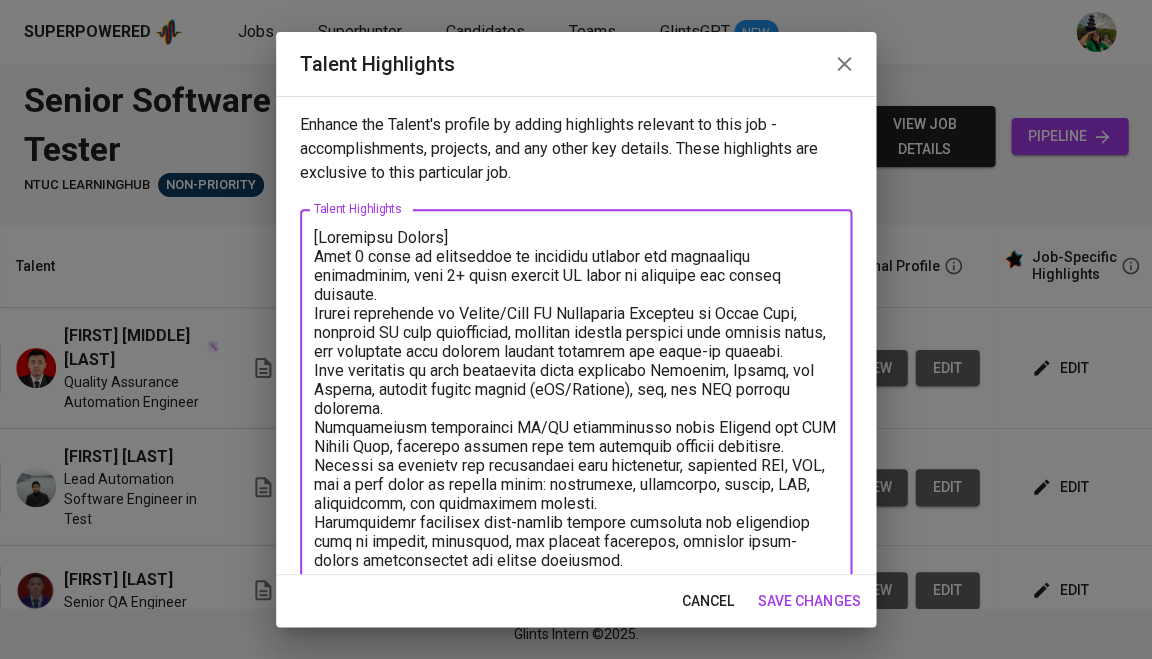 click at bounding box center [576, 557] 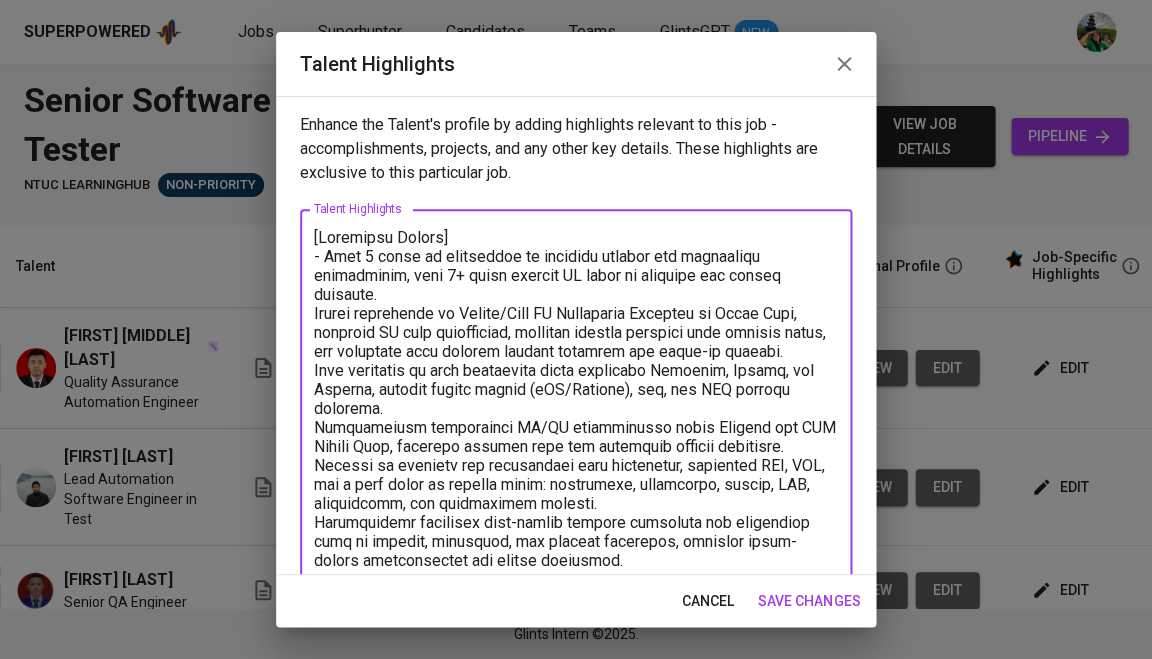 click at bounding box center [576, 557] 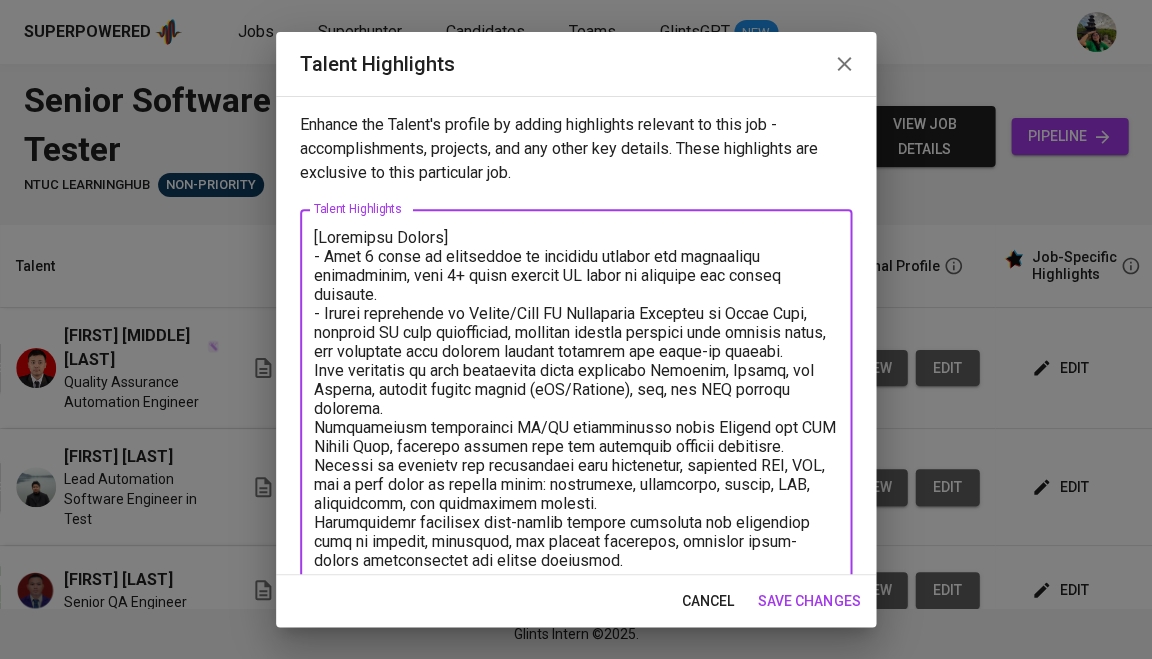click at bounding box center [576, 557] 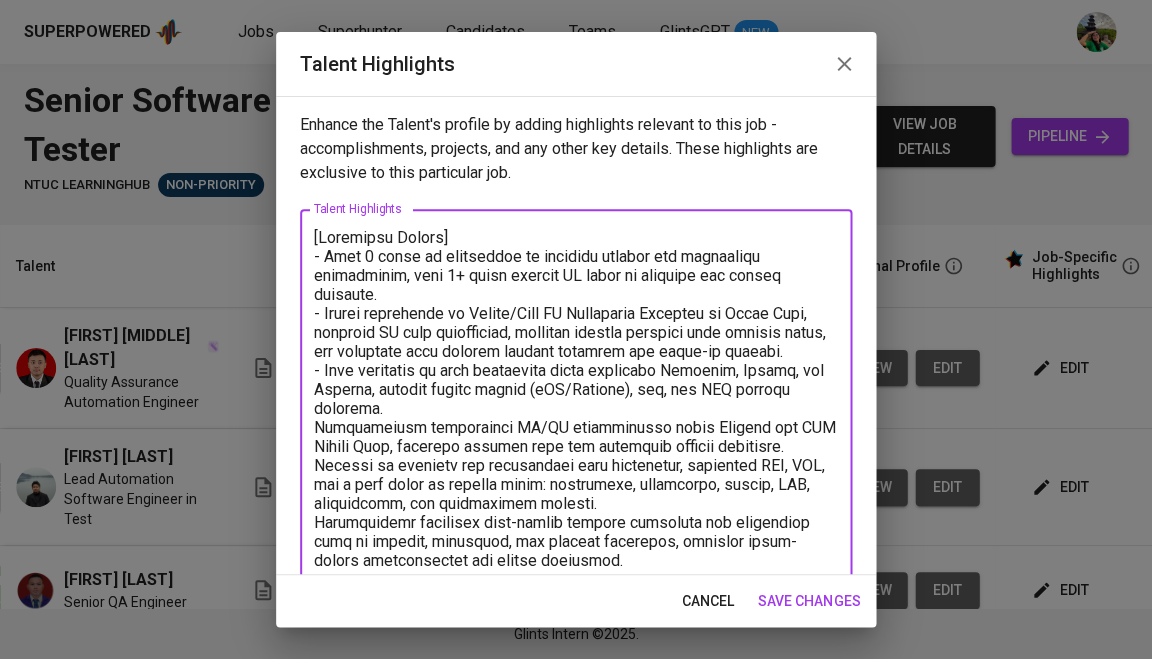 click at bounding box center [576, 557] 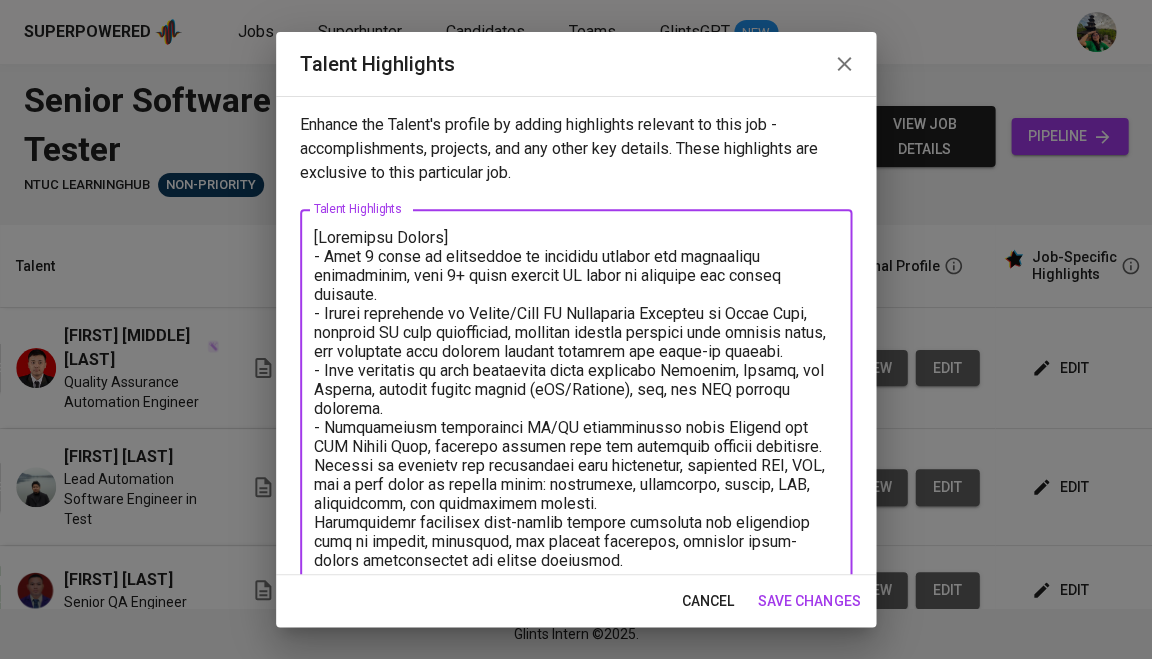 click on "x Talent Highlights" at bounding box center (576, 556) 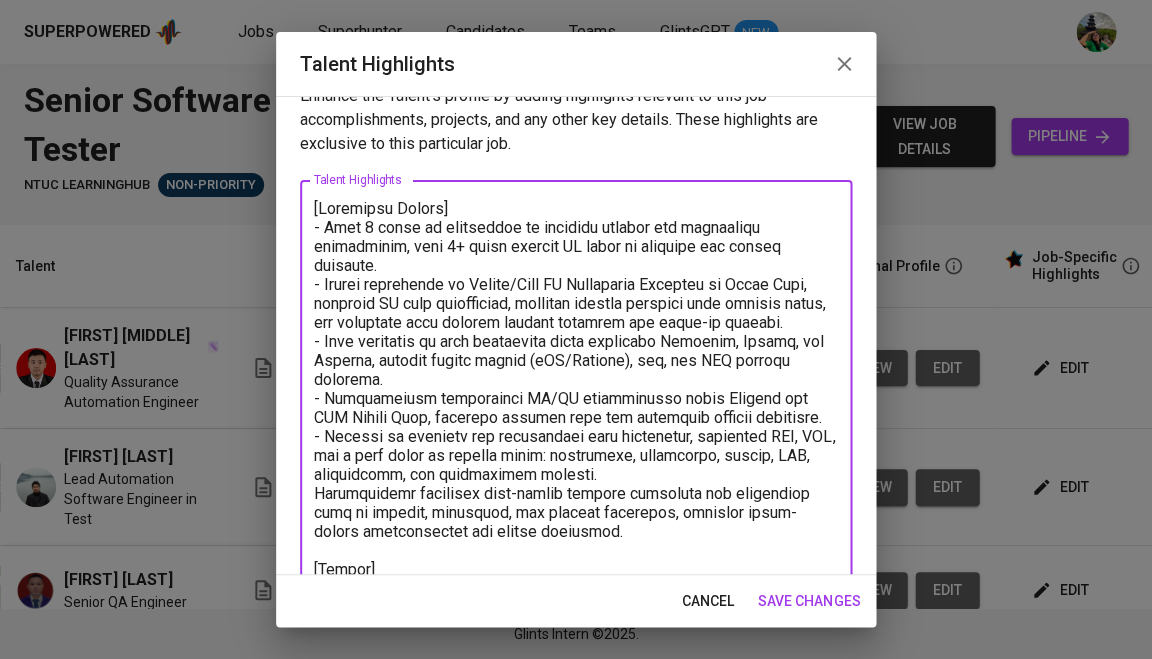 scroll, scrollTop: 30, scrollLeft: 0, axis: vertical 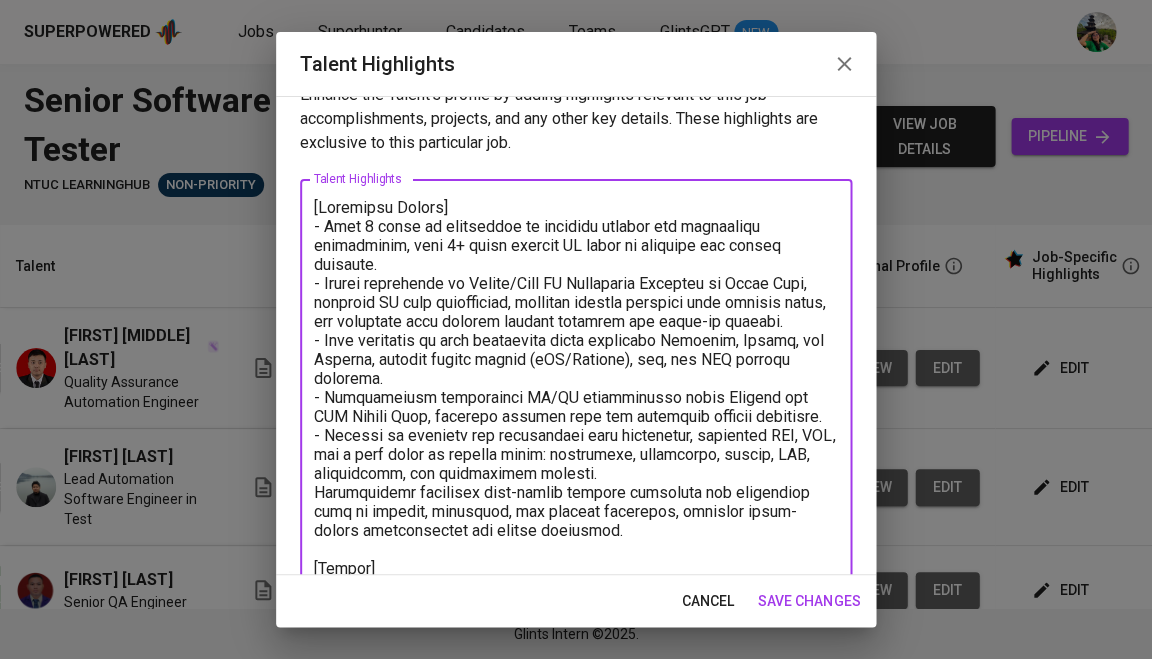 click at bounding box center (576, 527) 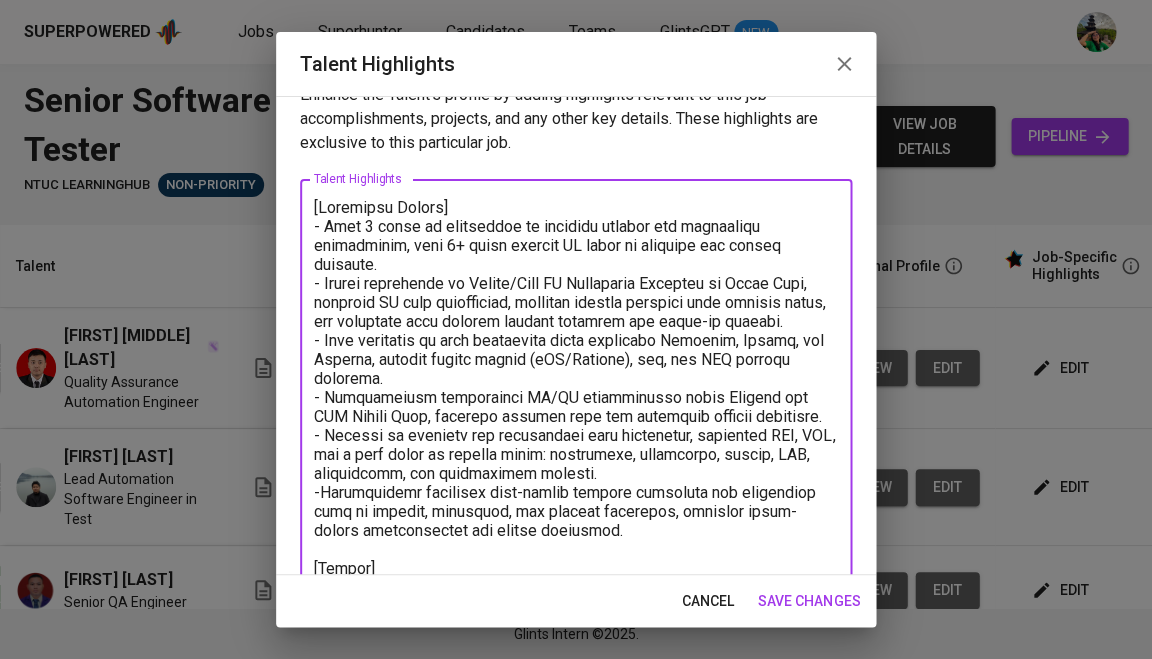 type on "[Highlight Career]
- Over 6 years of experience in software testing and automation engineering, with 3+ years leading QA teams on regional and global projects.
- Proven leadership as Senior/Lead QA Automation Engineer at [COMPANY], managing QA team performance, aligning quality strategy with project goals, and mentoring team members through coaching and hands-on support.
- Deep expertise in test automation tools including Selenium, Appium, and Cypress, applied across mobile (iOS/Android), web, and API testing projects.
- Successfully implemented CI/CD integrations using Jenkins and AWS Device Farm, reducing testing time and improving release stability.
- Skilled in creating and maintaining test frameworks, utilizing BDD, TDD, and a wide range of testing types: functional, regression, sanity, API, integration, and performance testing.
- Consistently delivered high-impact quality solutions for industries such as finance, insurance, and digital platforms, ensuring cross-device compatibility and market readin..." 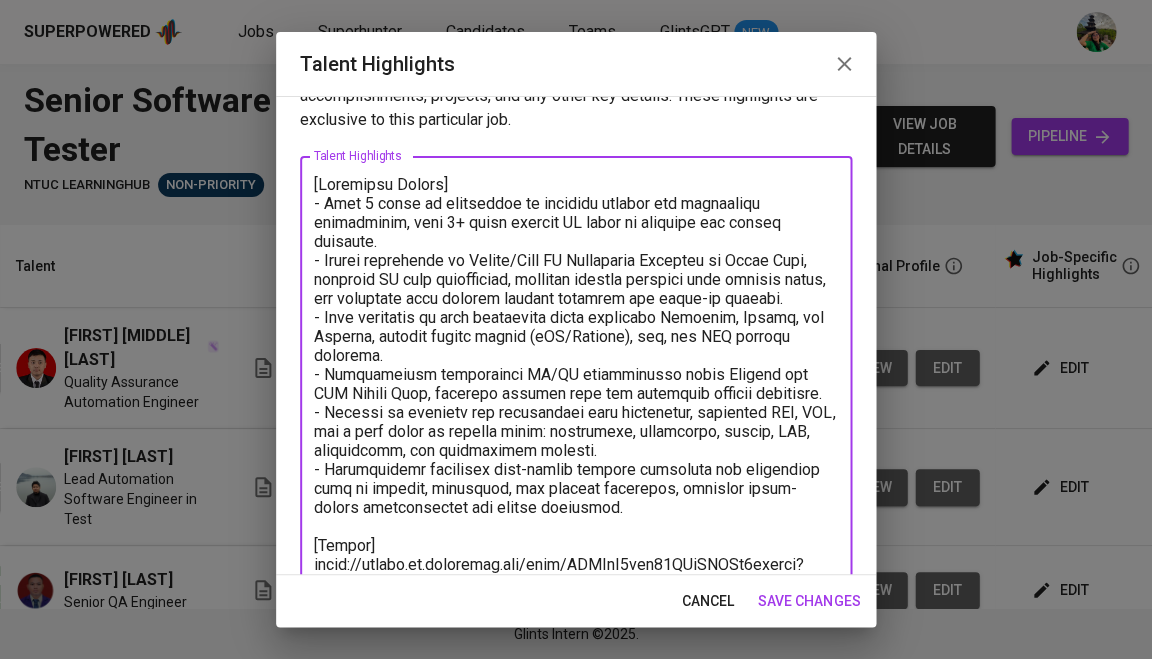 scroll, scrollTop: 52, scrollLeft: 0, axis: vertical 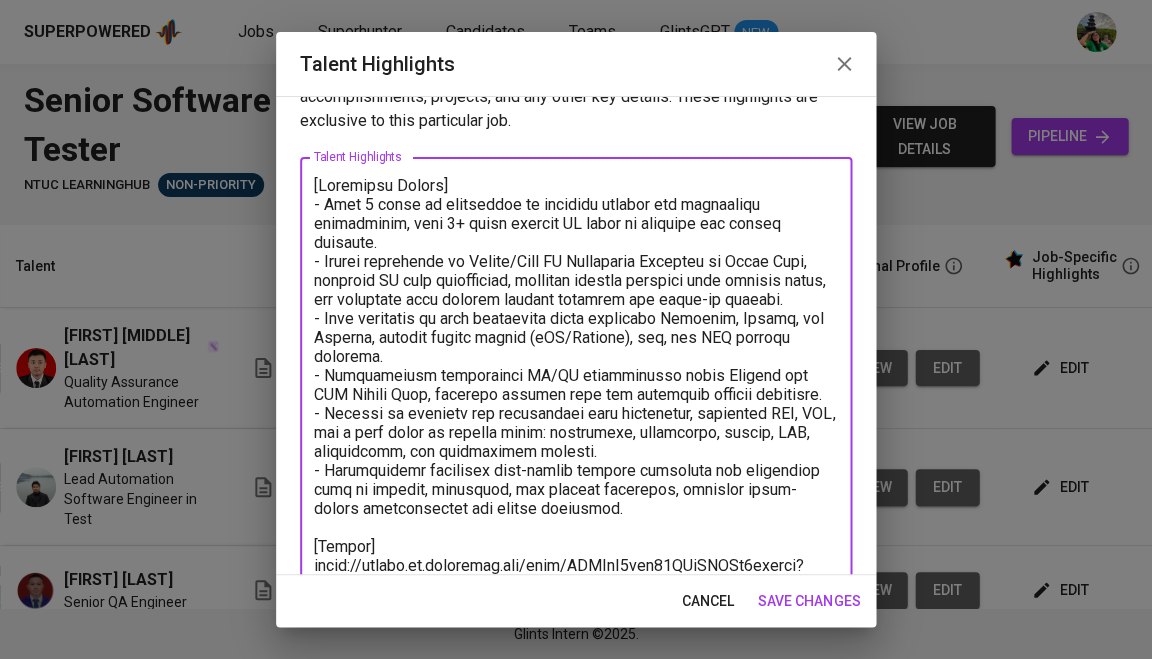 click on "save changes" at bounding box center (809, 601) 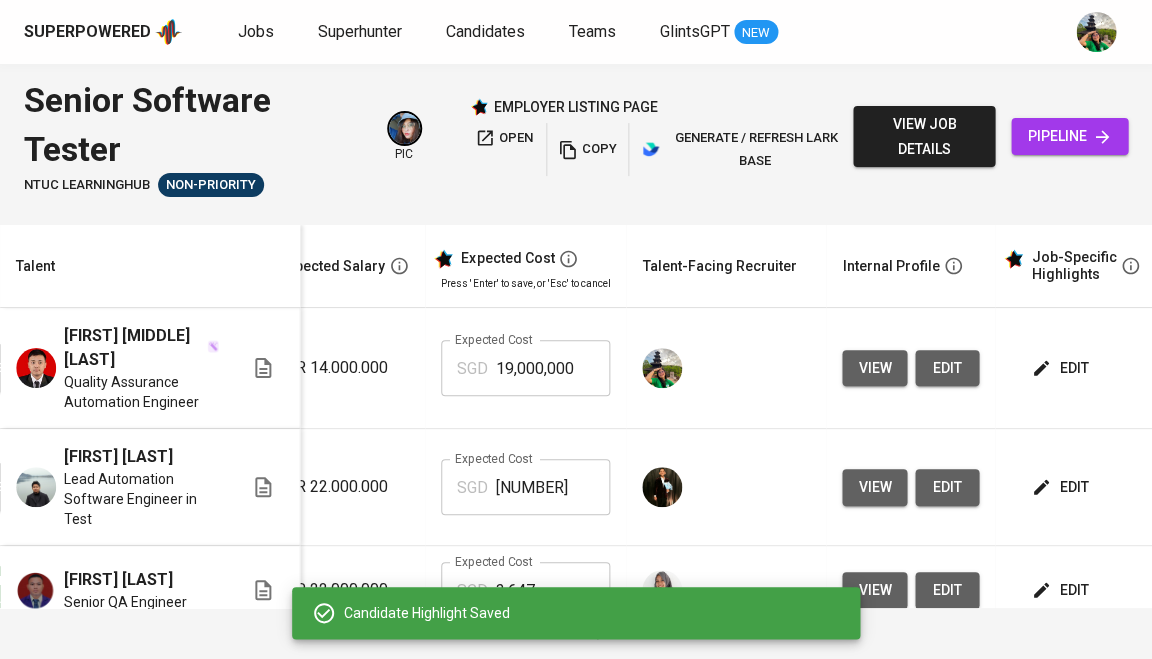 click on "edit" at bounding box center [1061, 487] 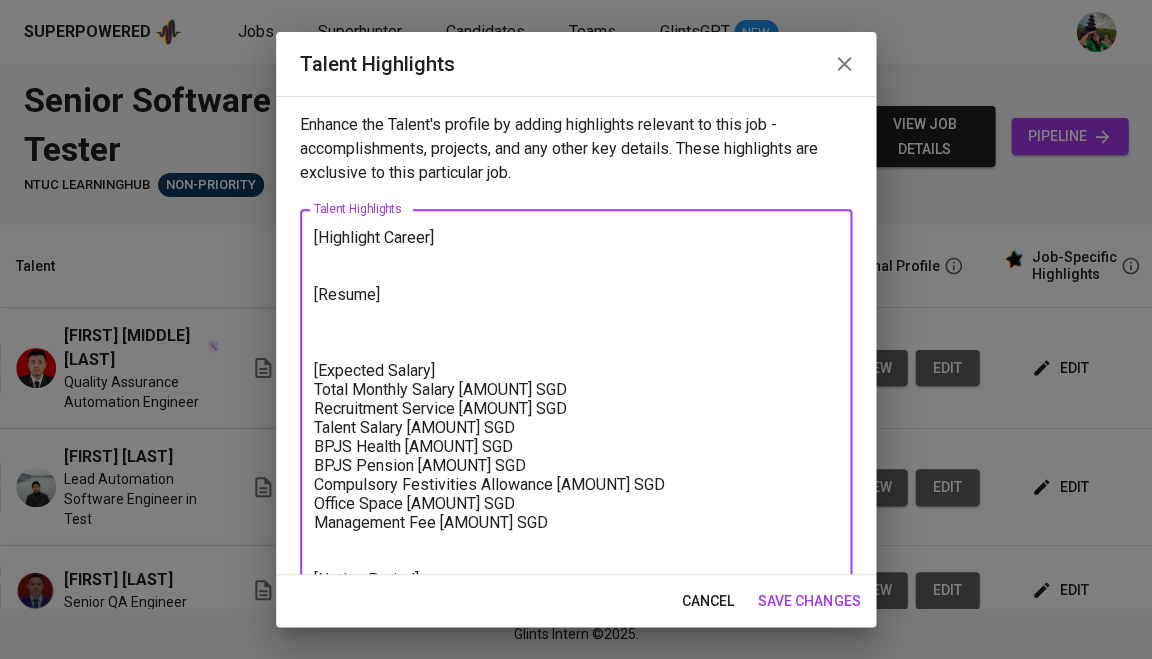 drag, startPoint x: 562, startPoint y: 513, endPoint x: 308, endPoint y: 352, distance: 300.72745 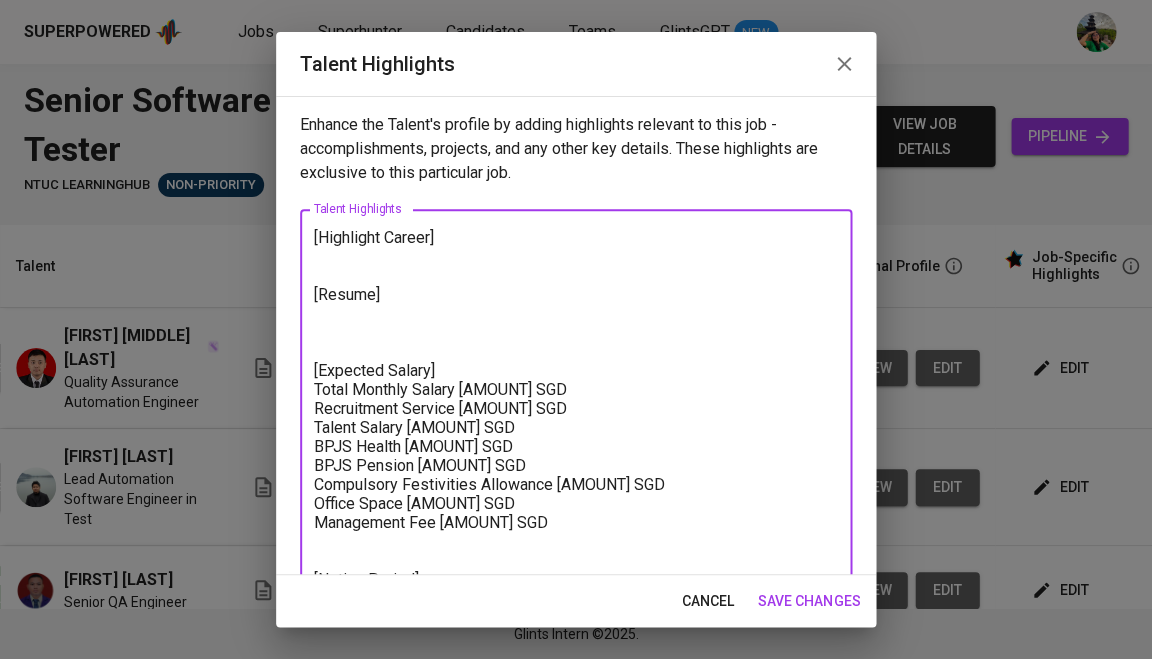 click on "cancel" at bounding box center [708, 601] 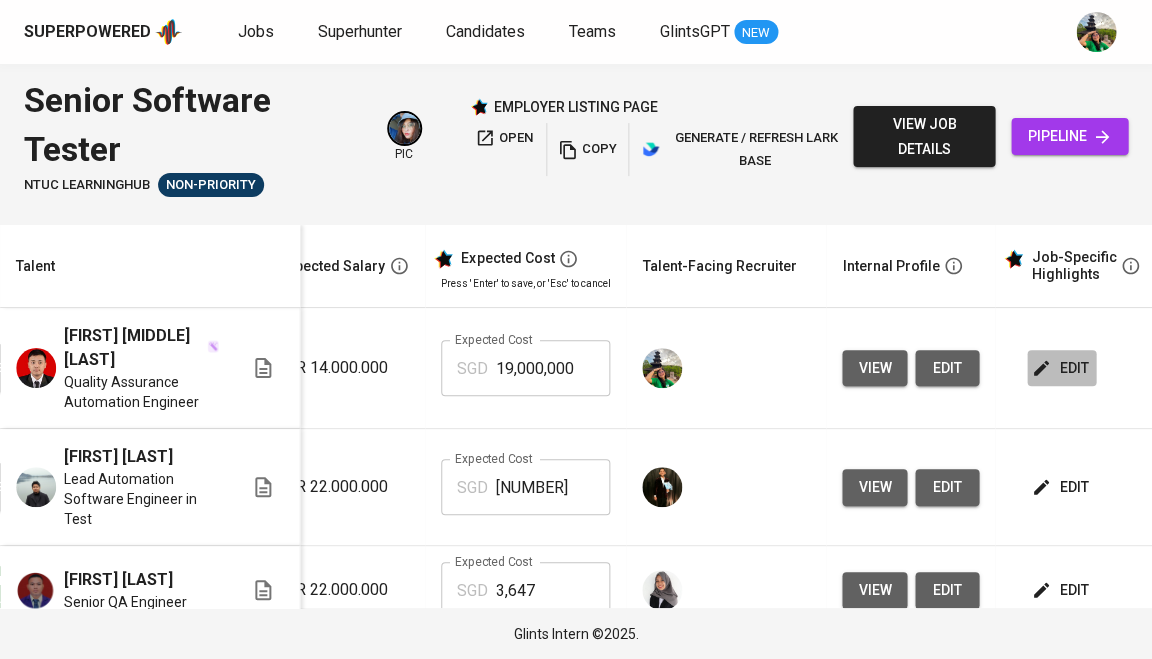 click on "edit" at bounding box center (1061, 368) 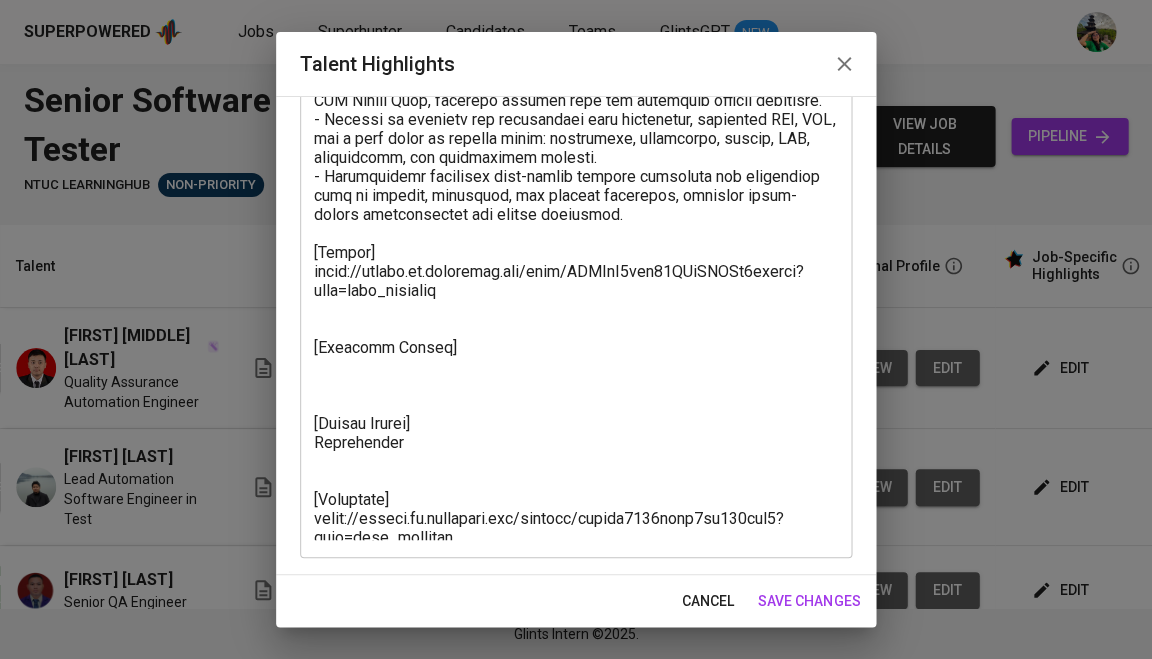 scroll, scrollTop: 345, scrollLeft: 0, axis: vertical 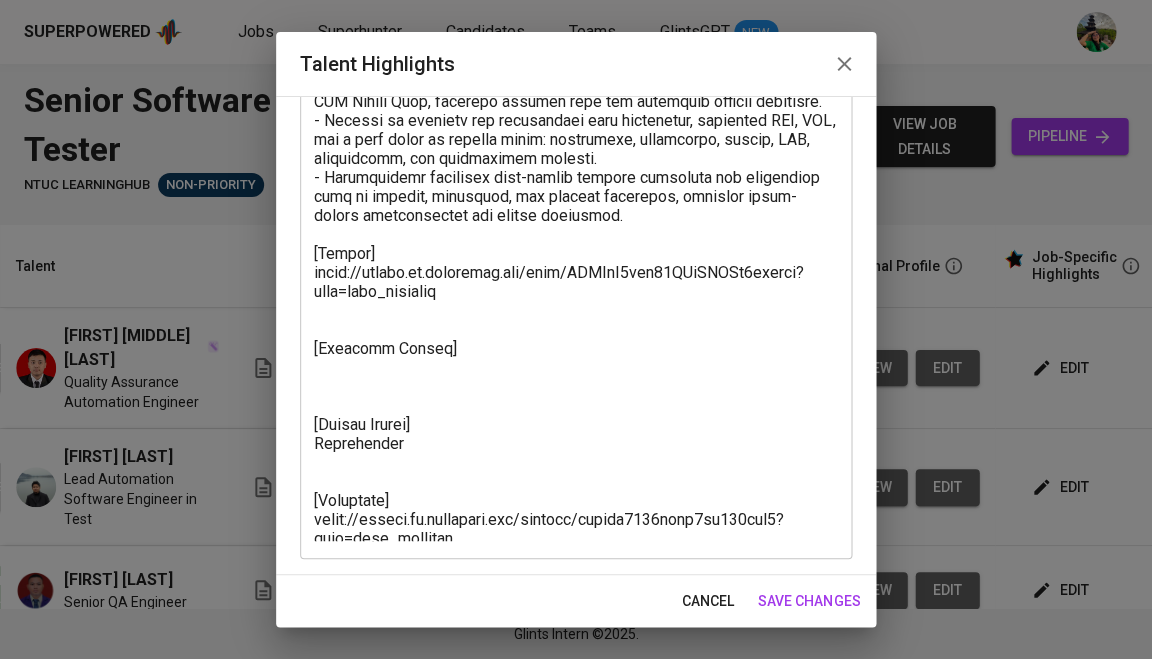 click at bounding box center (576, 212) 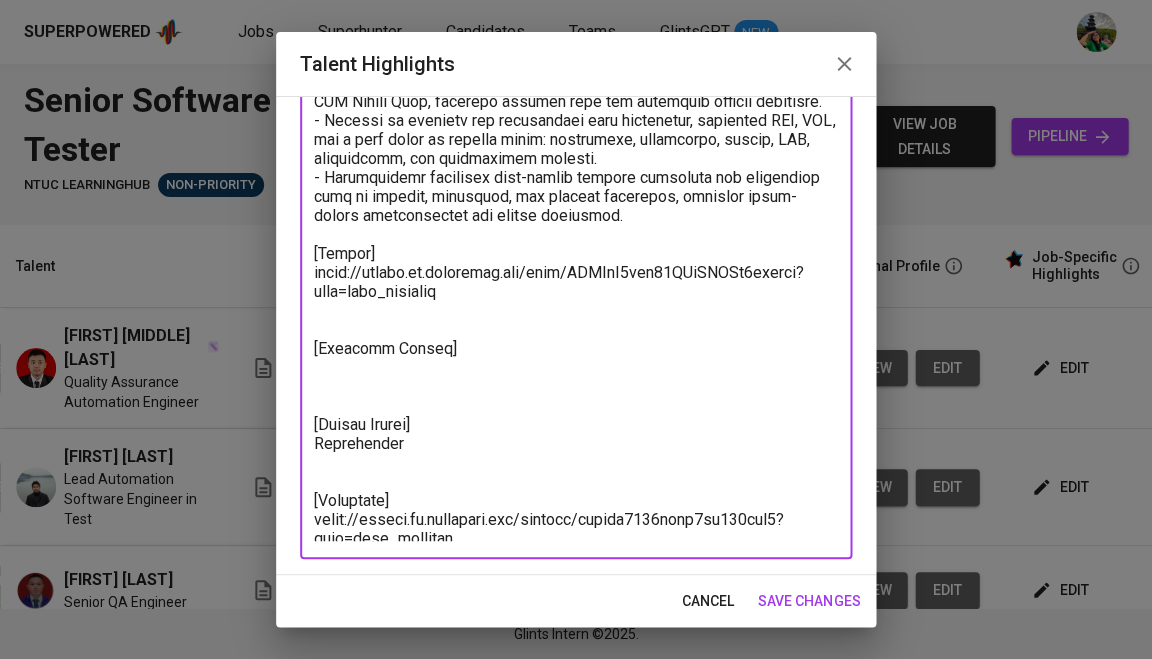 paste on "[Expected Salary]
Total Monthly Salary 3647.26 SGD
Recruitment Service 419.89 SGD
Talent Salary 2153.28 SGD
BPJS Health 50.85 SGD
BPJS Pension 134.36 SGD
Compulsory Festivities Allowance 358.88 SGD
Office Space 180.00 SGD
Management Fee 350.00 SGD" 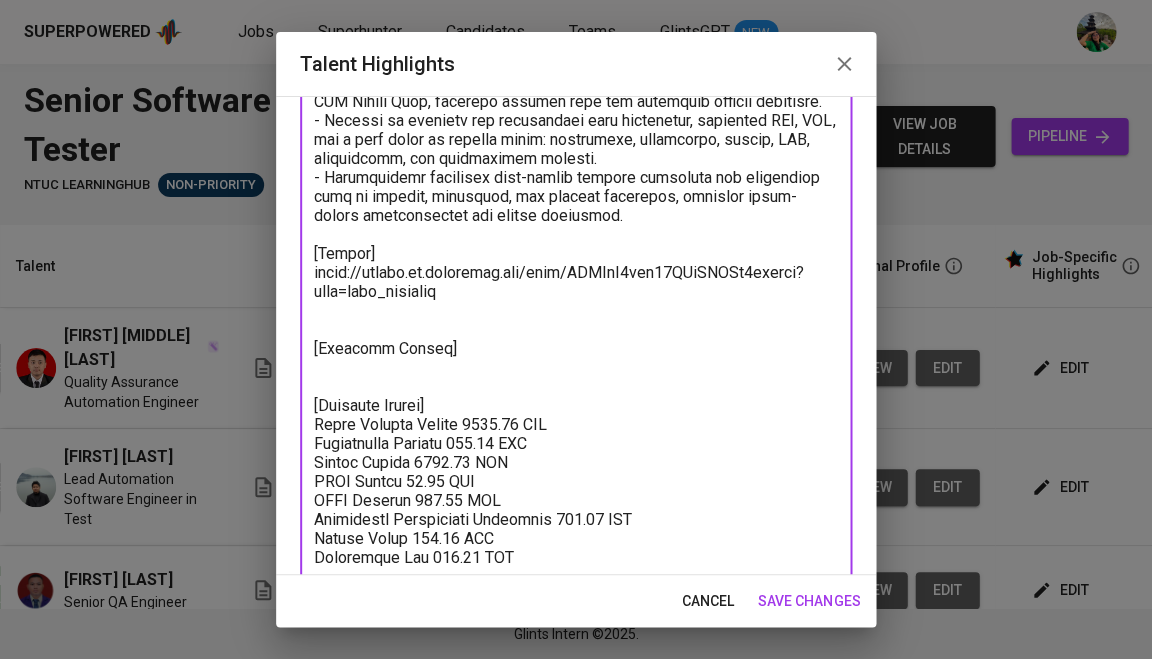 drag, startPoint x: 465, startPoint y: 339, endPoint x: 245, endPoint y: 340, distance: 220.00227 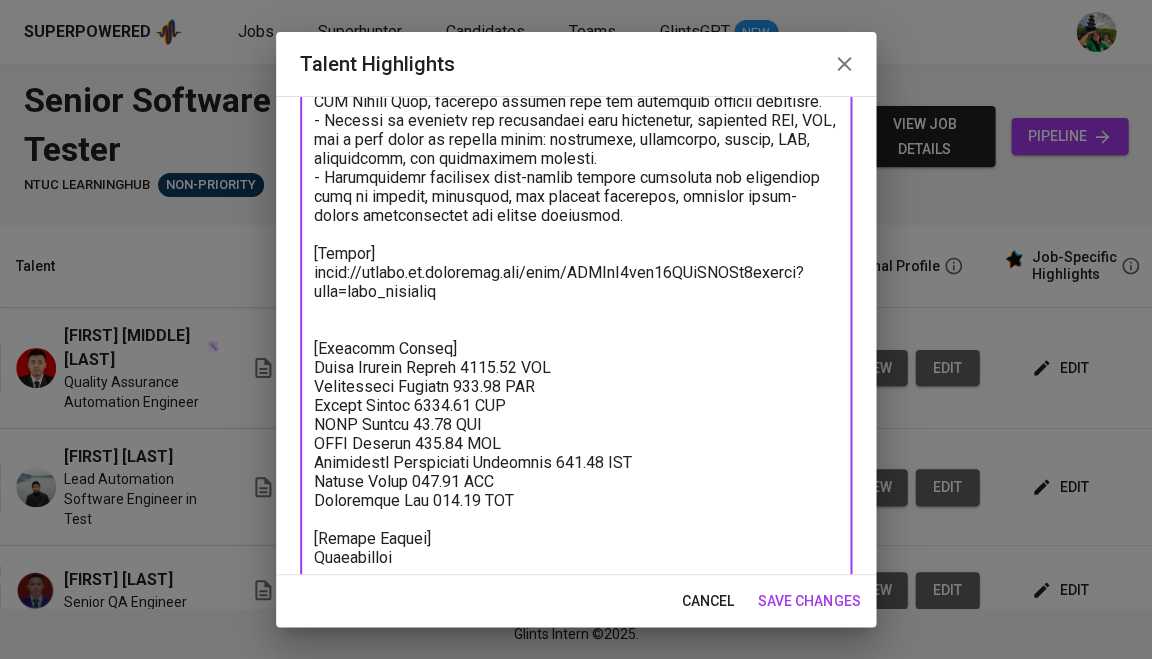 click at bounding box center [576, 266] 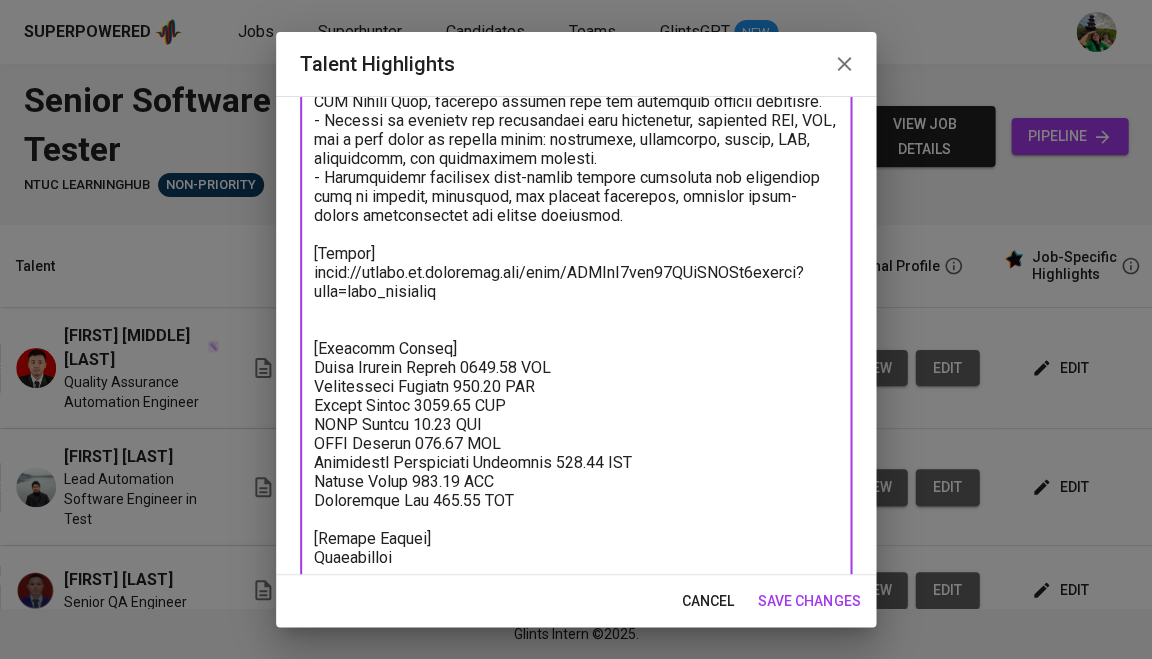 click at bounding box center [576, 266] 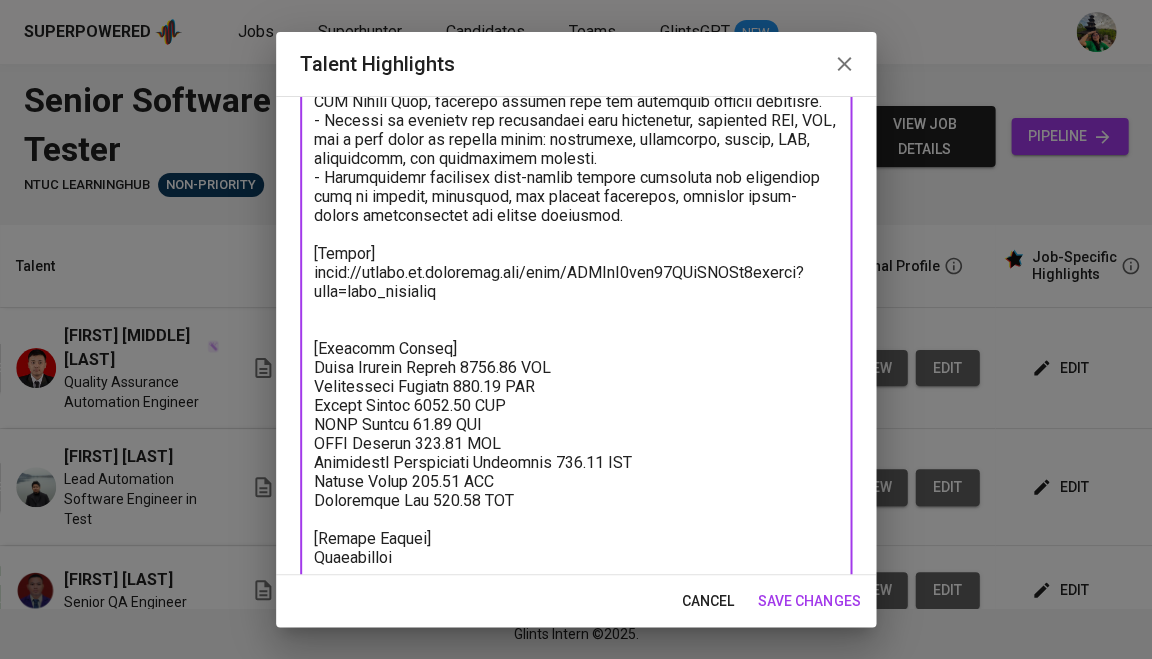 click at bounding box center [576, 266] 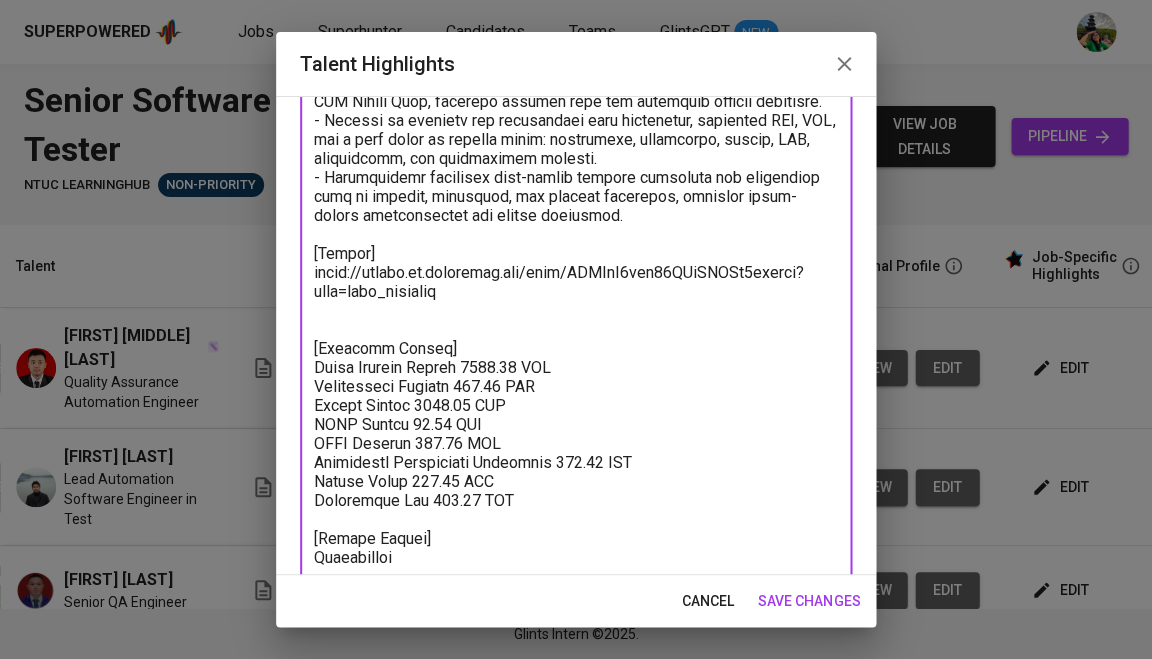 click at bounding box center (576, 266) 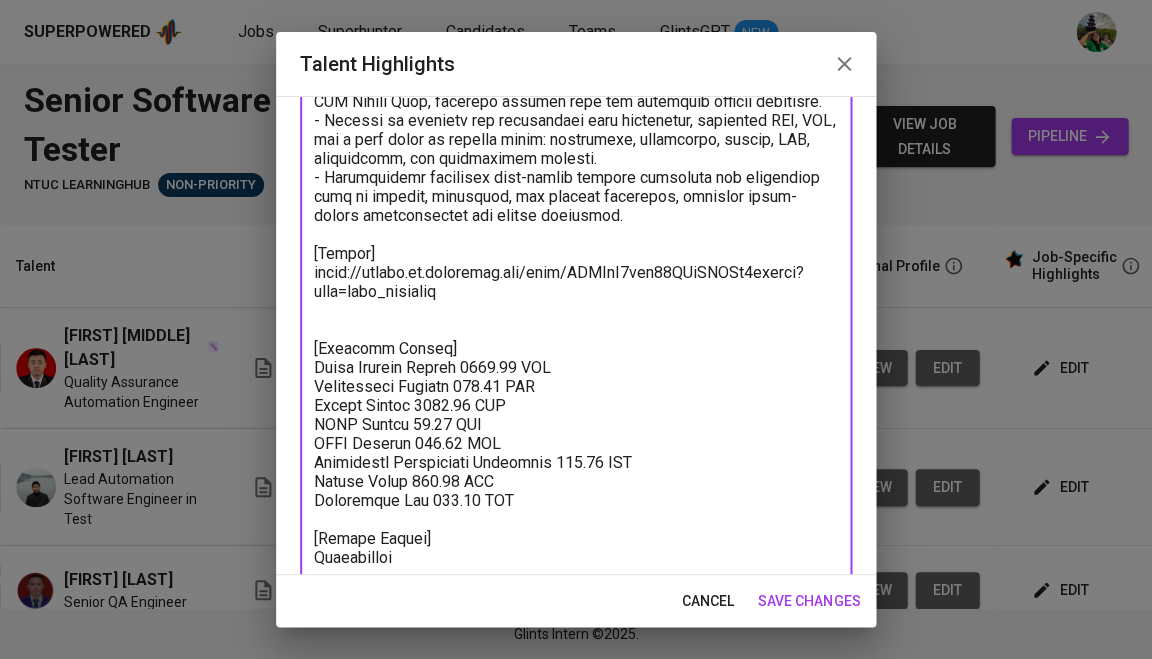 click at bounding box center [576, 266] 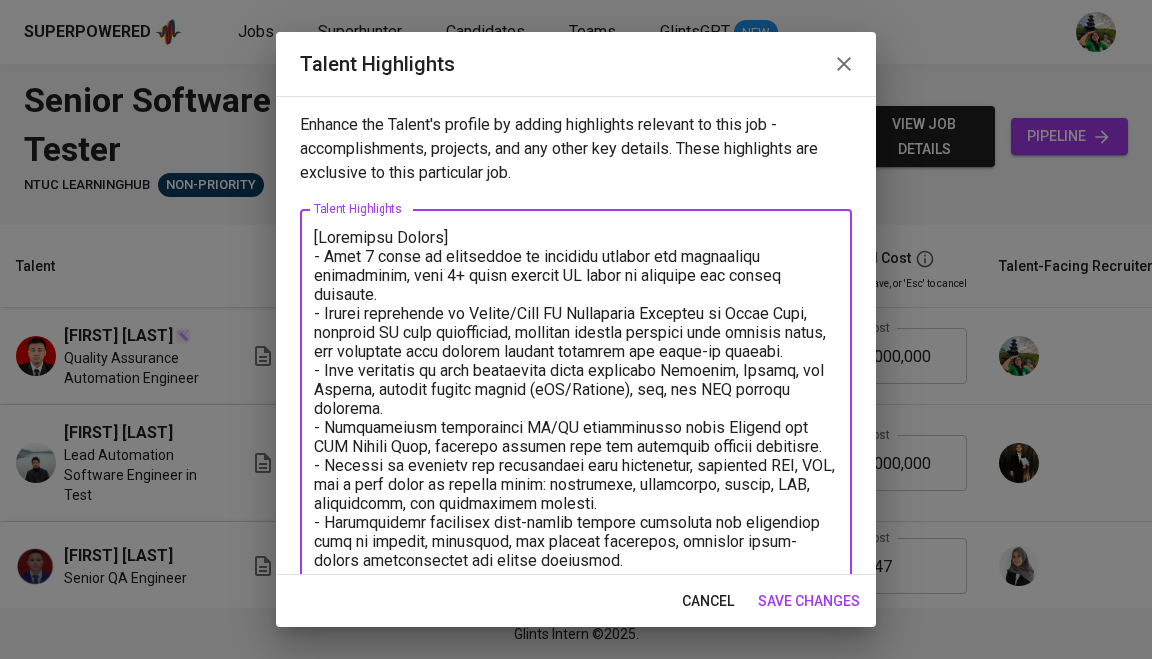 scroll, scrollTop: 0, scrollLeft: 0, axis: both 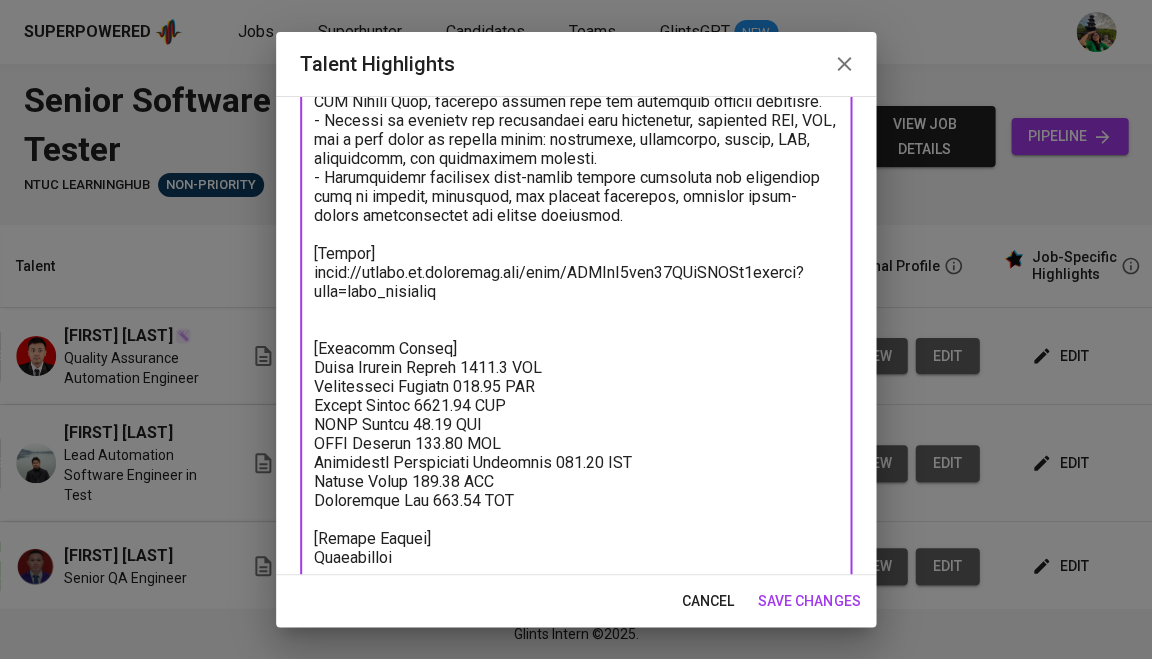 type on "[Highlight Career]
- Over 6 years of experience in software testing and automation engineering, with 3+ years leading QA teams on regional and global projects.
- Proven leadership as Senior/Lead QA Automation Engineer at Aleph Labs, managing QA team performance, aligning quality strategy with project goals, and mentoring team members through coaching and hands-on support.
- Deep expertise in test automation tools including Selenium, Appium, and Cypress, applied across mobile (iOS/Android), web, and API testing projects.
- Successfully implemented CI/CD integrations using Jenkins and AWS Device Farm, reducing testing time and improving release stability.
- Skilled in creating and maintaining test frameworks, utilizing BDD, TDD, and a wide range of testing types: functional, regression, sanity, API, integration, and performance testing.
- Consistently delivered high-impact quality solutions for industries such as finance, insurance, and digital platforms, ensuring cross-device compatibility and market readin..." 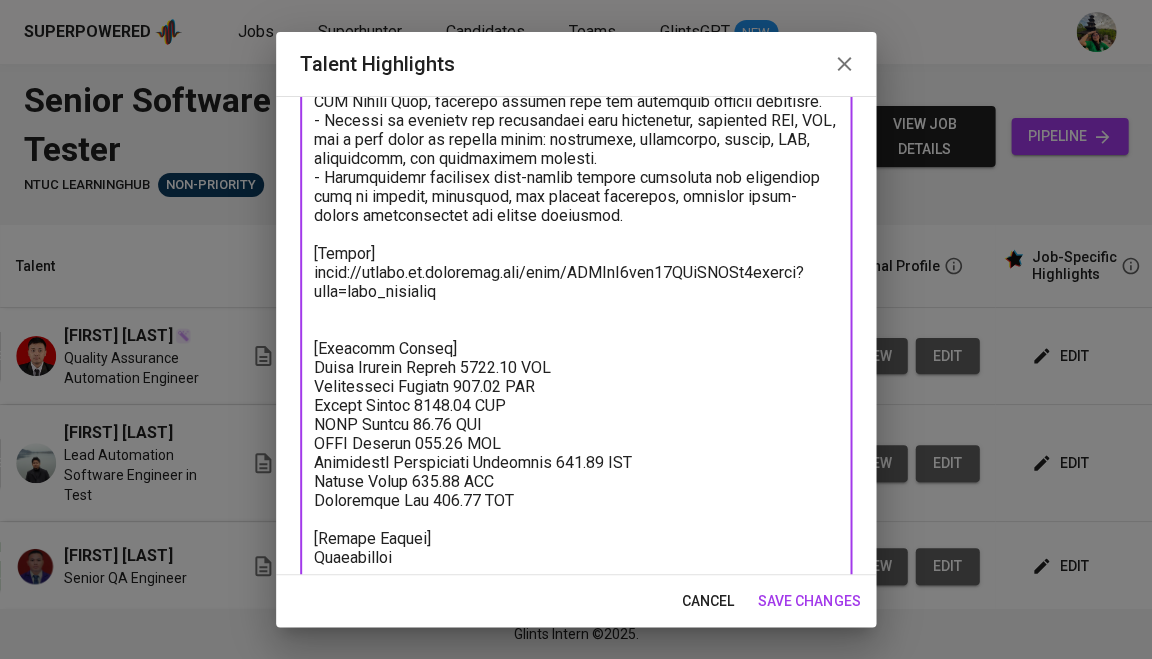 click on "save changes" at bounding box center (809, 601) 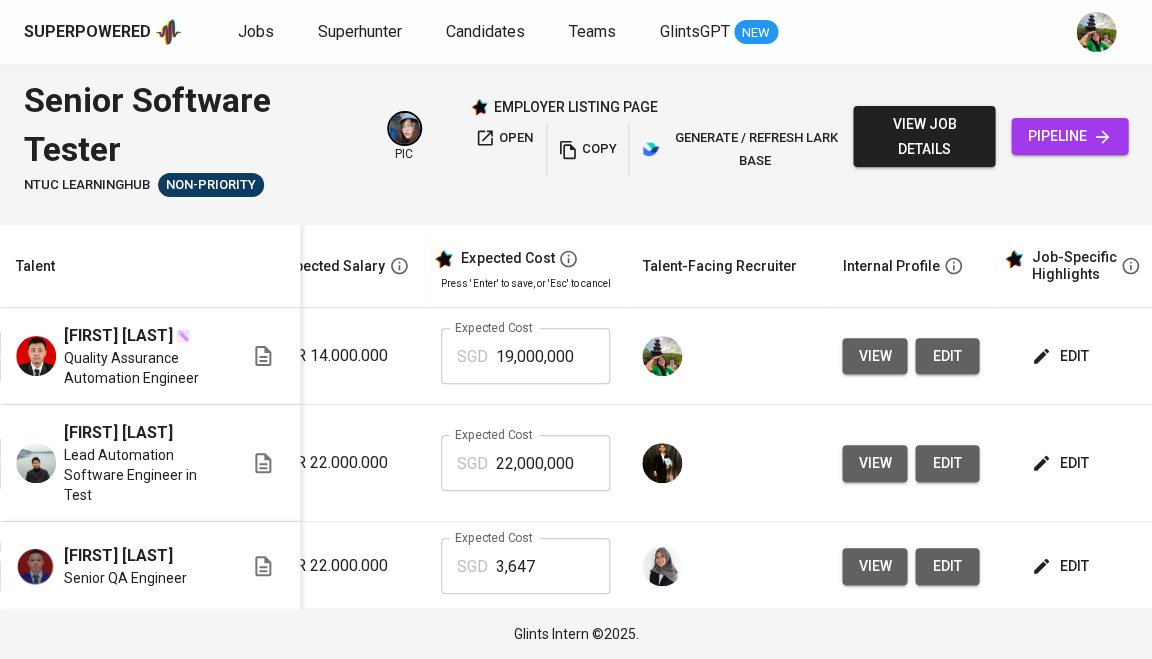 scroll, scrollTop: 0, scrollLeft: 357, axis: horizontal 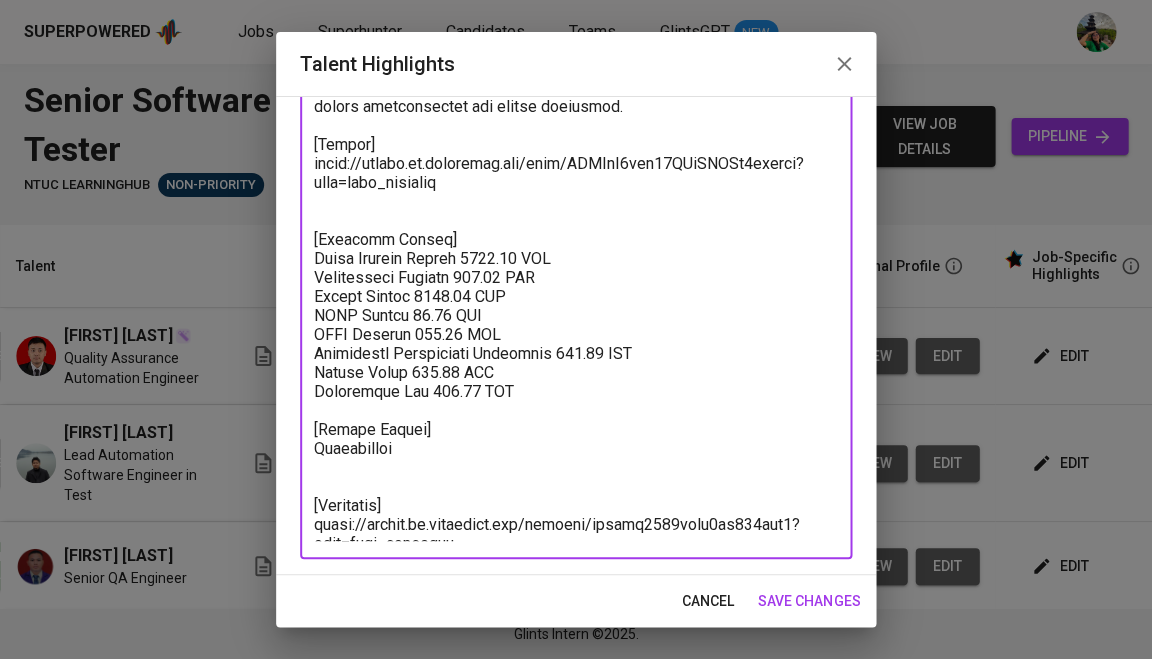click at bounding box center [576, 157] 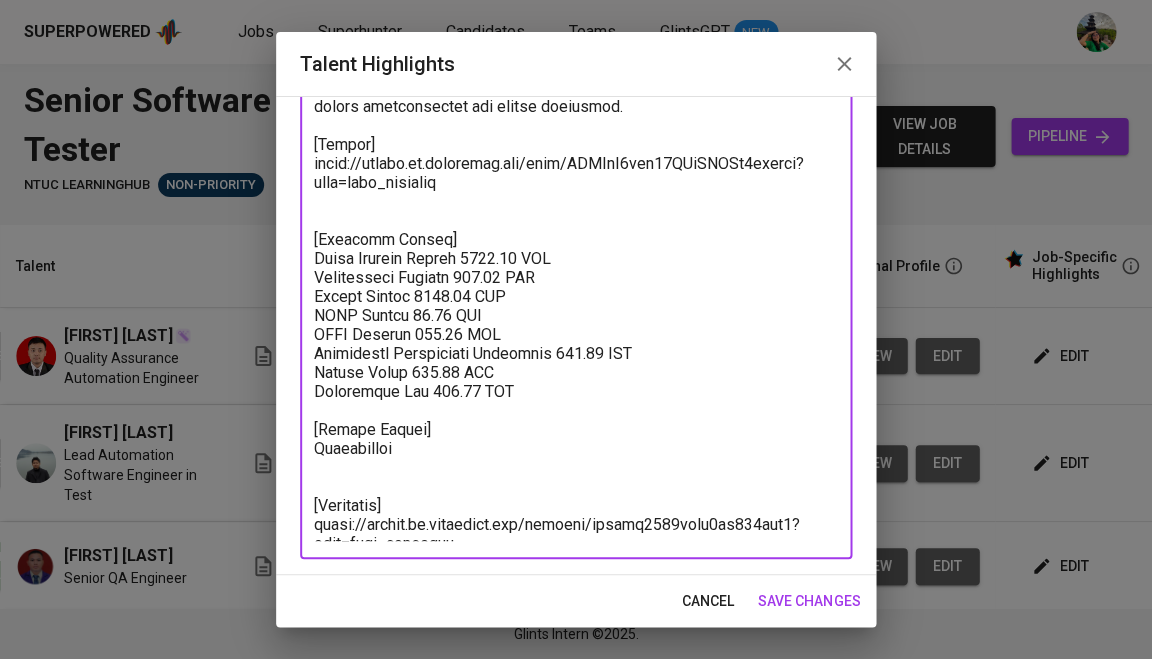 click on "cancel" at bounding box center [708, 601] 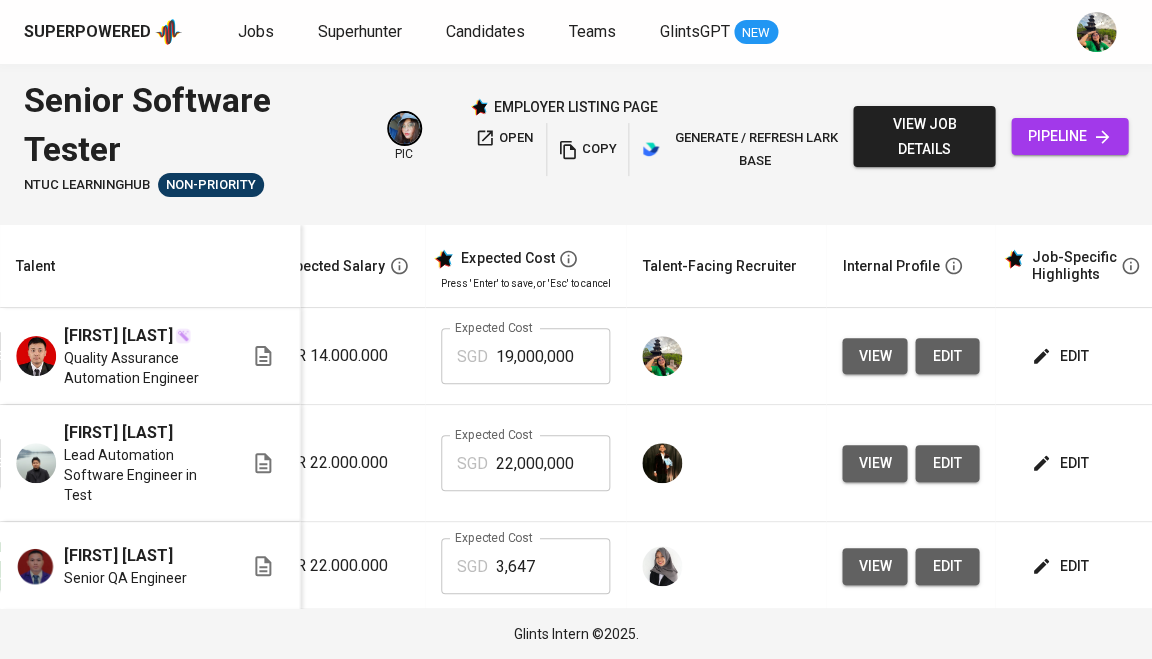 click on "19,000,000" at bounding box center [553, 356] 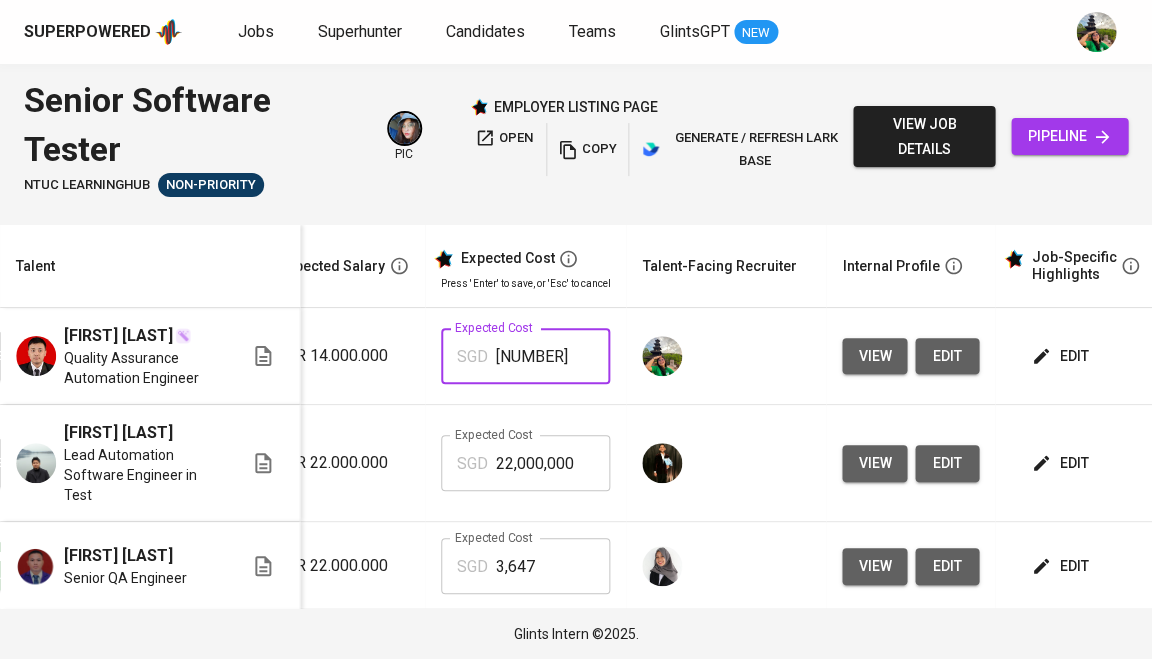 type on "3,169" 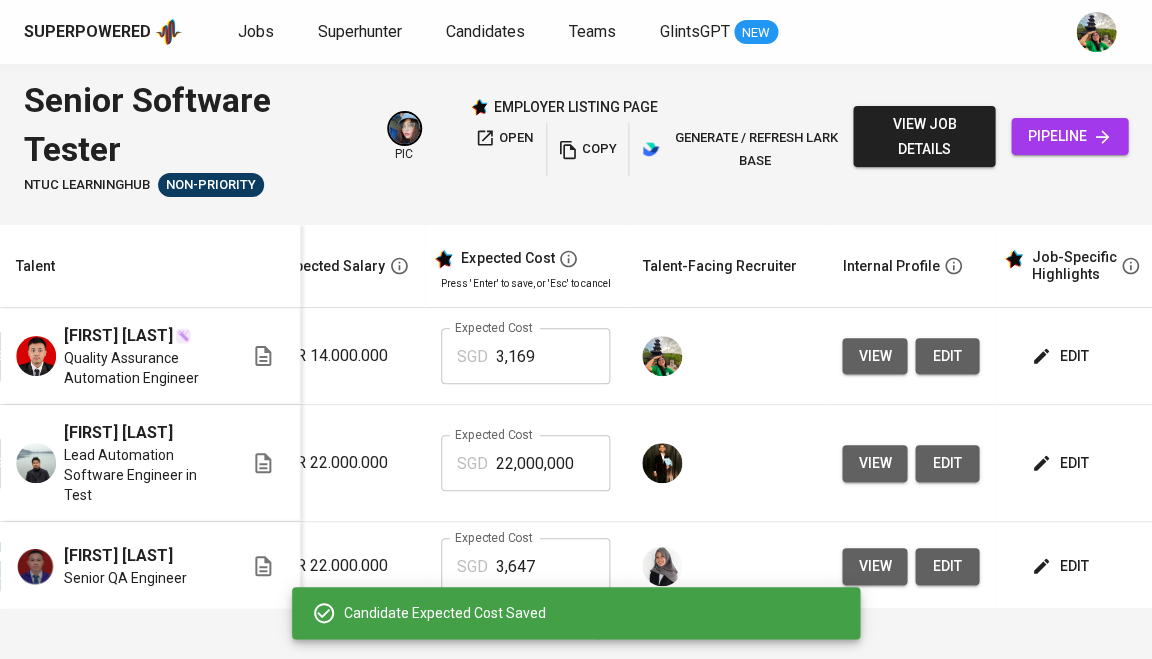 scroll, scrollTop: 0, scrollLeft: 183, axis: horizontal 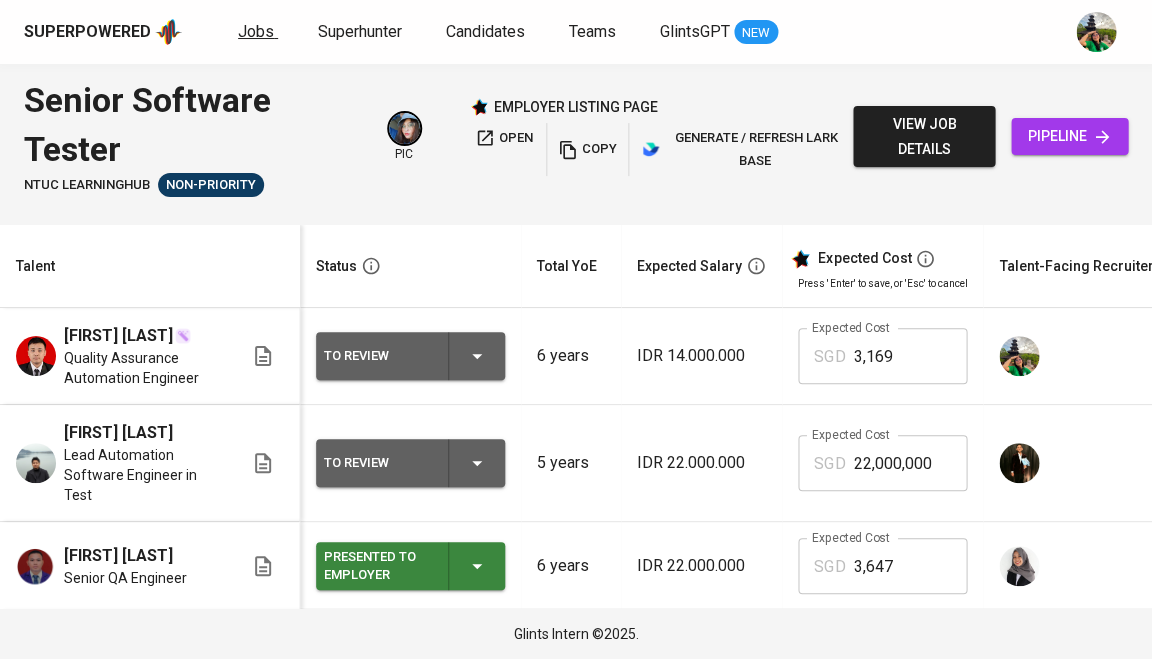 click on "Jobs" at bounding box center [256, 31] 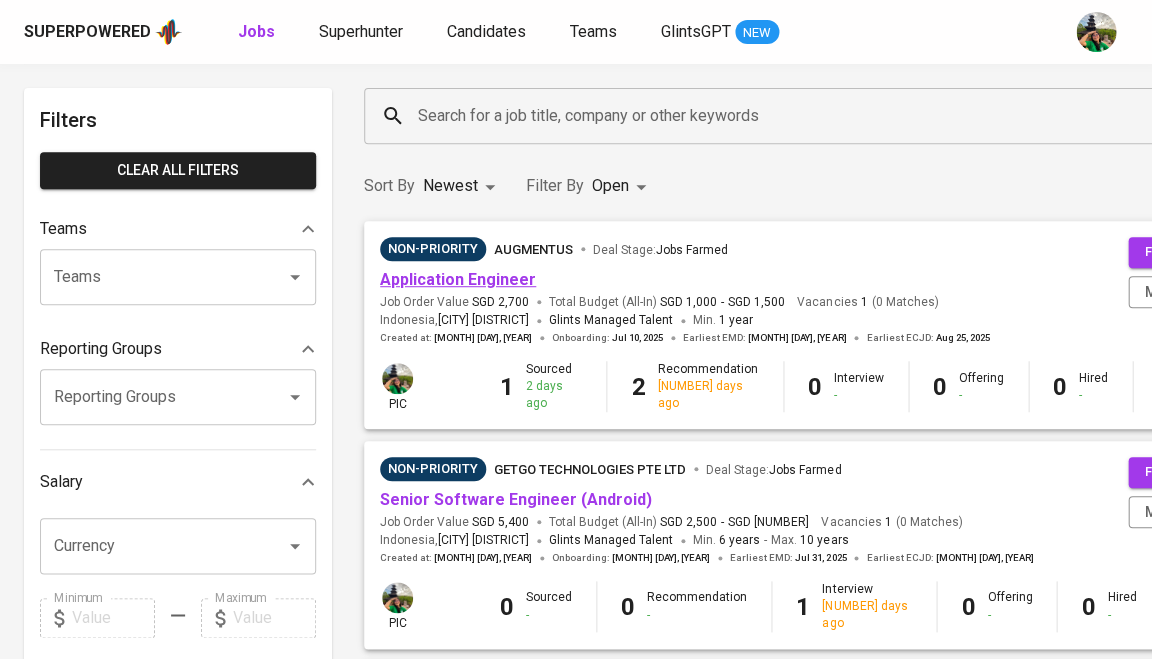 click on "Application Engineer" at bounding box center (458, 279) 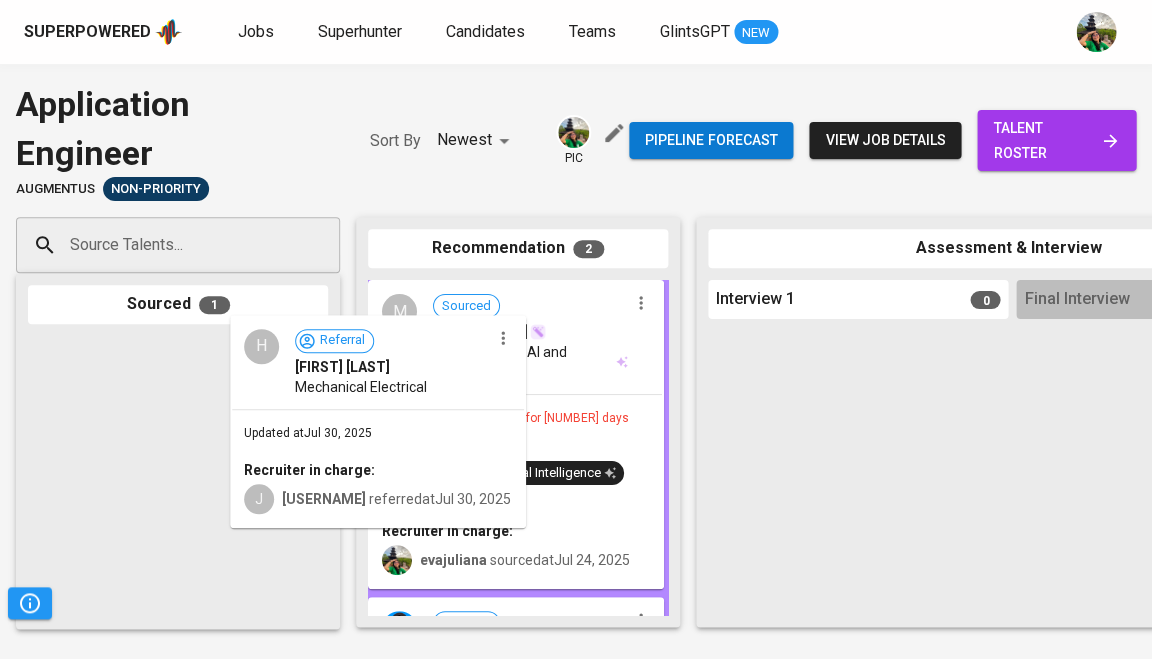 drag, startPoint x: 203, startPoint y: 489, endPoint x: 452, endPoint y: 462, distance: 250.45958 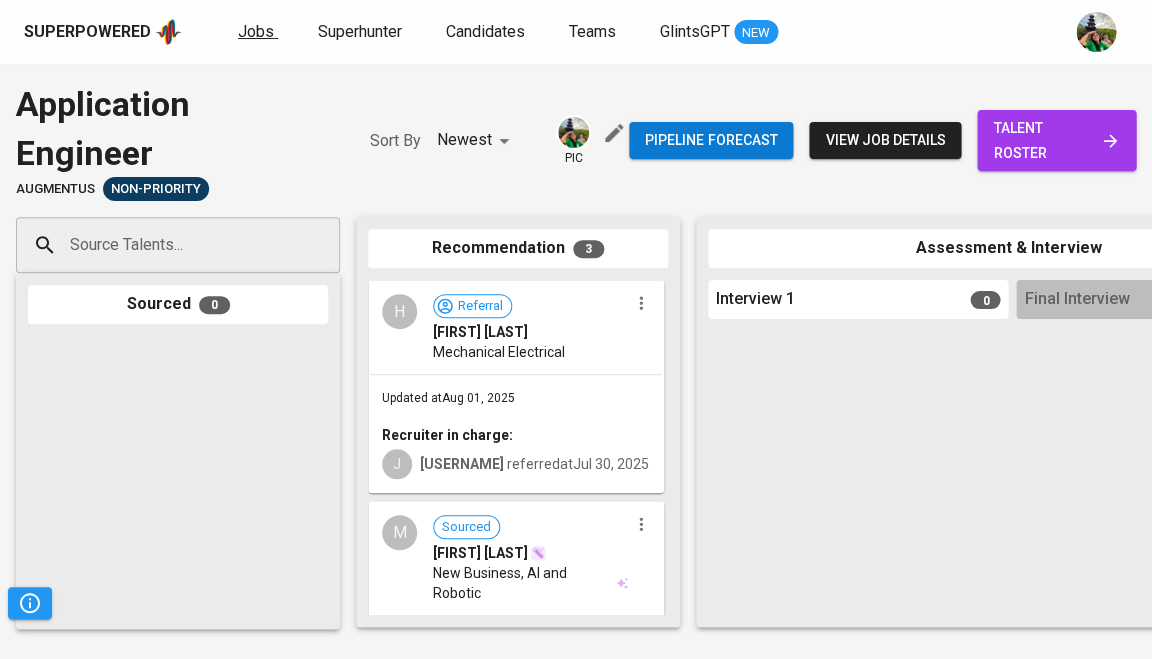 click on "Jobs" at bounding box center (258, 32) 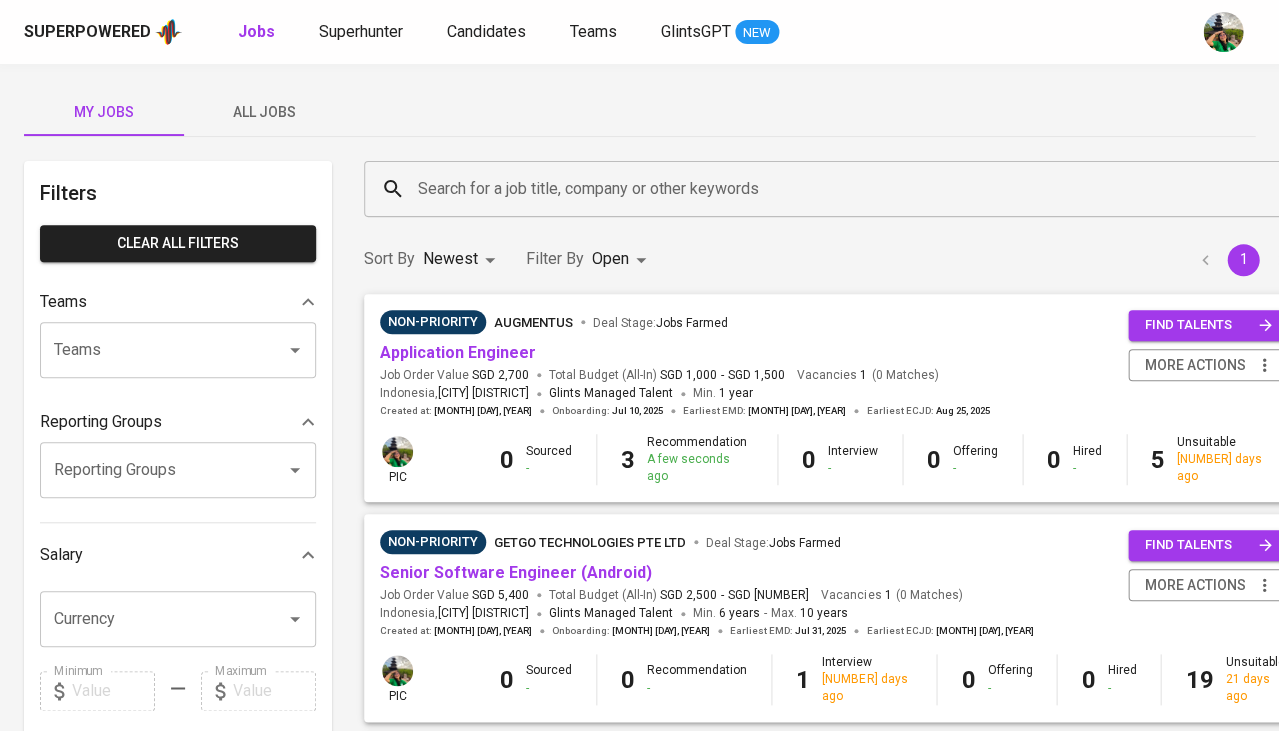 click on "Superpowered Jobs   Superhunter   Candidates   Teams   GlintsGPT   NEW" at bounding box center (607, 32) 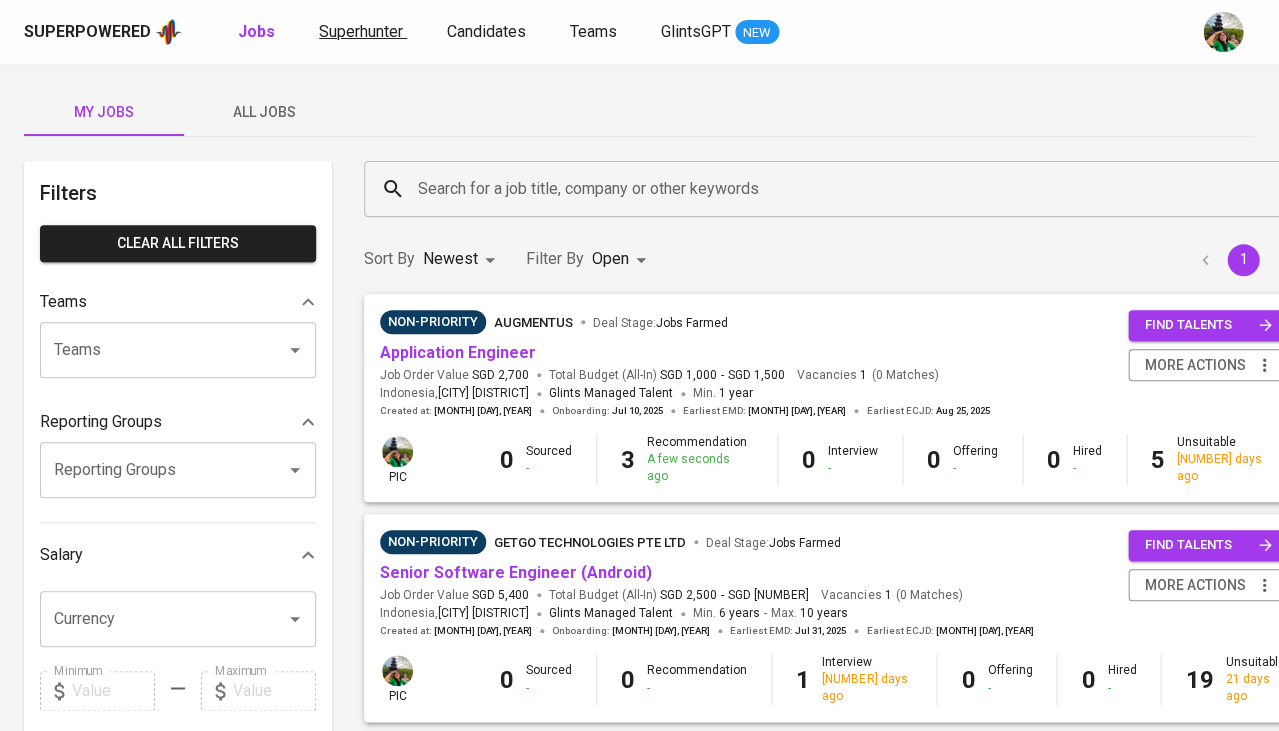 click on "Superhunter" at bounding box center (361, 31) 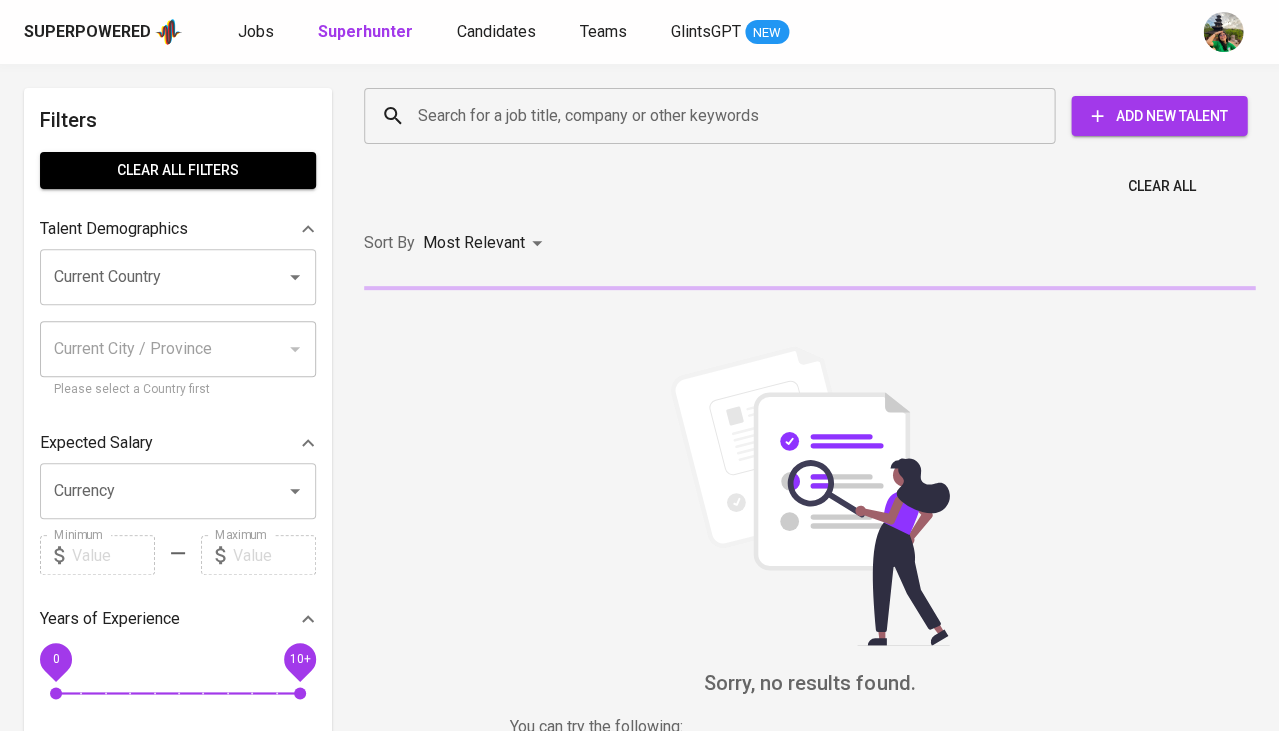 click on "Search for a job title, company or other keywords" at bounding box center (714, 116) 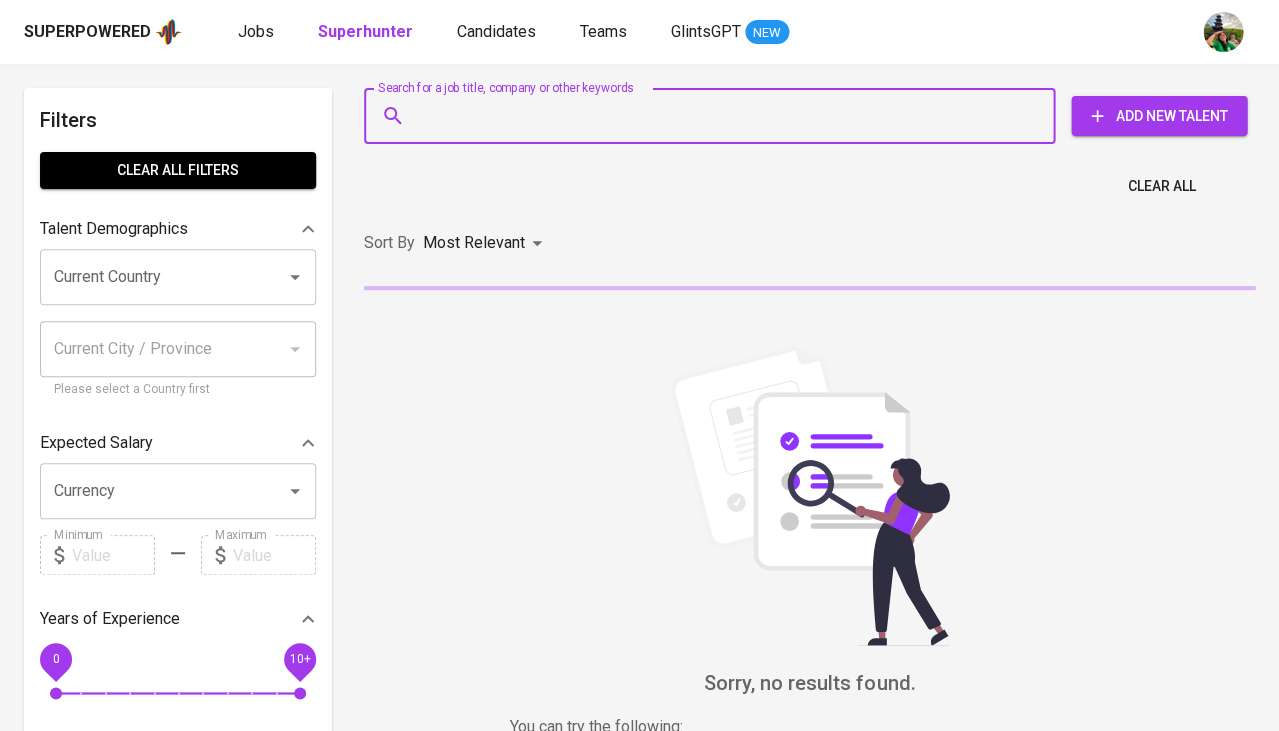 paste on "kotaksuratdindar@gmail.com" 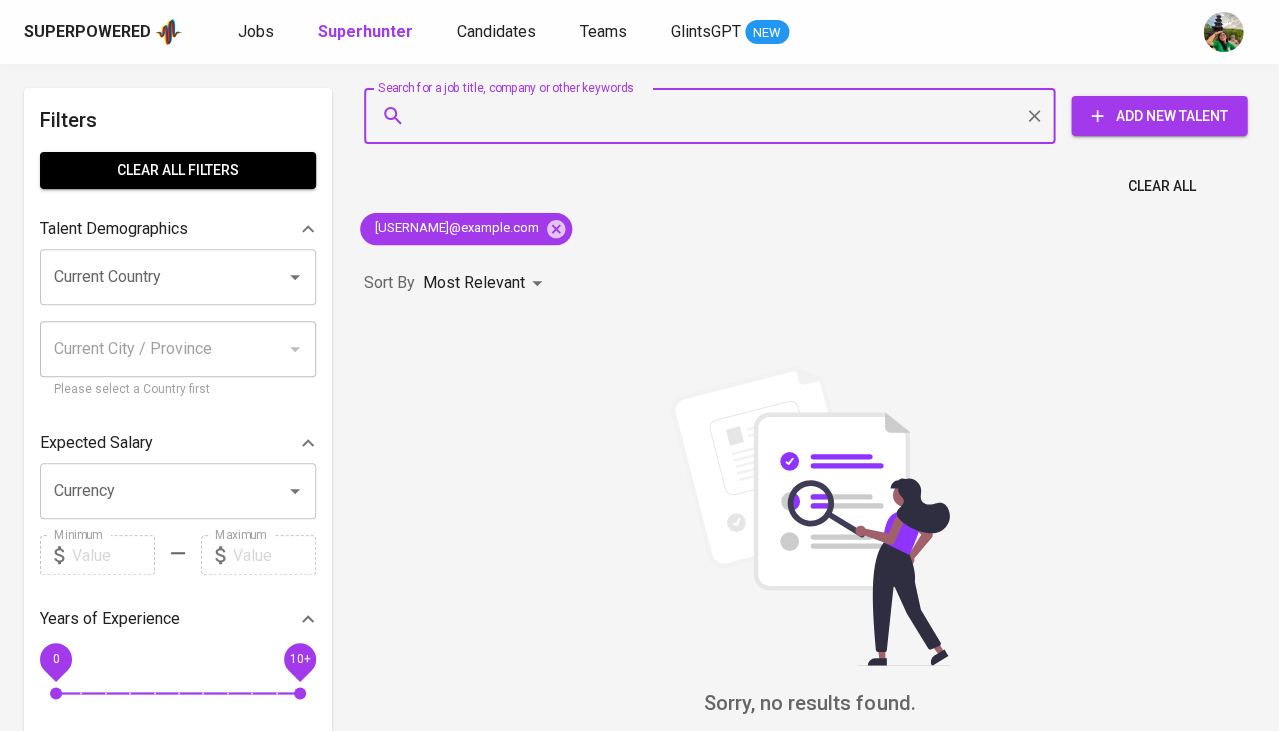 click on "Superpowered Jobs   Superhunter   Candidates   Teams   GlintsGPT   NEW" at bounding box center [639, 32] 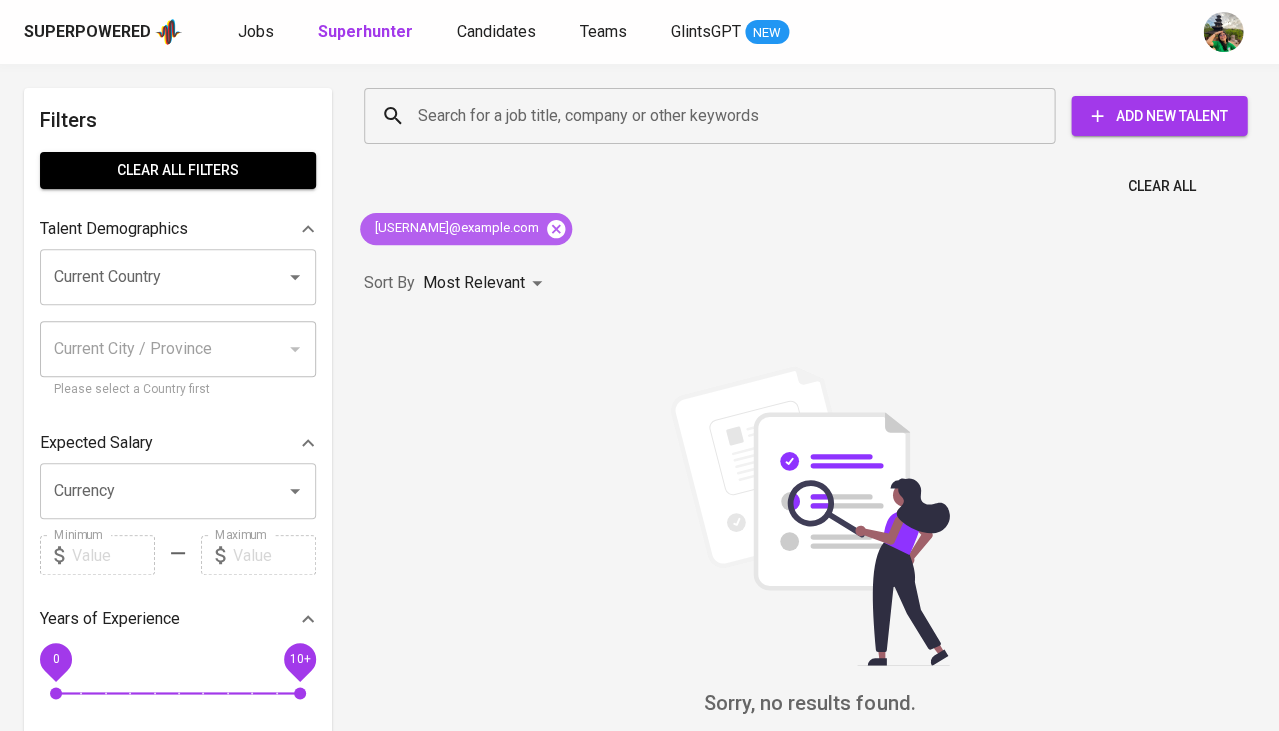 click 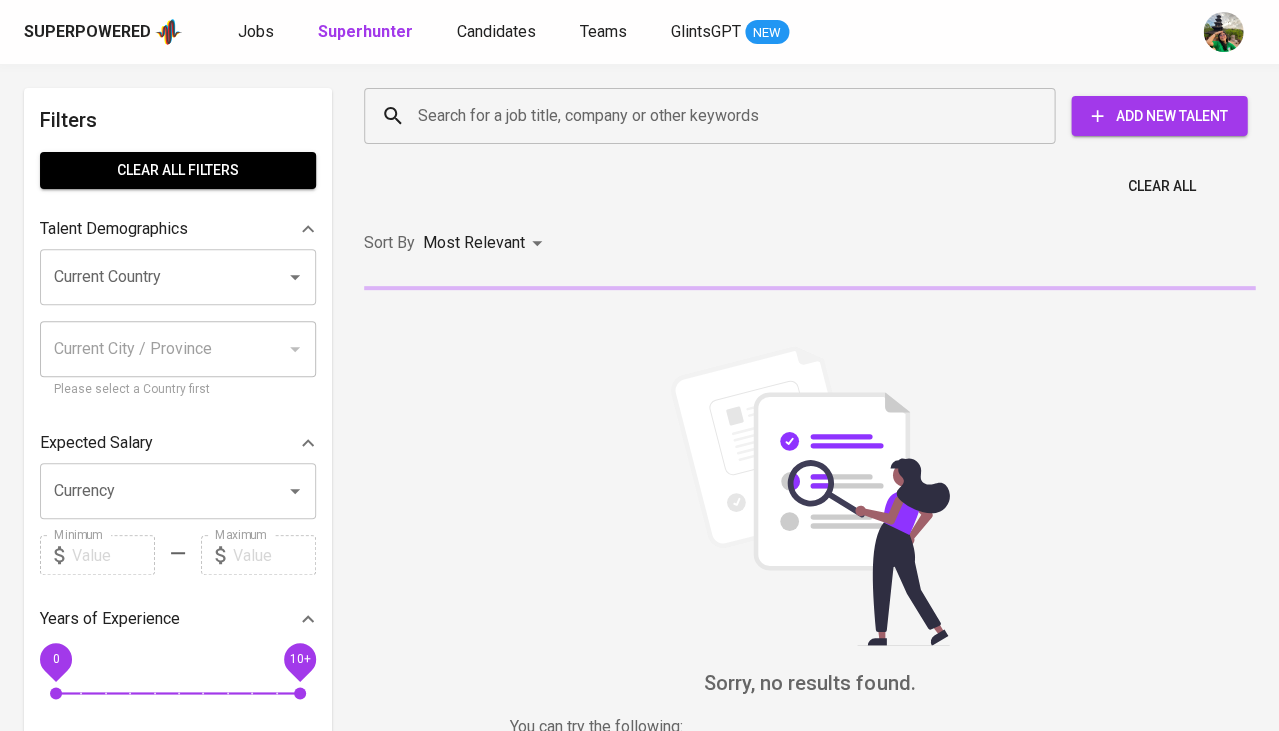 click on "Search for a job title, company or other keywords" at bounding box center [714, 116] 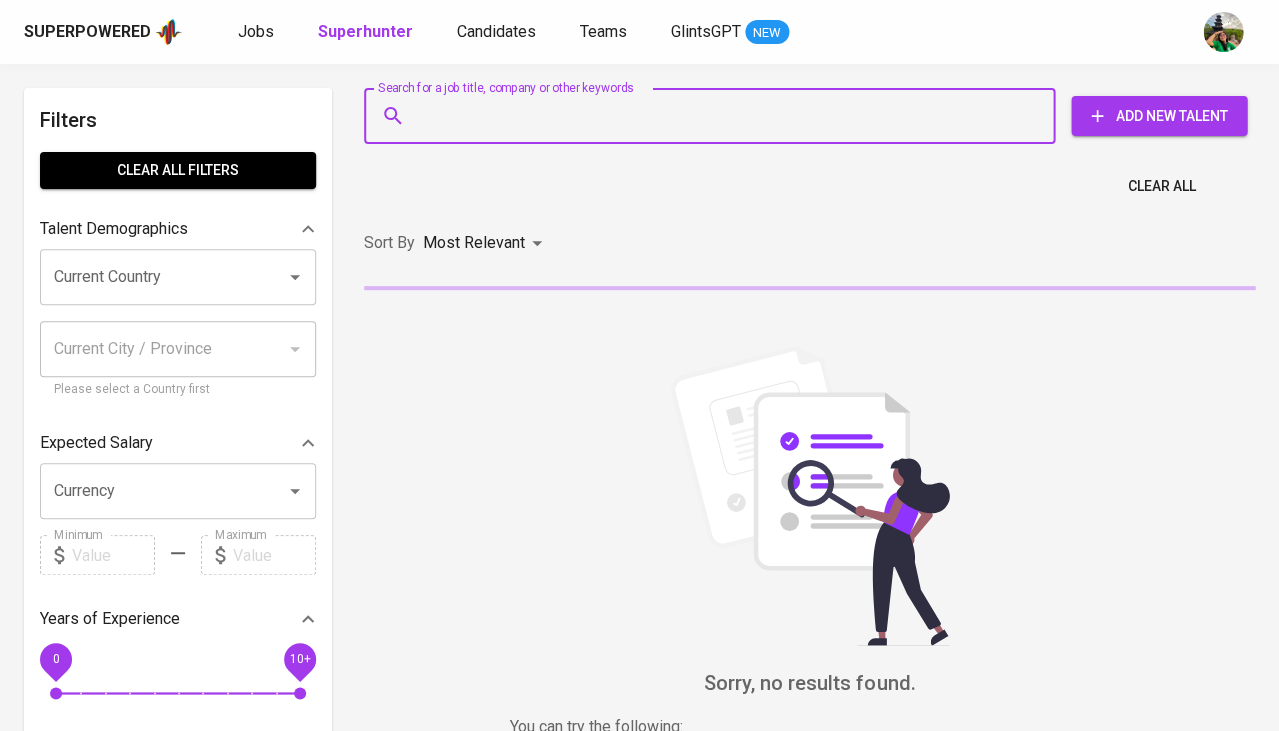 paste on "edgaraudela@yahoo.com" 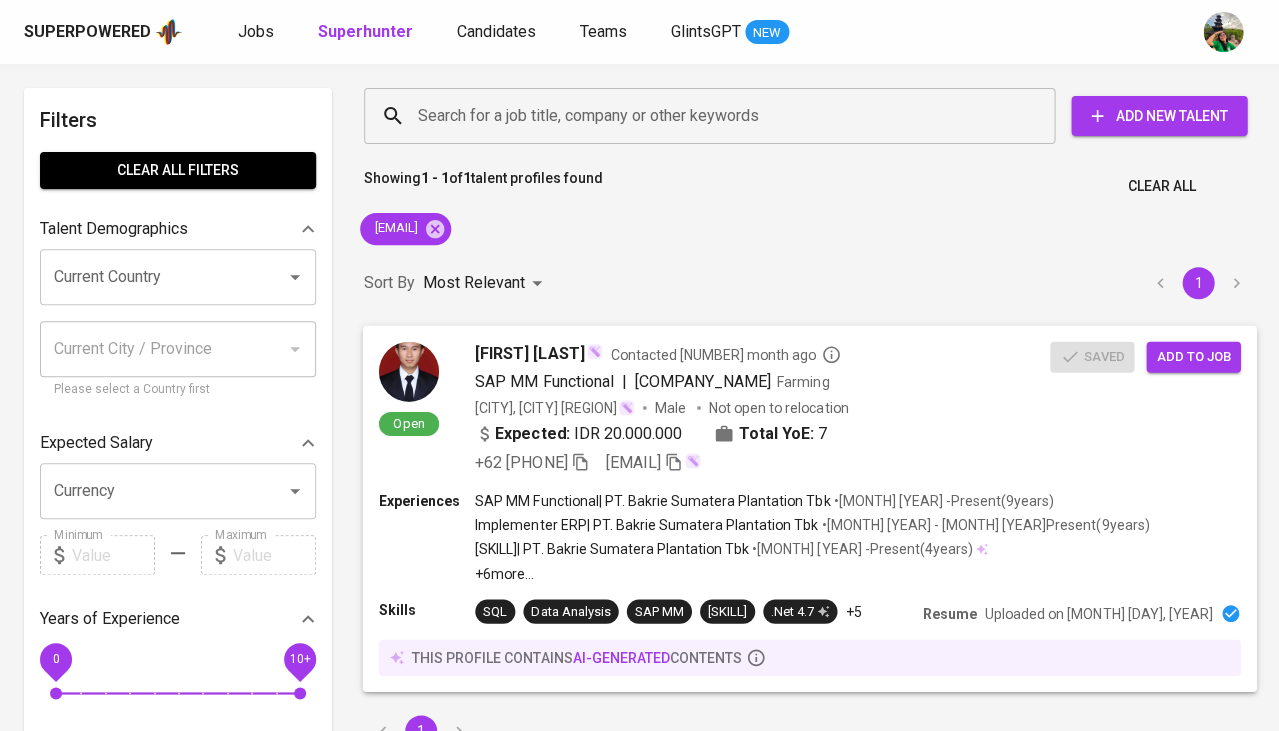 click on "Edgar Batubara" at bounding box center [529, 353] 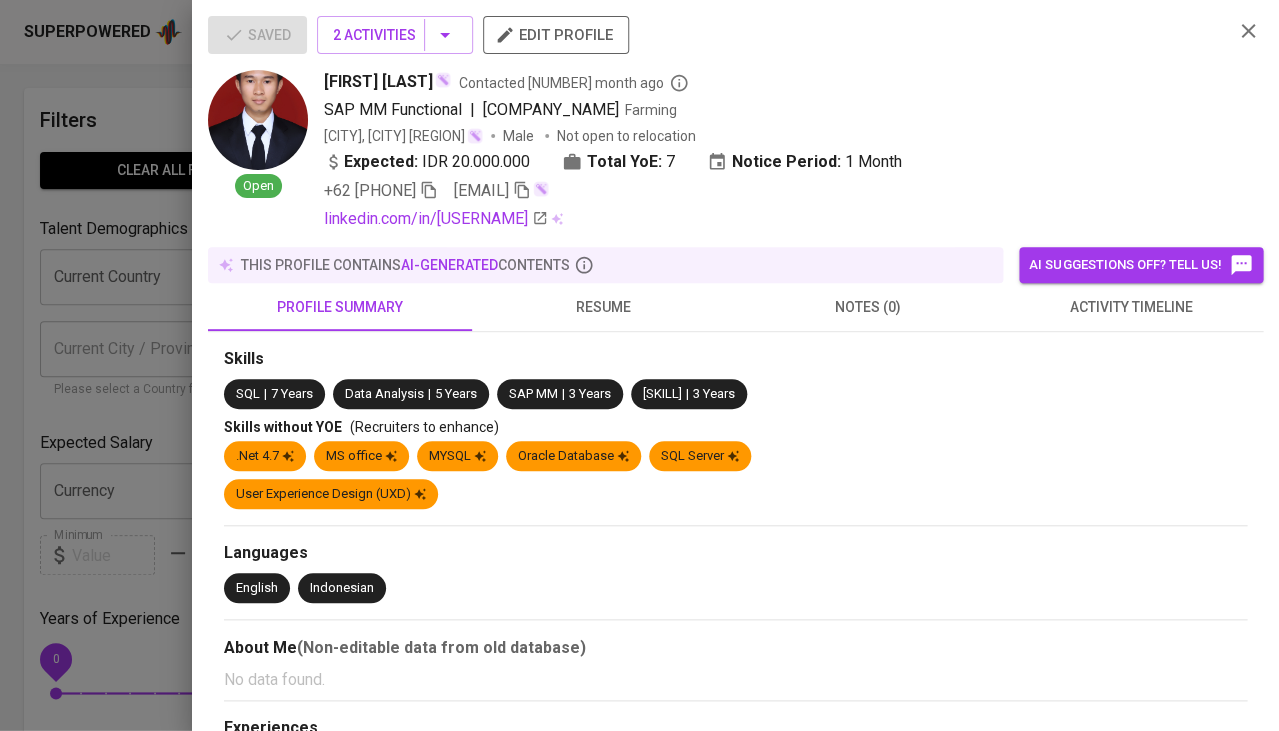 click on "activity timeline" at bounding box center [1131, 307] 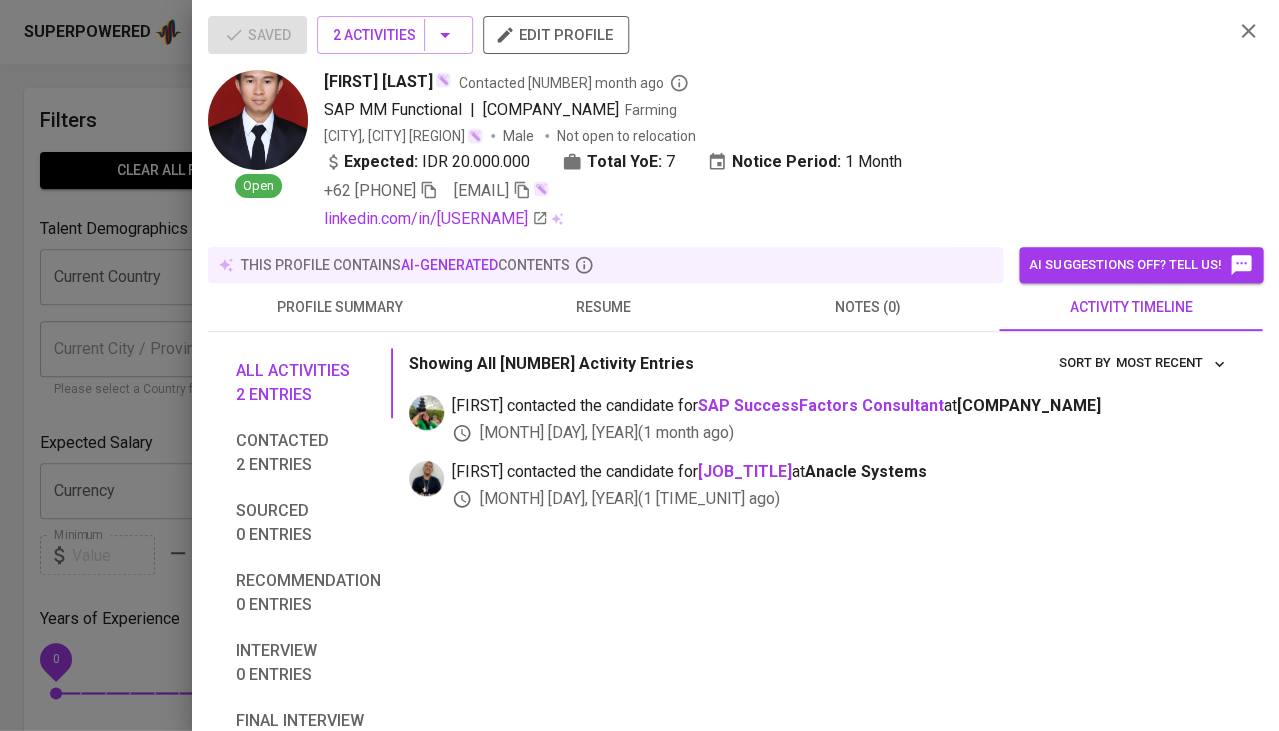 click on "resume" at bounding box center (604, 307) 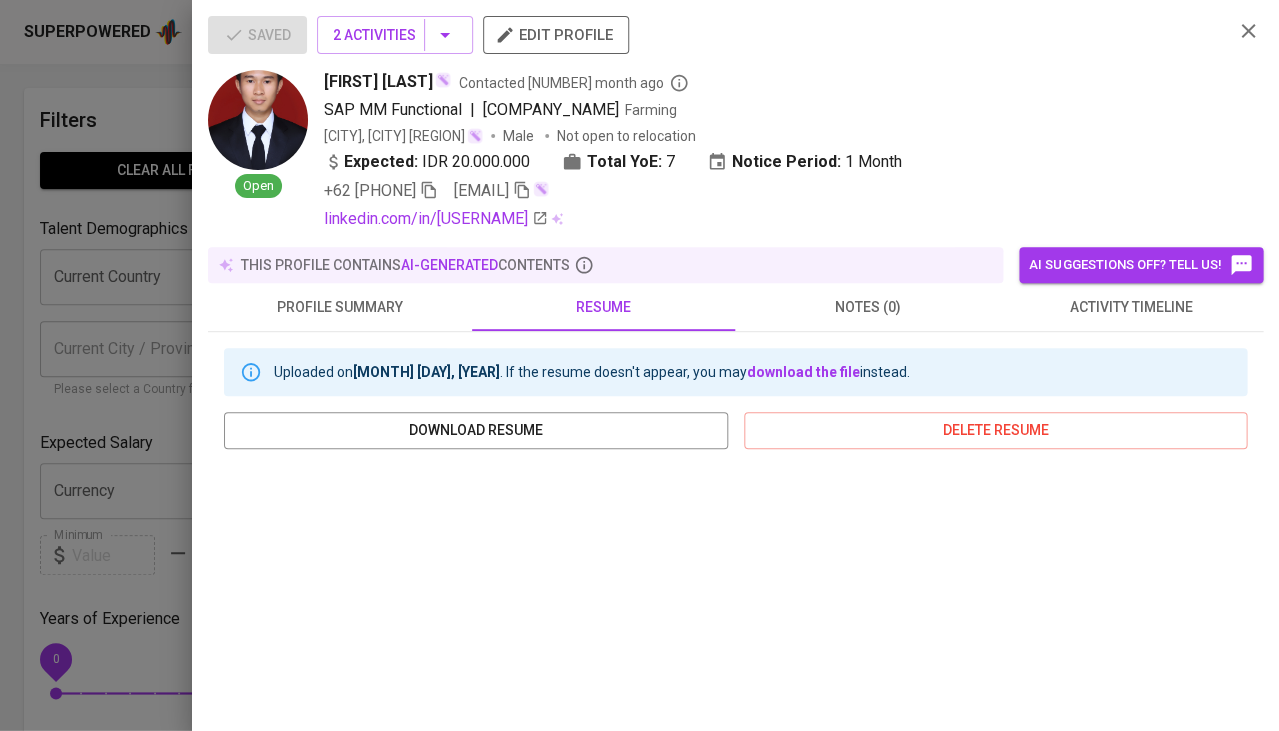 scroll, scrollTop: 0, scrollLeft: 0, axis: both 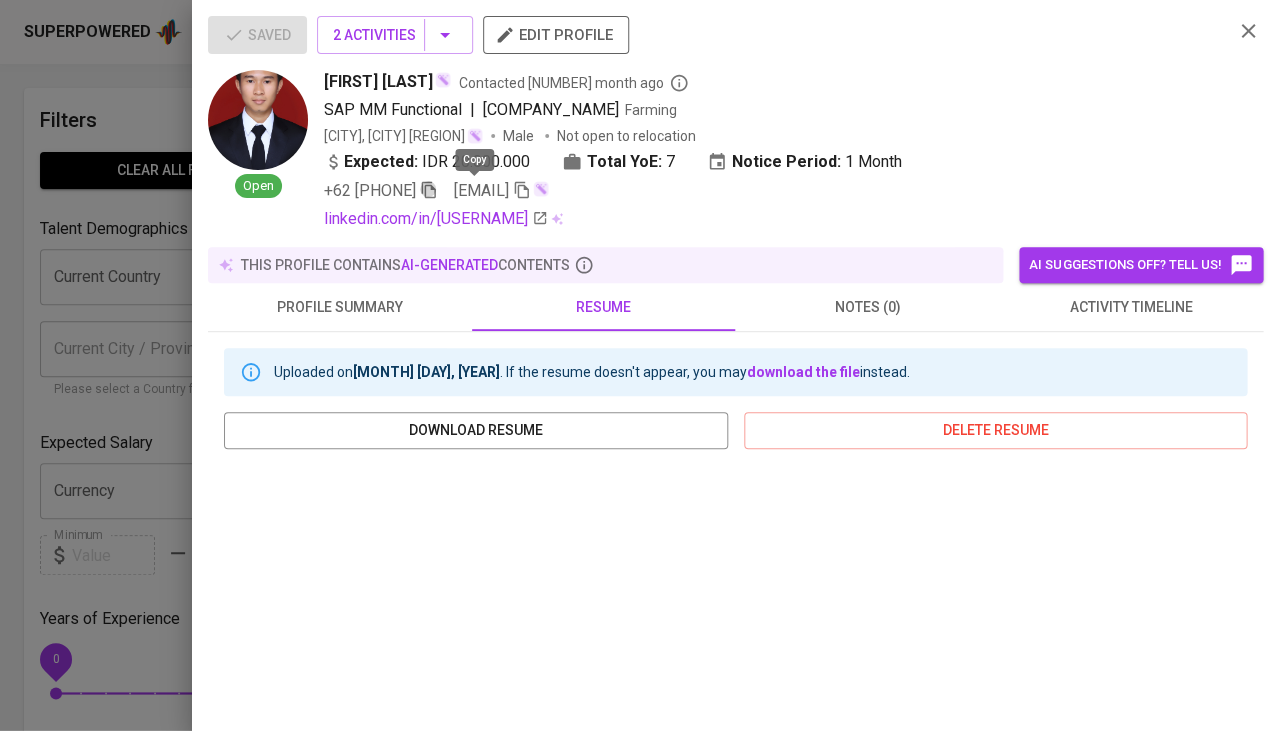 click 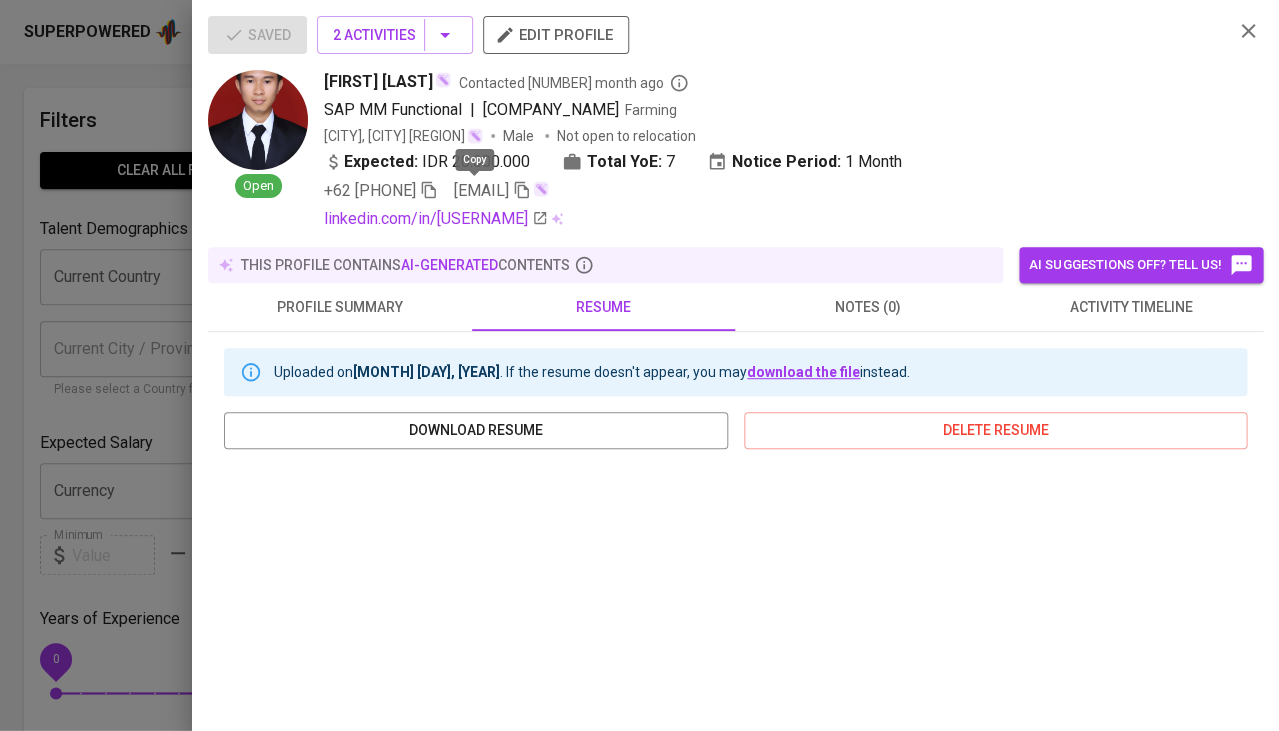 click on "download the file" at bounding box center (803, 372) 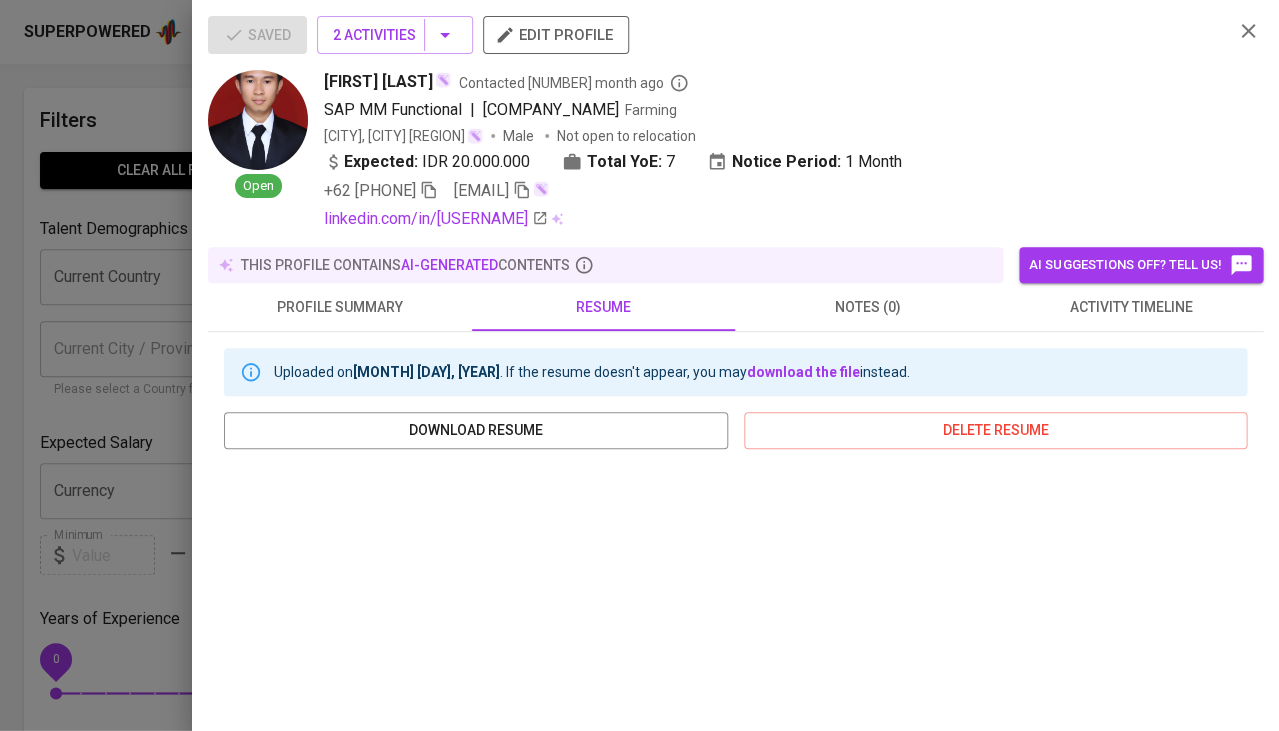 click on "activity timeline" at bounding box center (1131, 307) 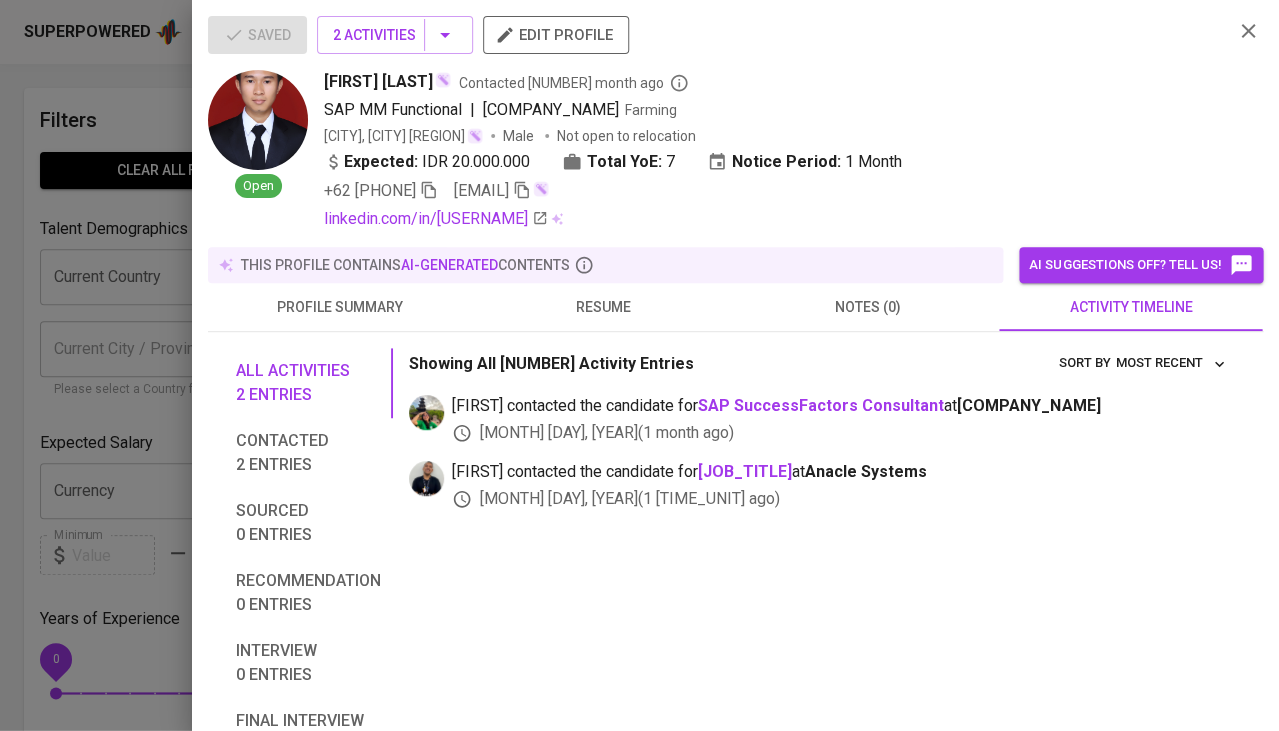 click on "resume" at bounding box center [604, 307] 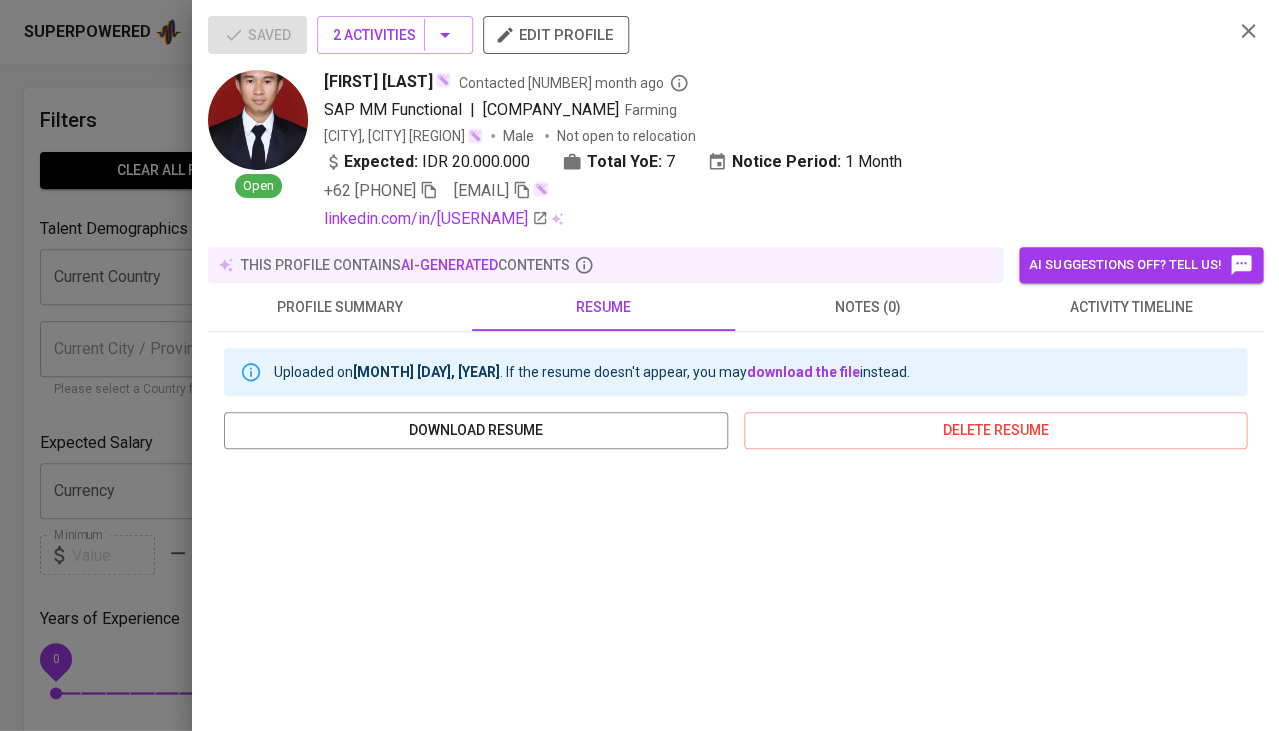 scroll, scrollTop: 228, scrollLeft: 0, axis: vertical 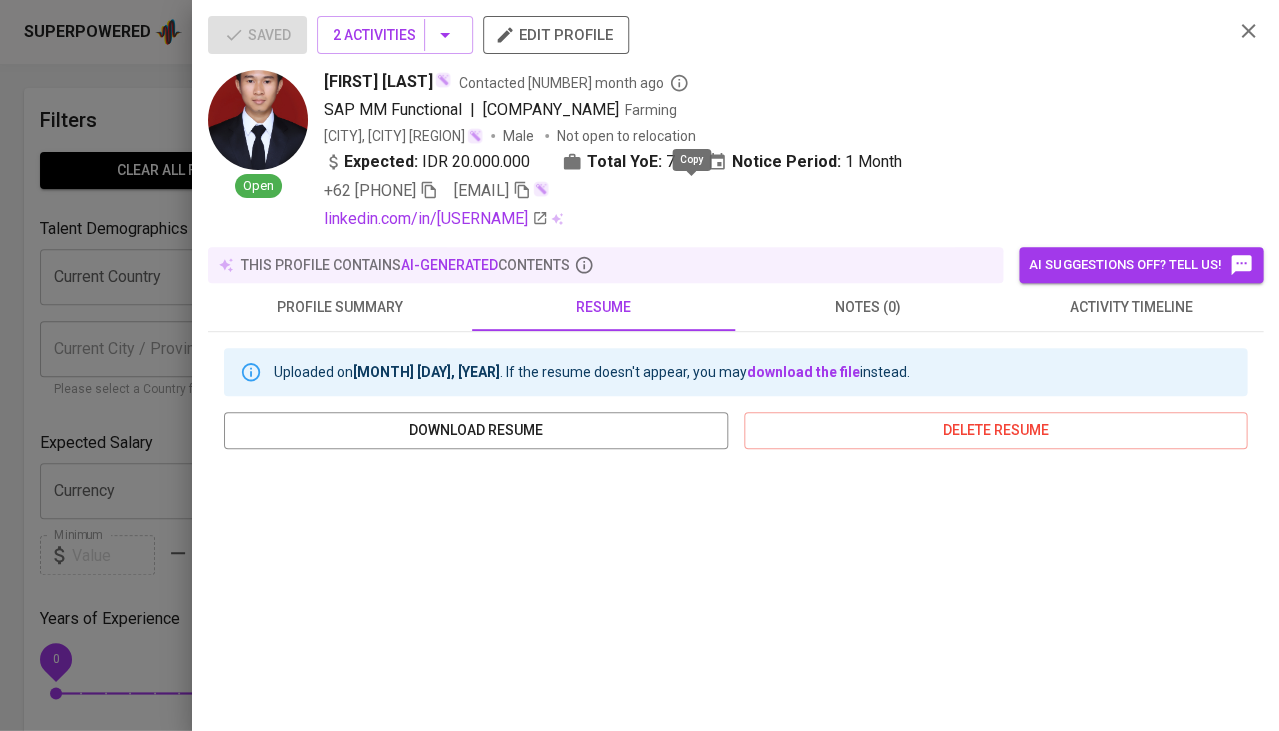 click 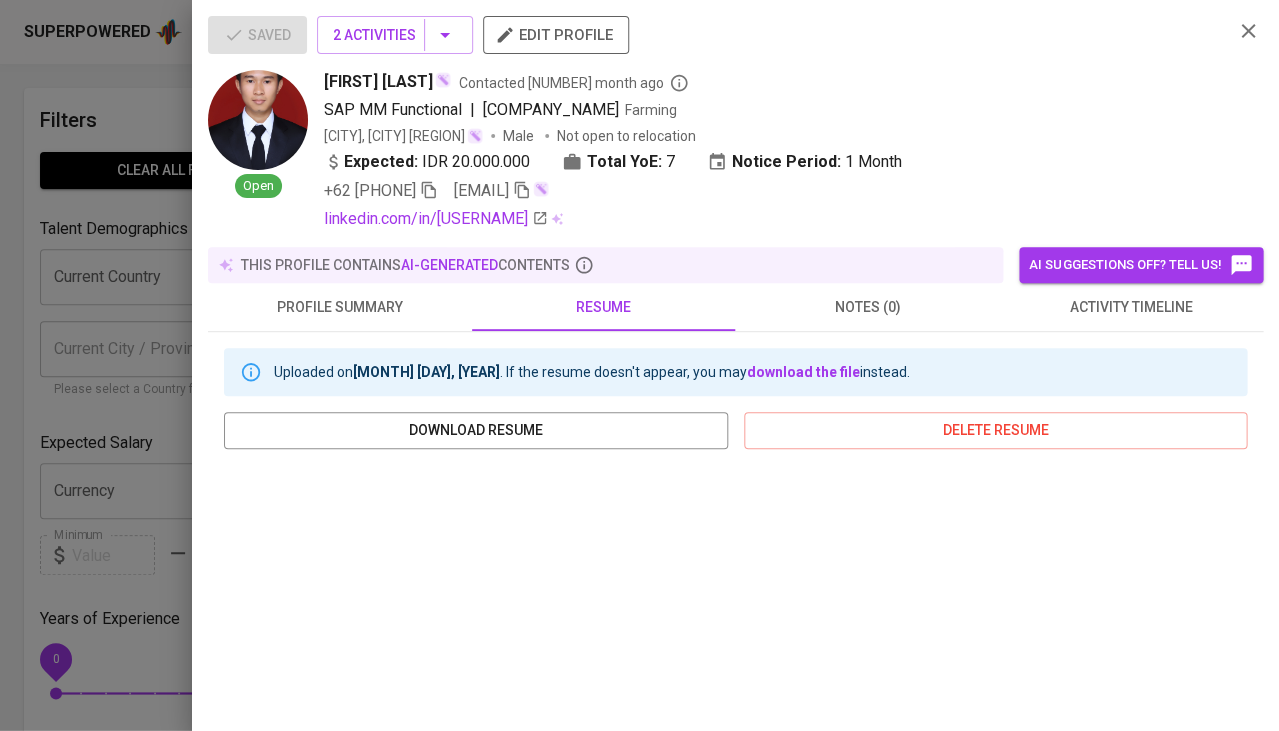 click at bounding box center (639, 365) 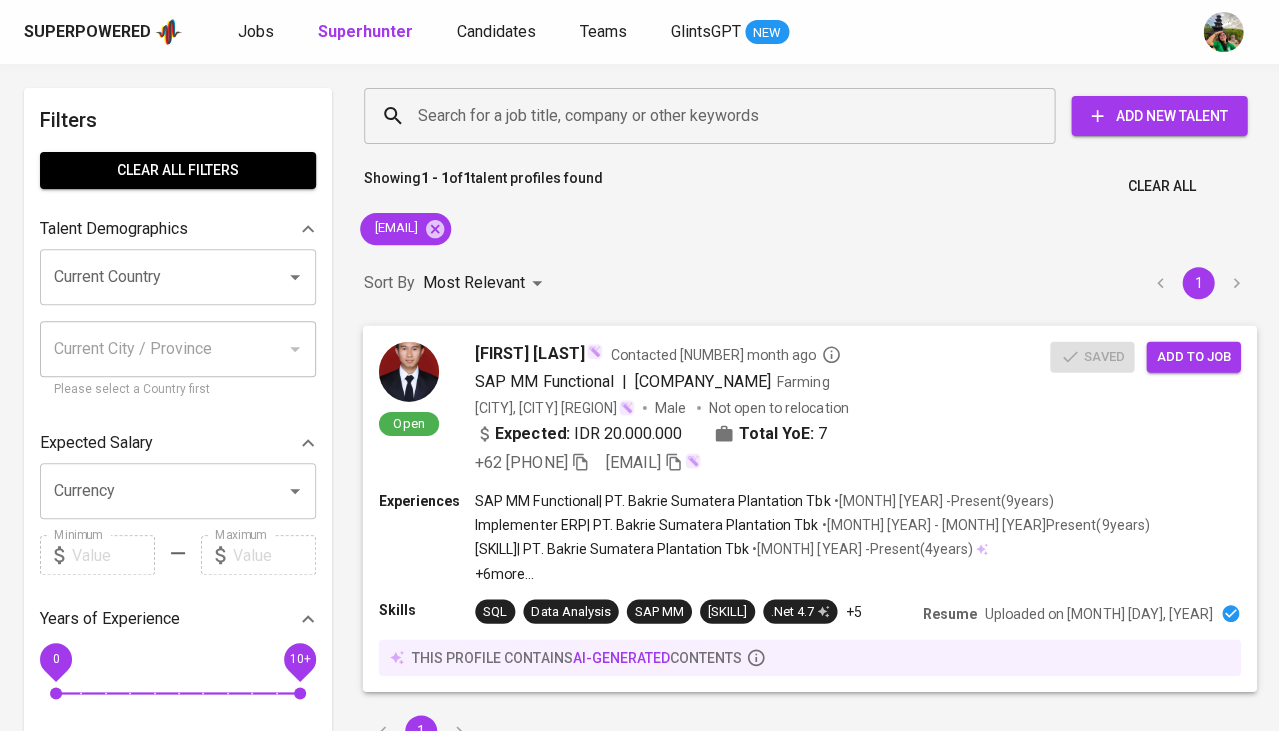 scroll, scrollTop: 0, scrollLeft: 0, axis: both 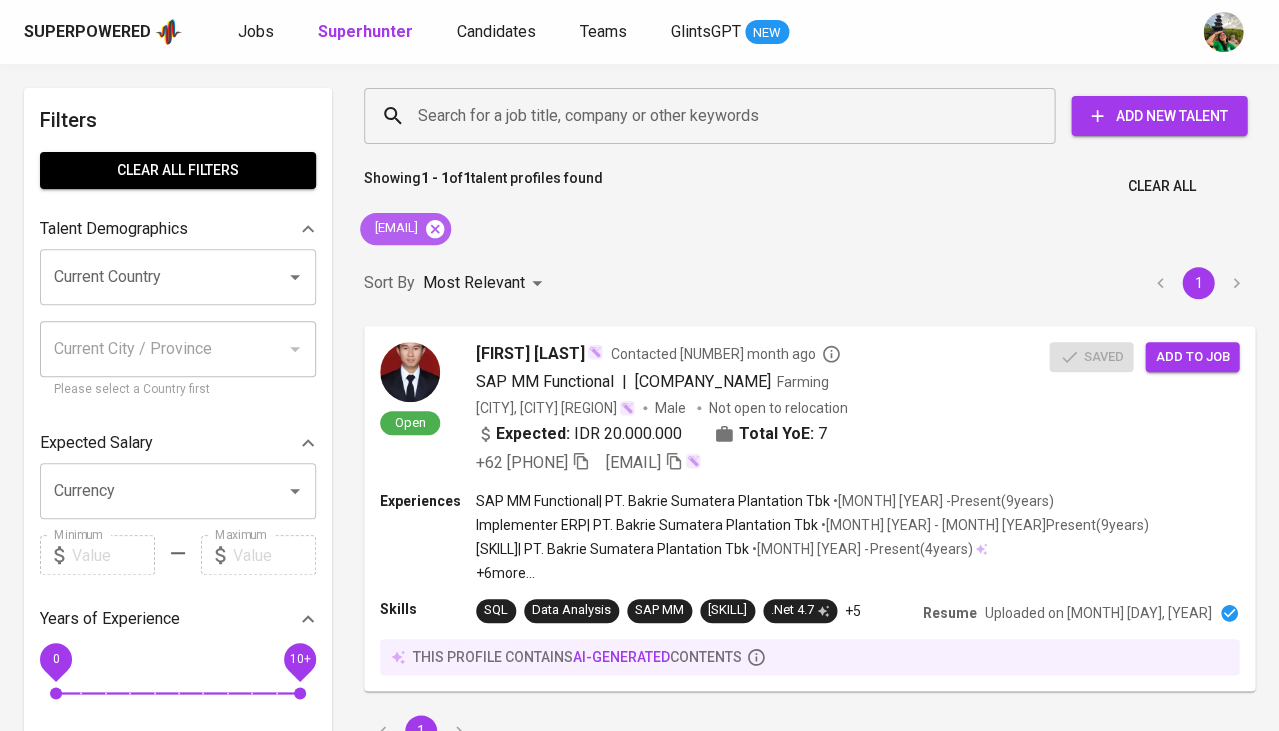 click 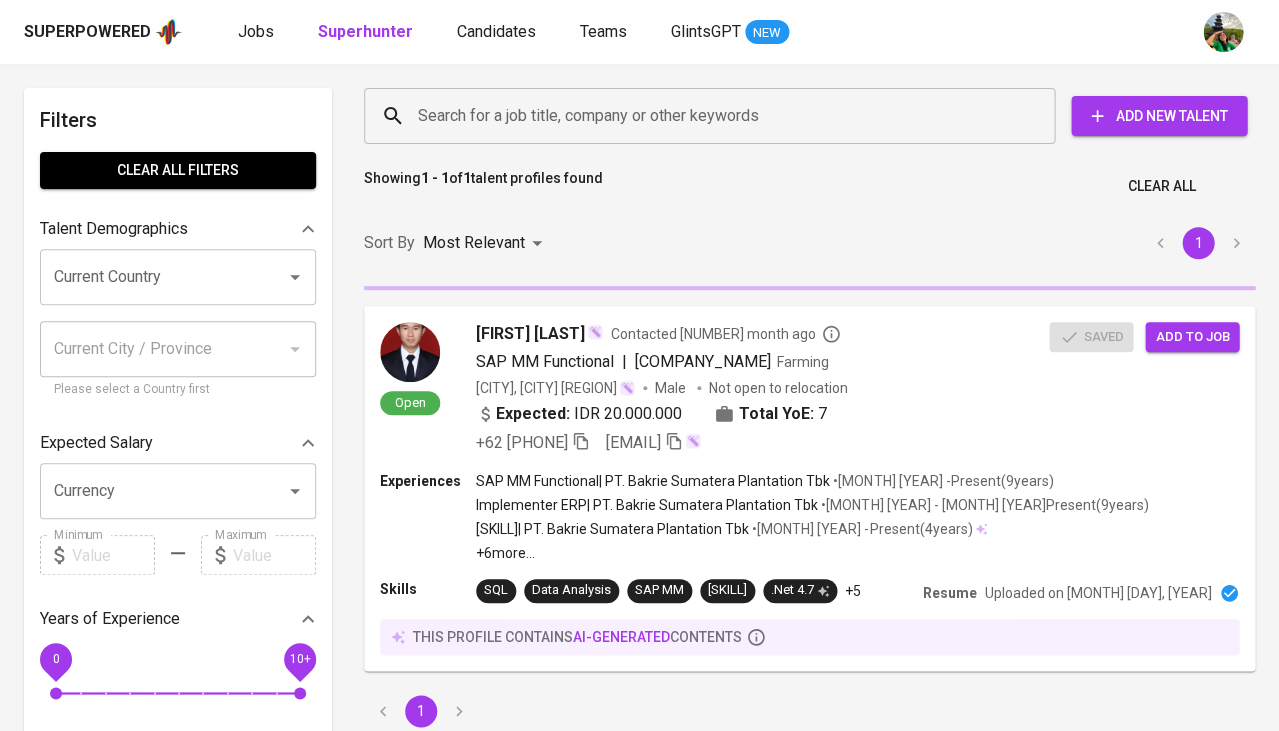 click on "Search for a job title, company or other keywords" at bounding box center [714, 116] 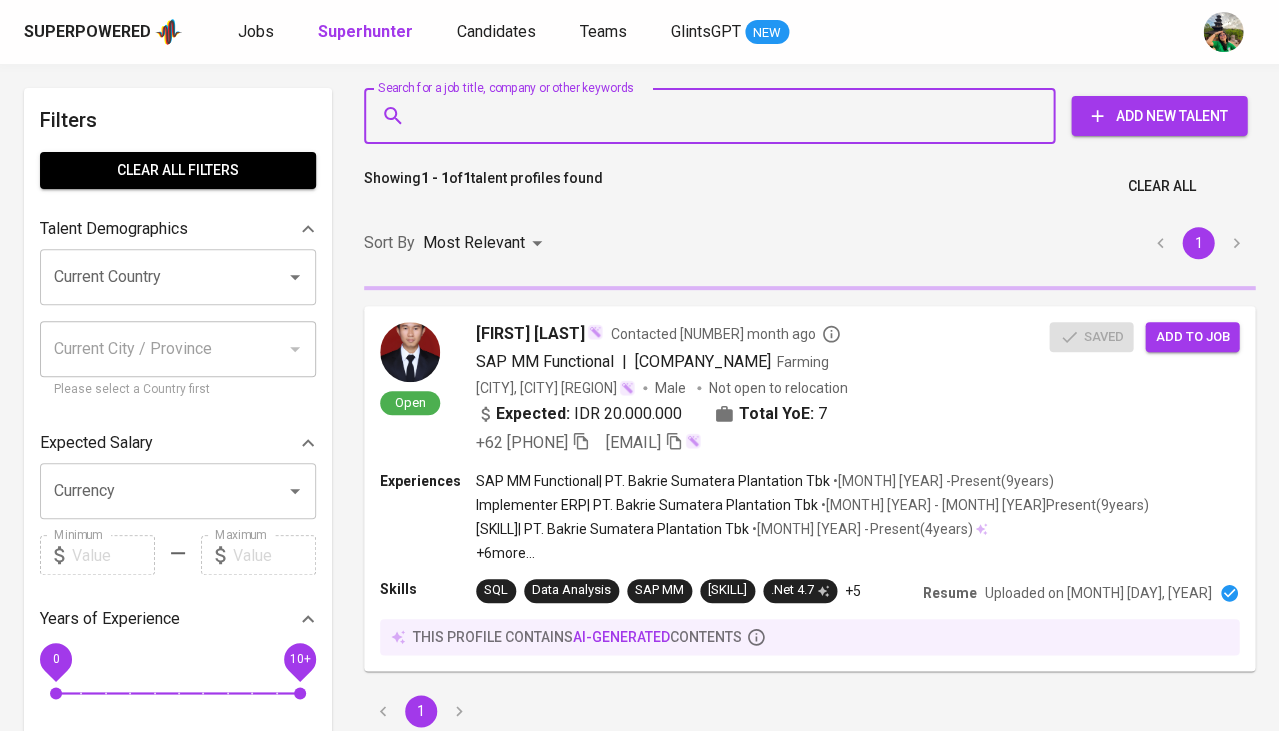 paste on "kevandharma@gmail.com" 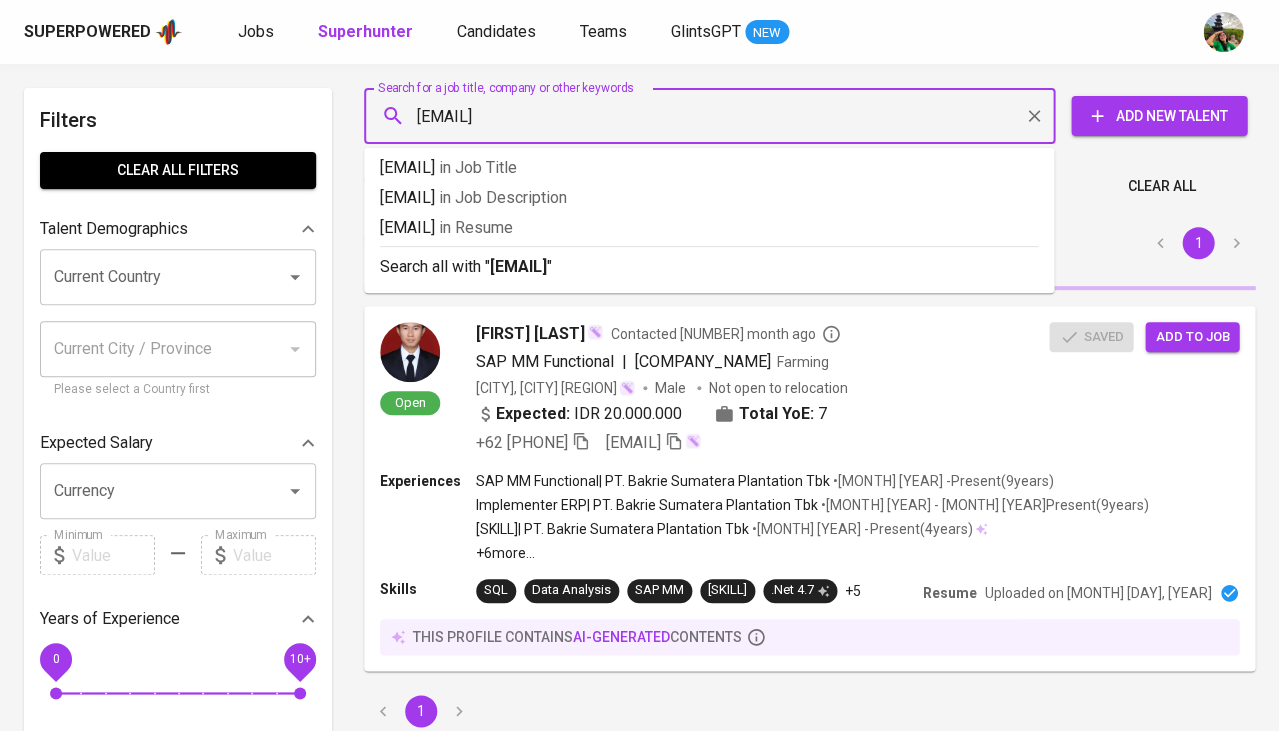 type 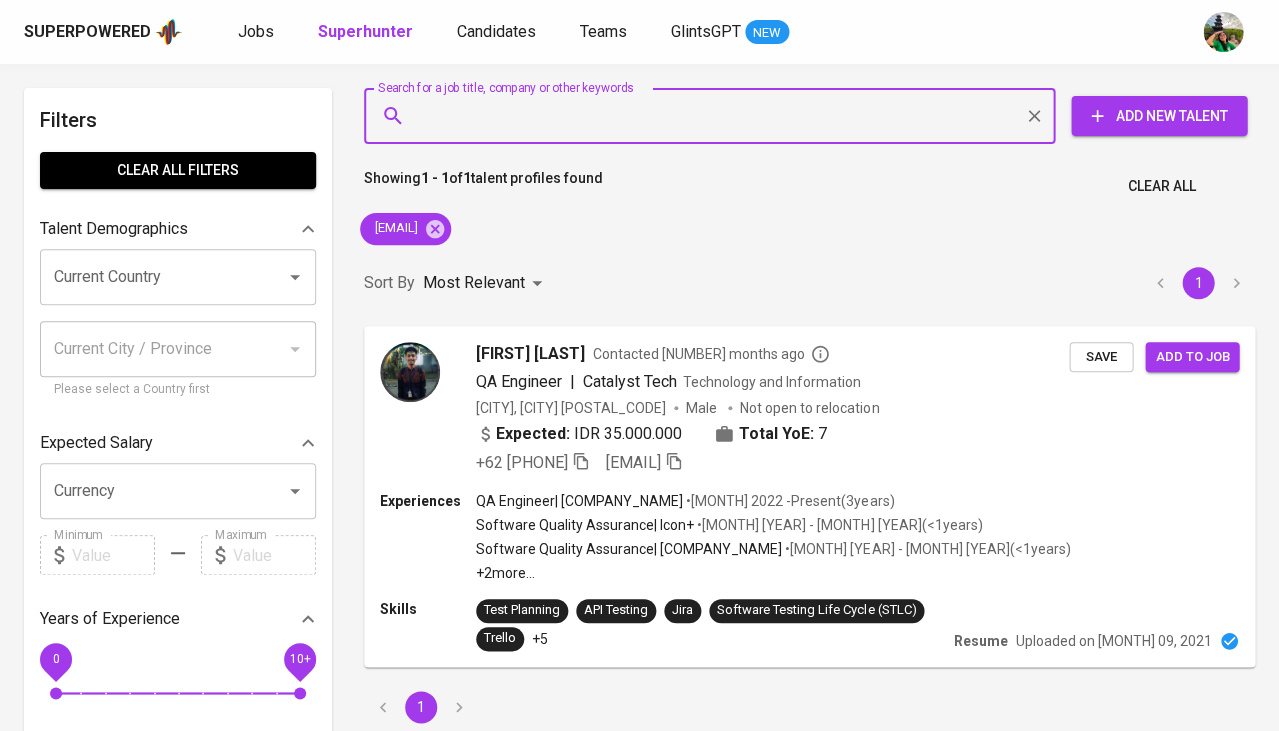 click on "Superpowered Jobs   Superhunter   Candidates   Teams   GlintsGPT   NEW" at bounding box center [607, 32] 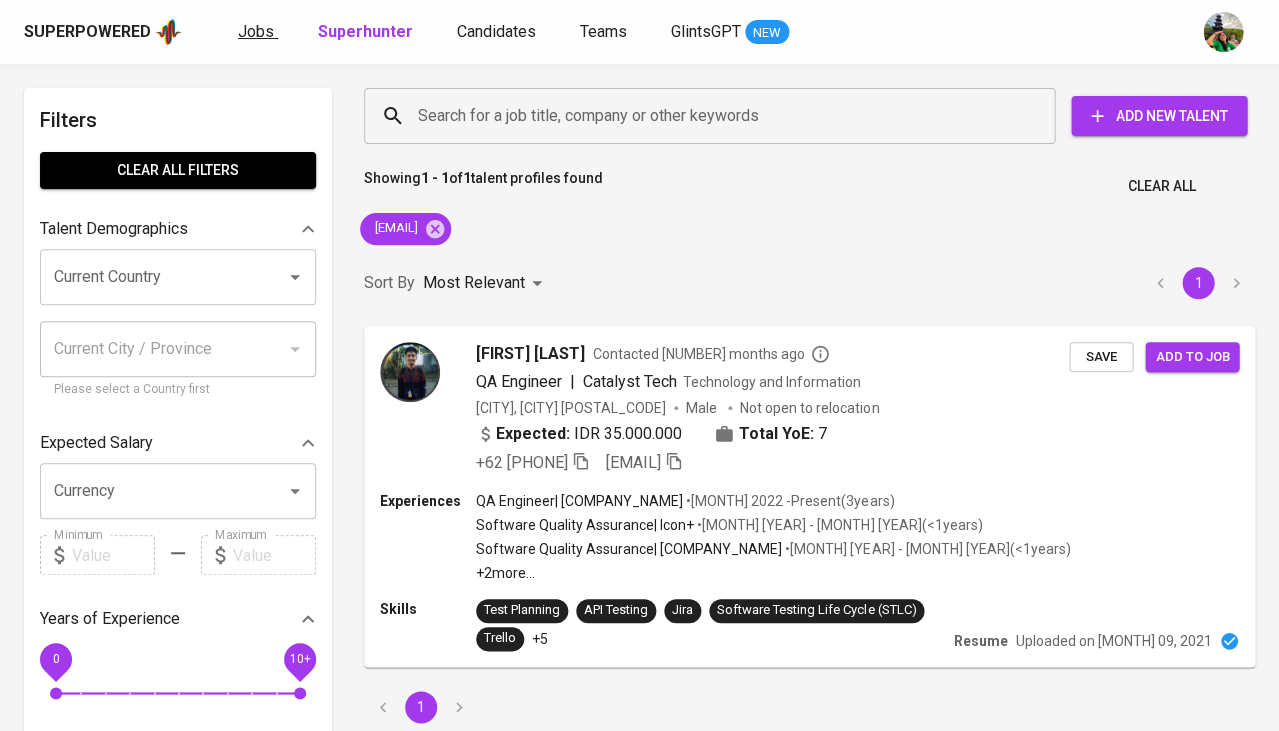 click on "Jobs" at bounding box center [256, 31] 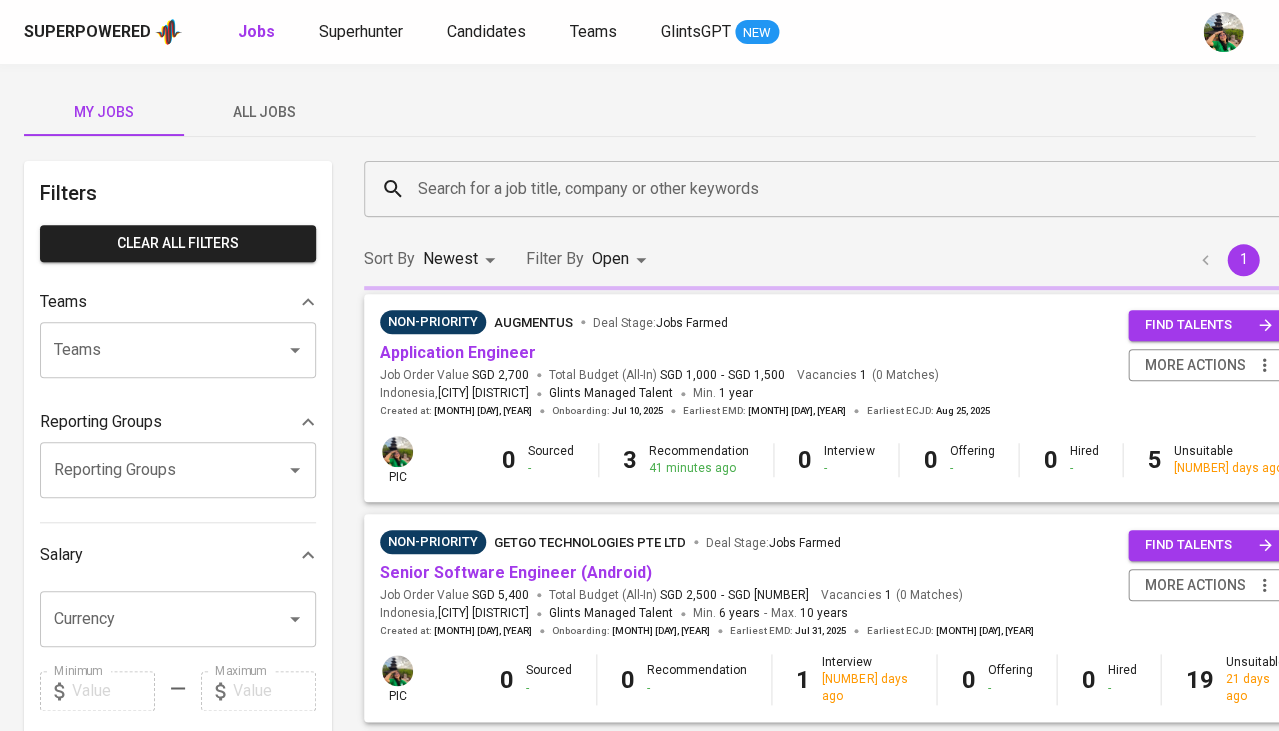 click on "All Jobs" at bounding box center (264, 112) 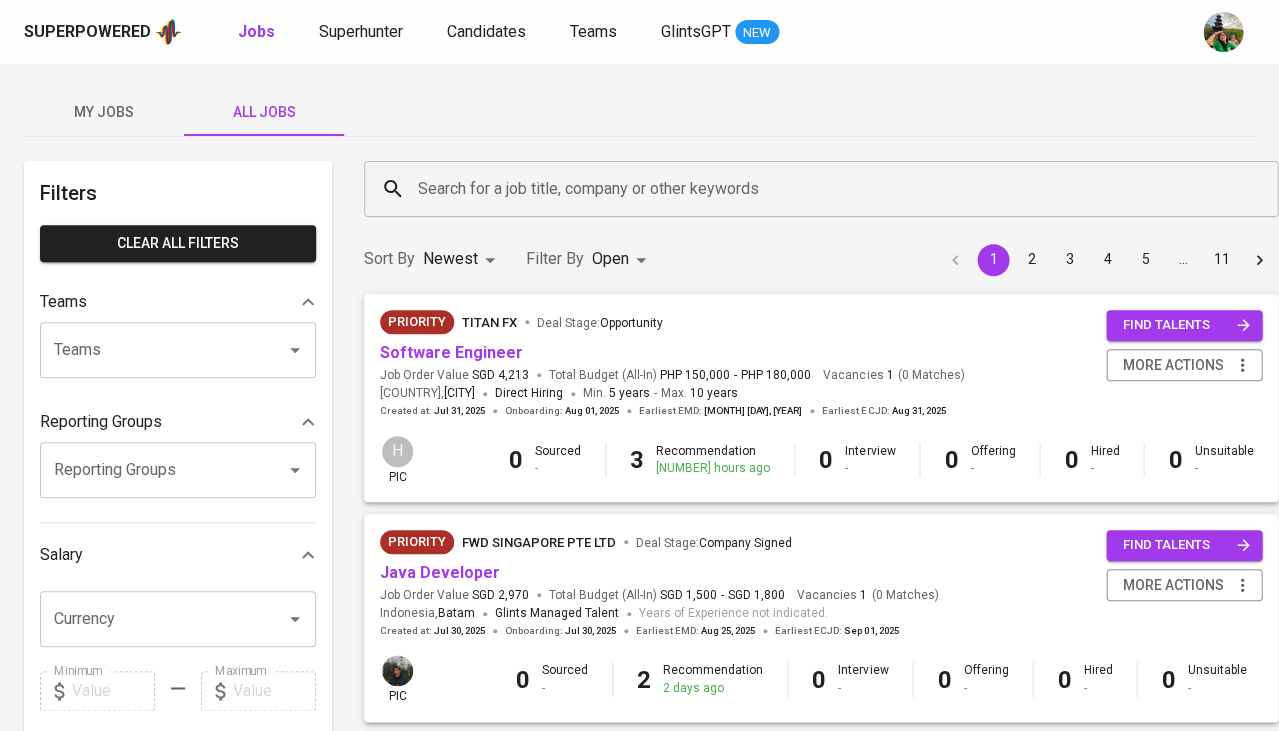 click on "Search for a job title, company or other keywords" at bounding box center (826, 189) 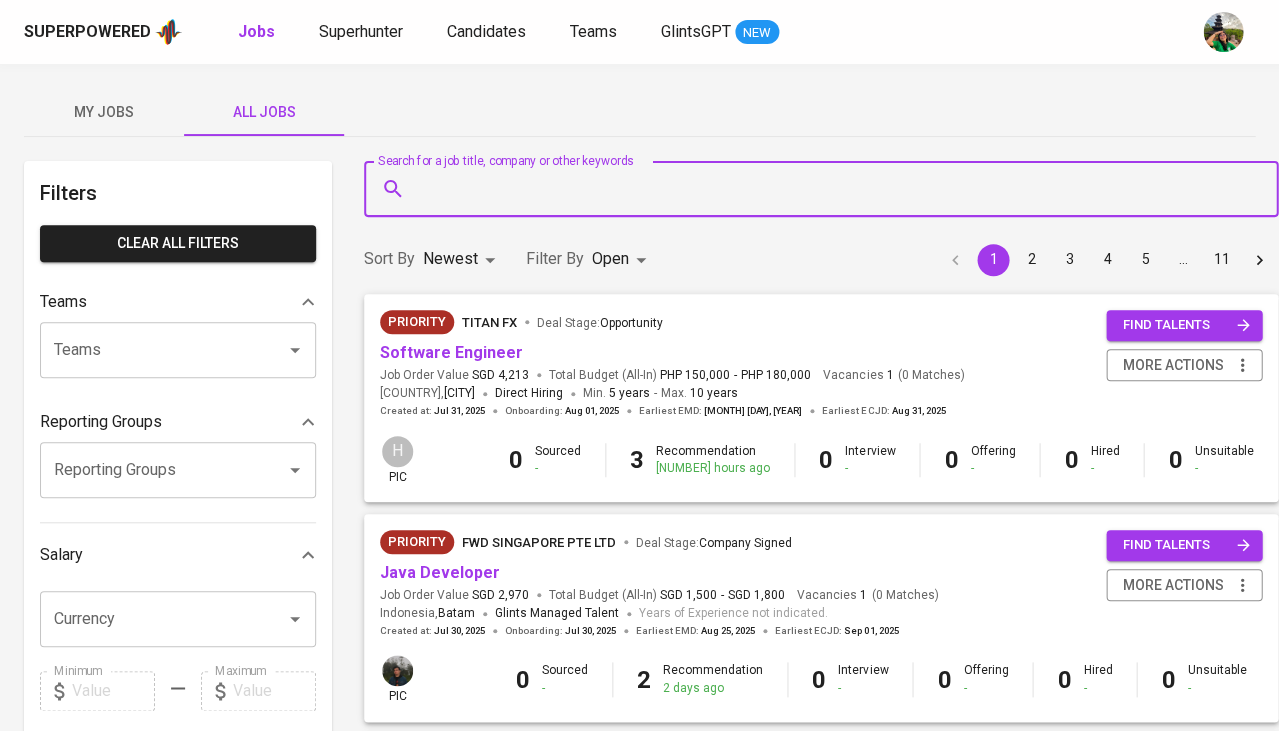 click on "Search for a job title, company or other keywords" at bounding box center (826, 189) 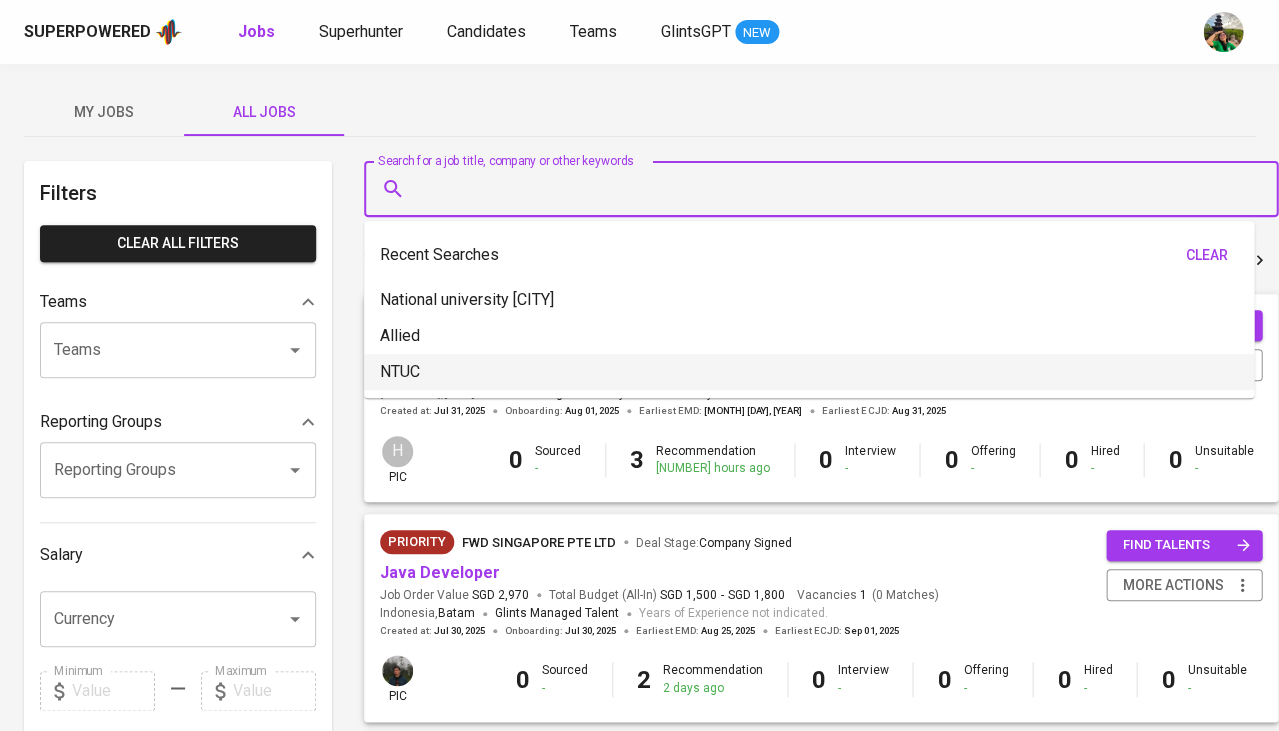 click on "[COMPANY]" at bounding box center [400, 372] 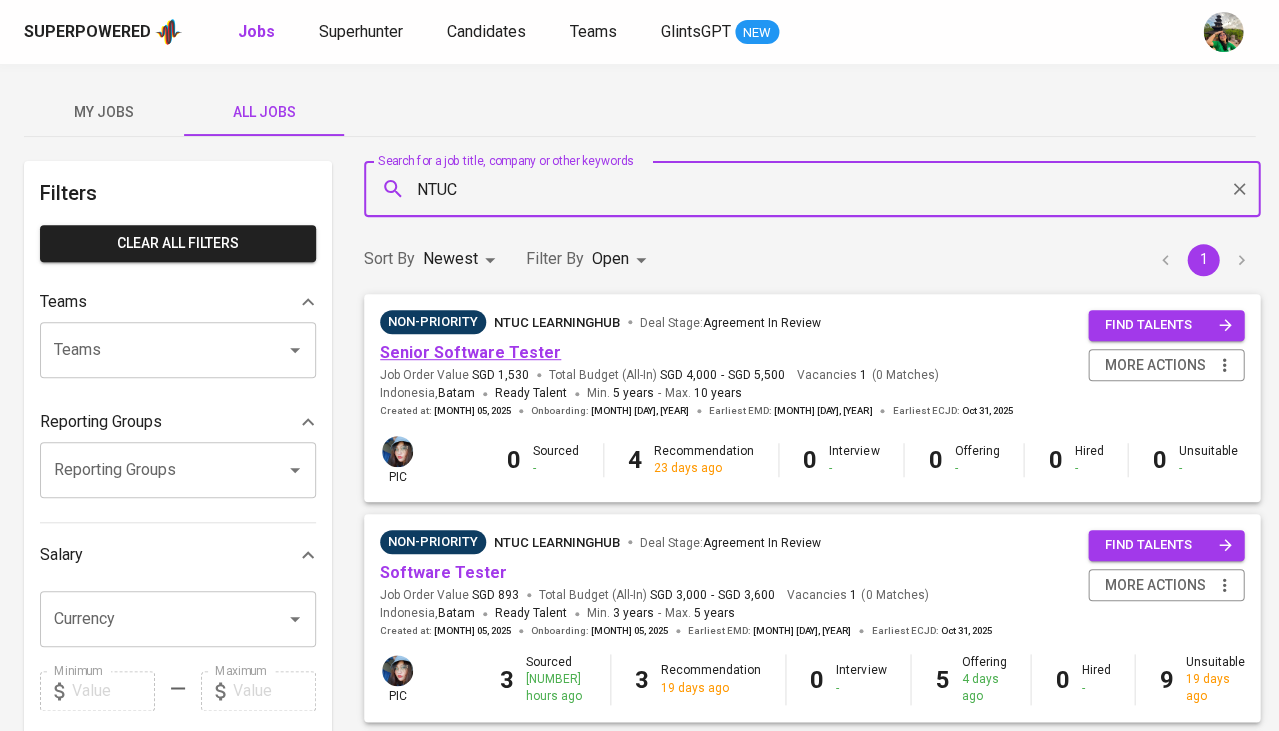 click on "Senior Software Tester" at bounding box center (470, 352) 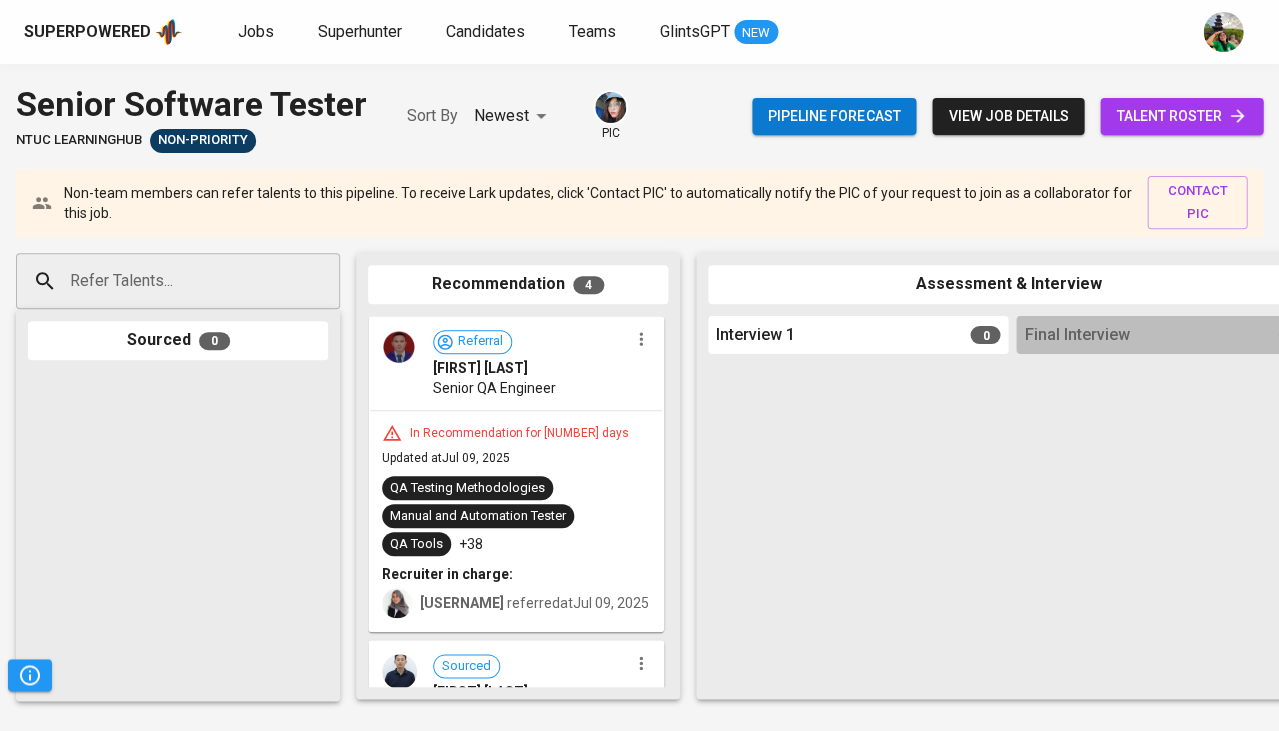 click on "Pipeline forecast view job details talent roster" at bounding box center (1007, 116) 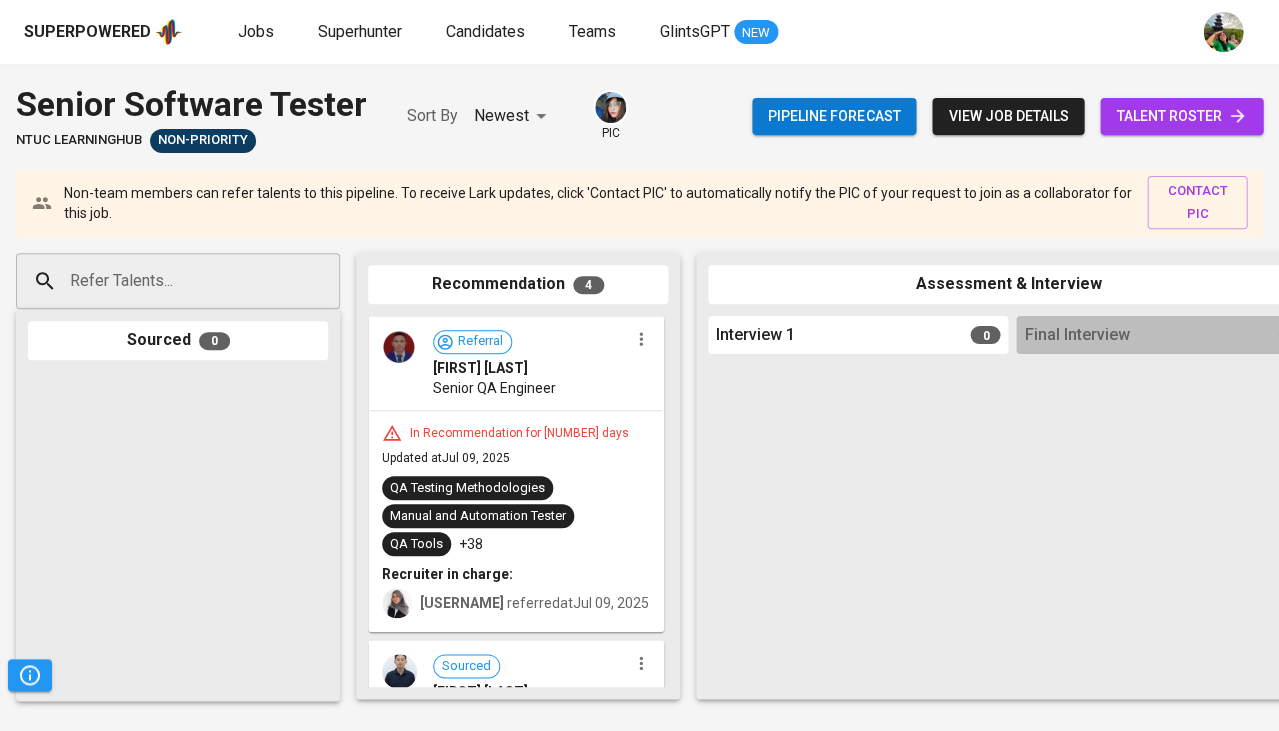 click on "talent roster" at bounding box center (1181, 116) 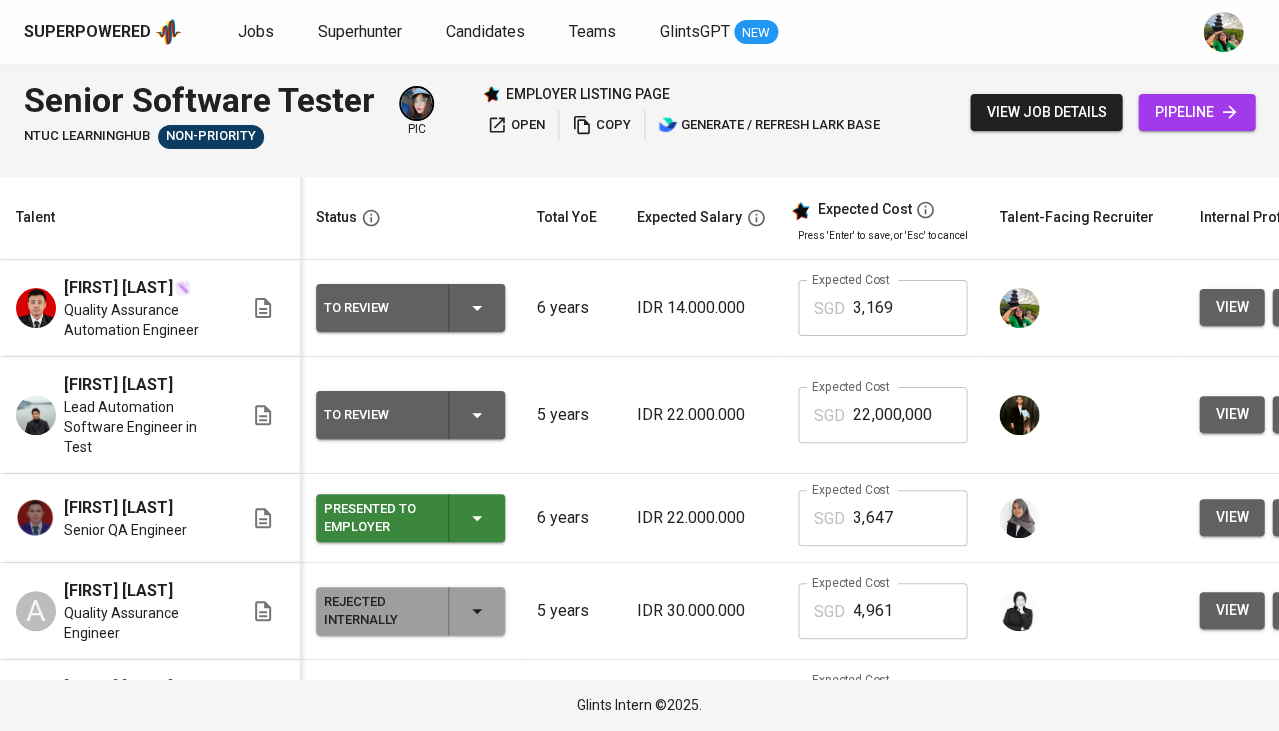 scroll, scrollTop: 0, scrollLeft: 268, axis: horizontal 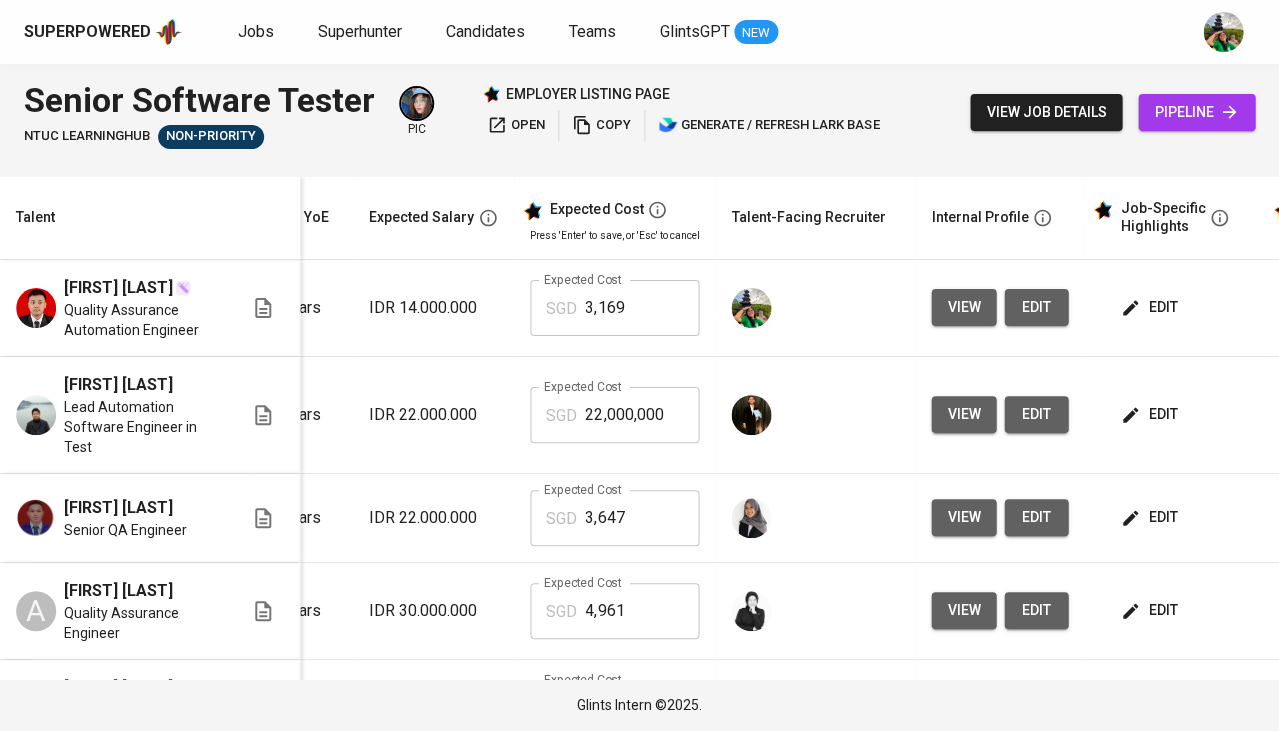 click on "view" at bounding box center [963, 307] 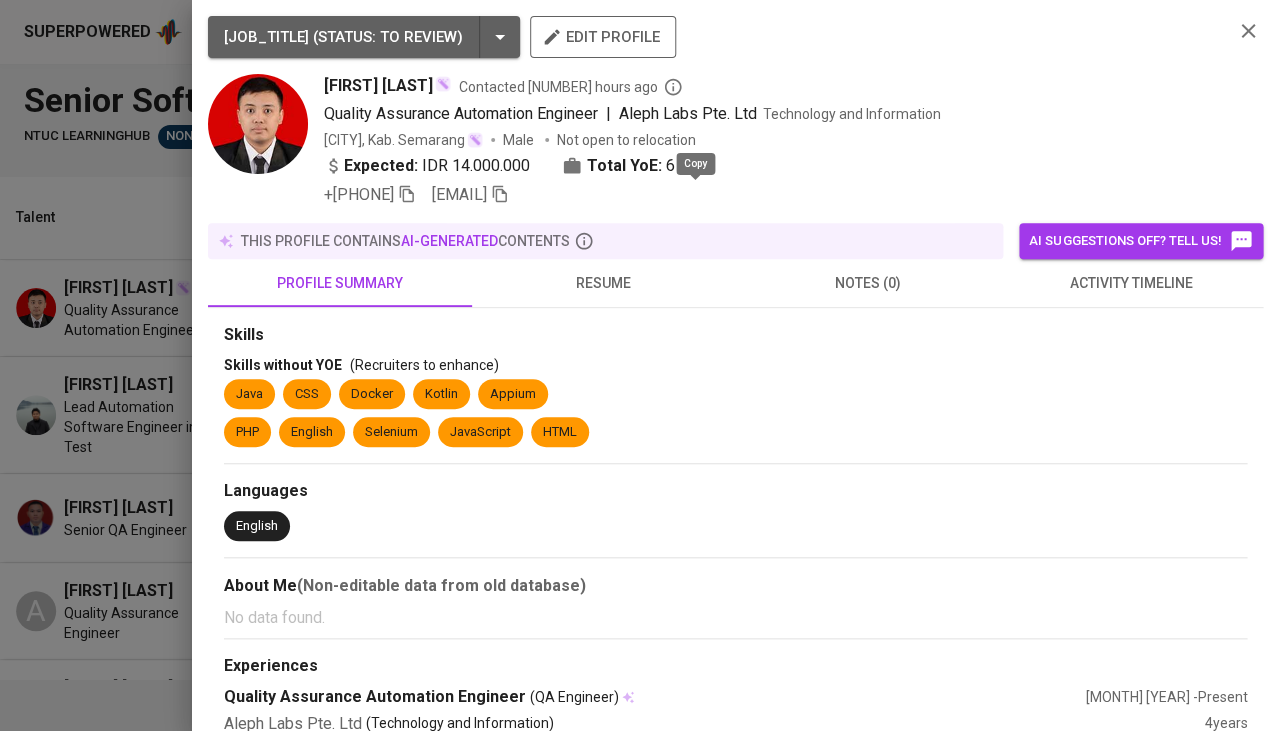 click 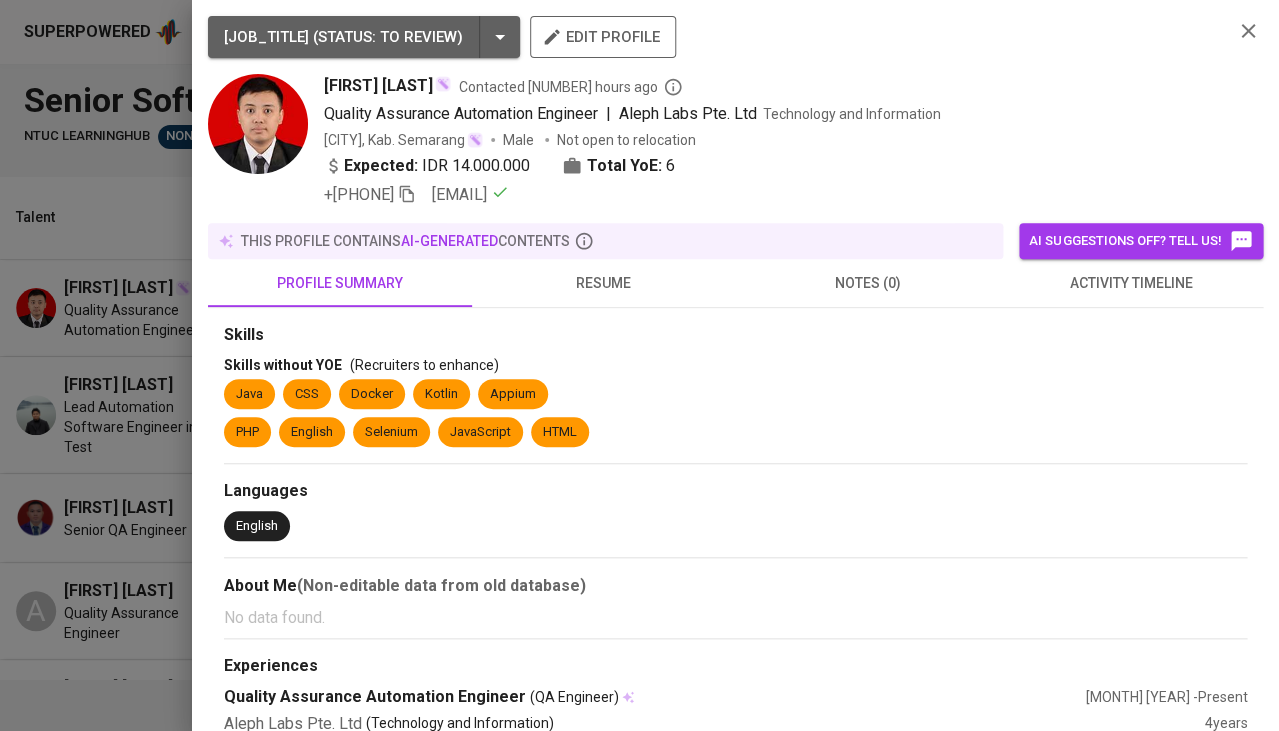 click at bounding box center [639, 365] 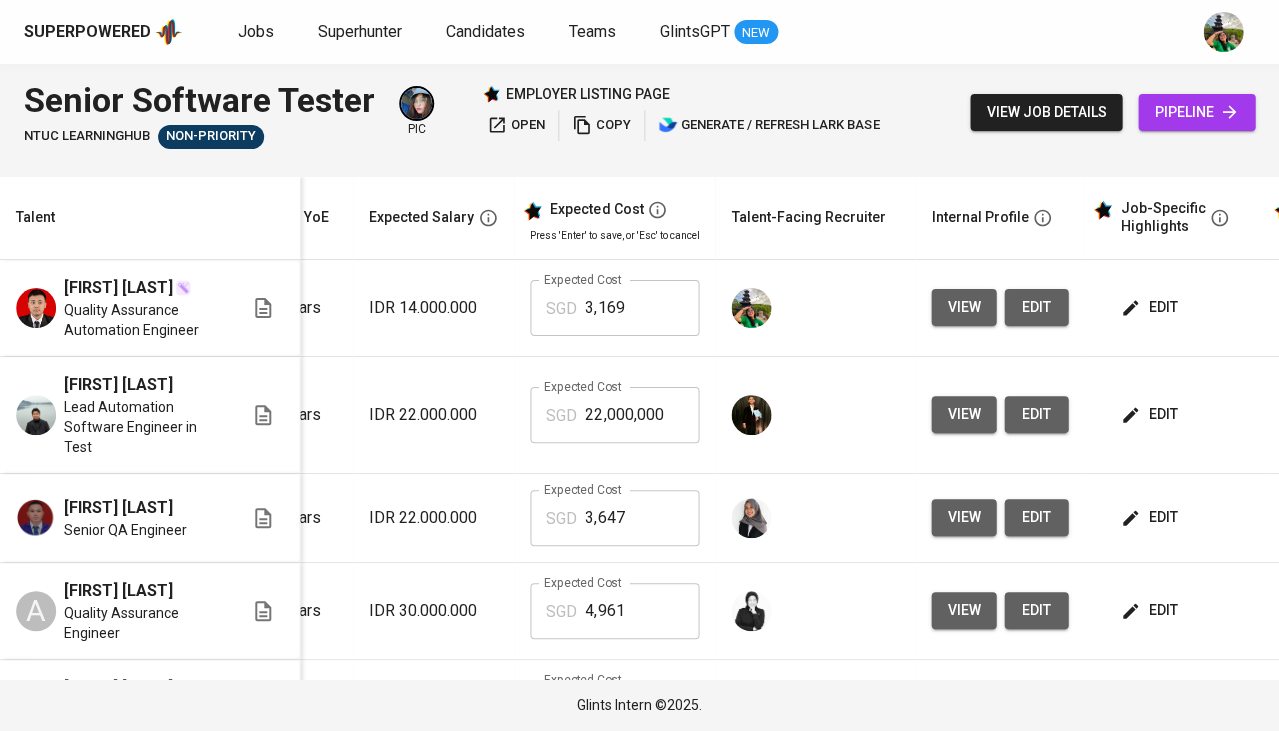click on "pipeline" at bounding box center [1196, 112] 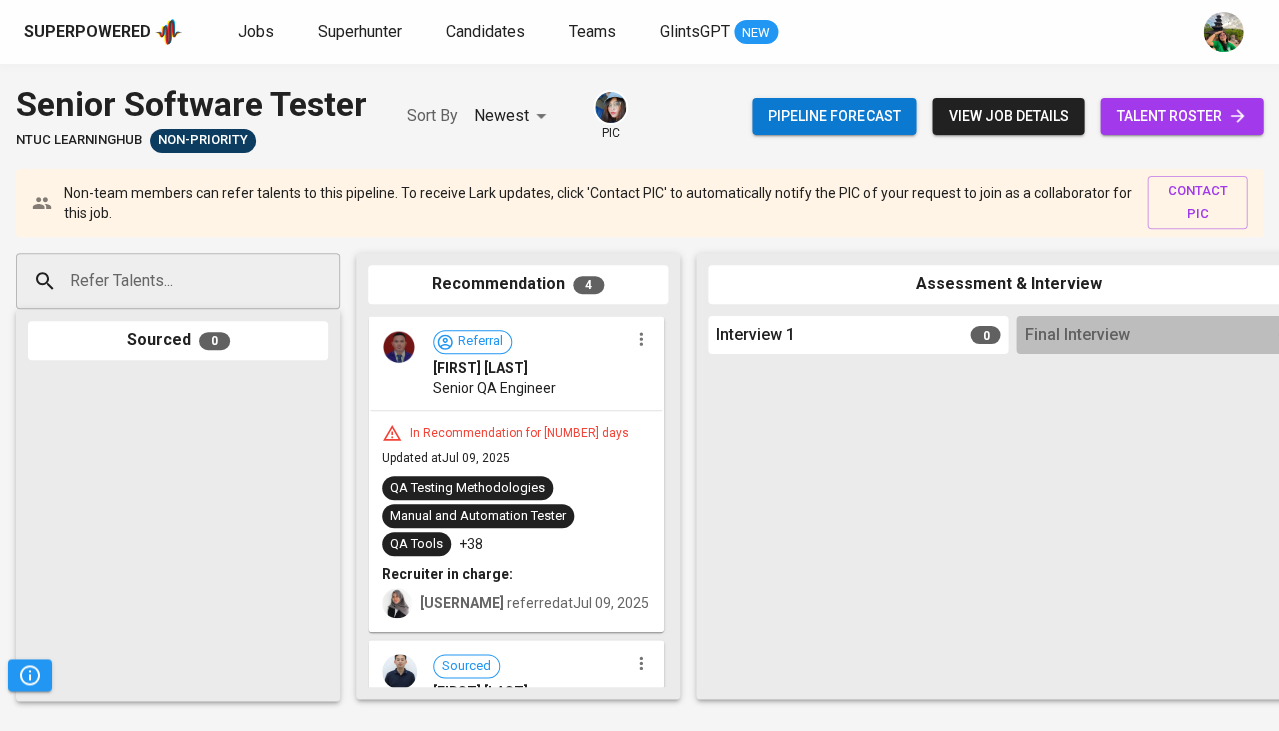 click on "Refer Talents..." at bounding box center [170, 281] 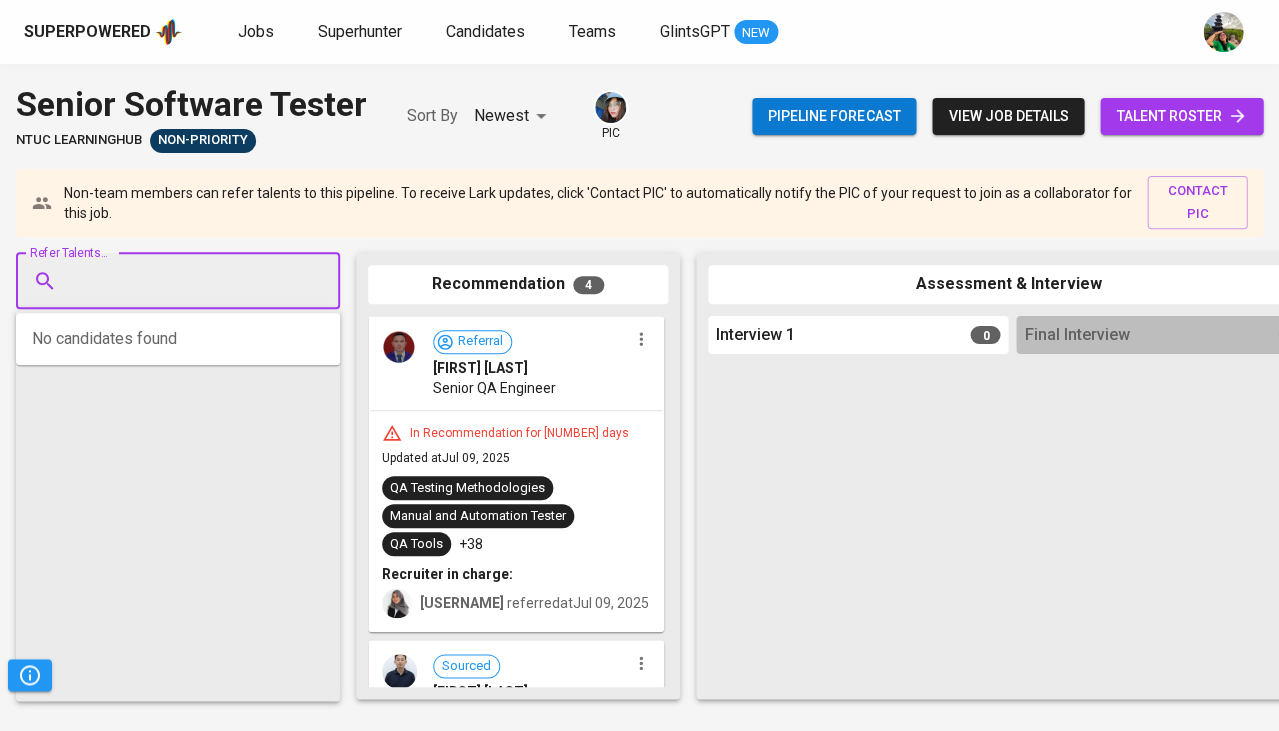 paste on "[EMAIL]" 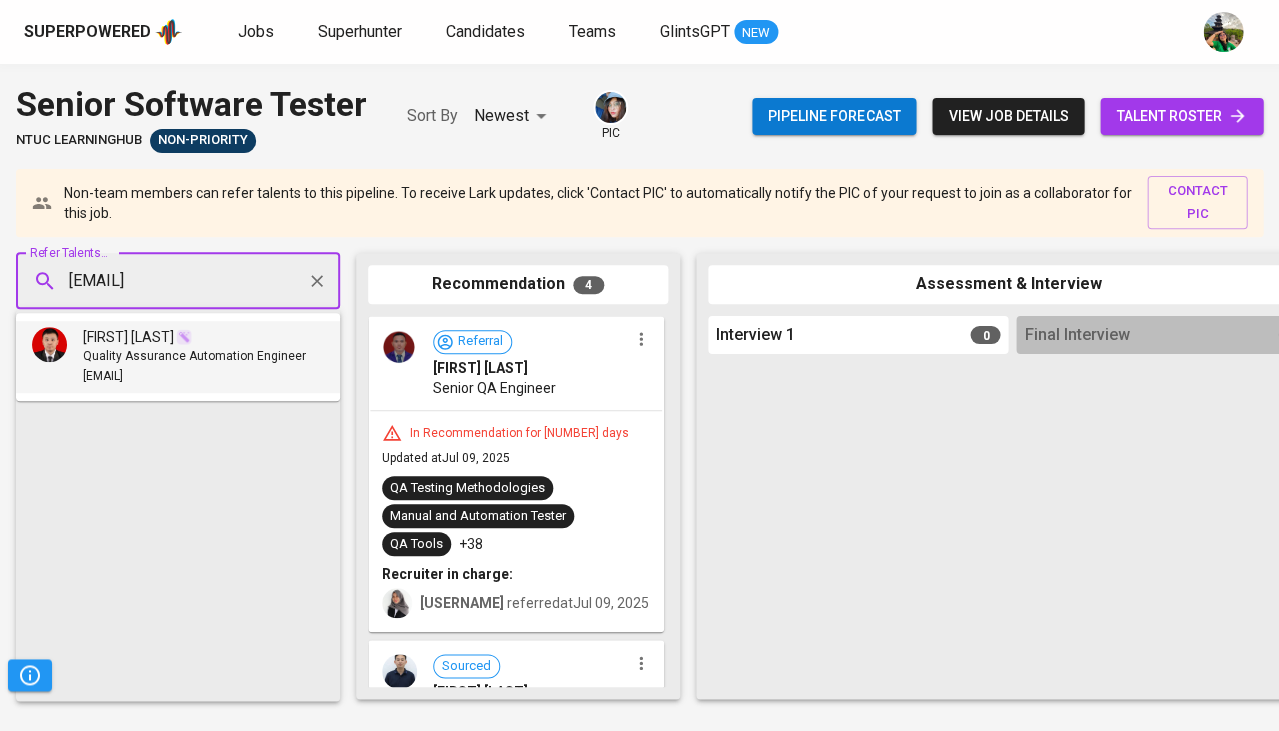 click on "[FIRST] [MIDDLE] [LAST]" at bounding box center [128, 337] 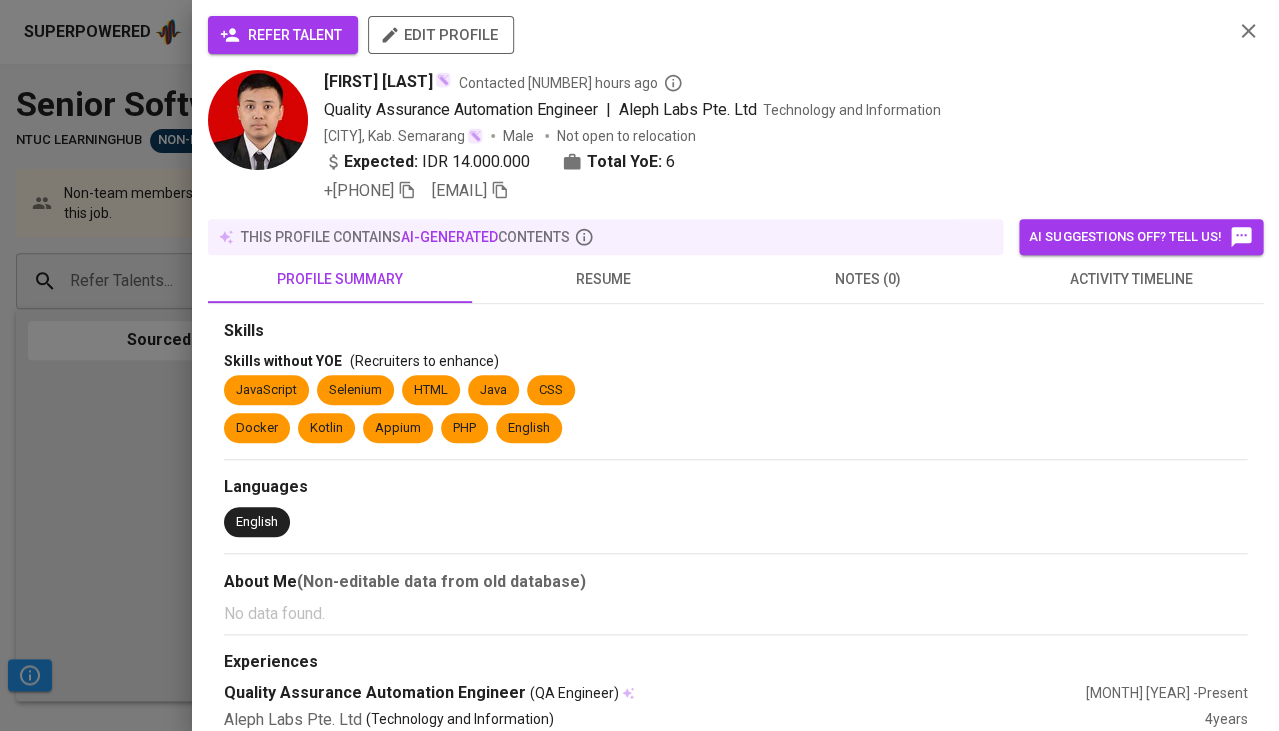 click on "refer talent" at bounding box center (283, 35) 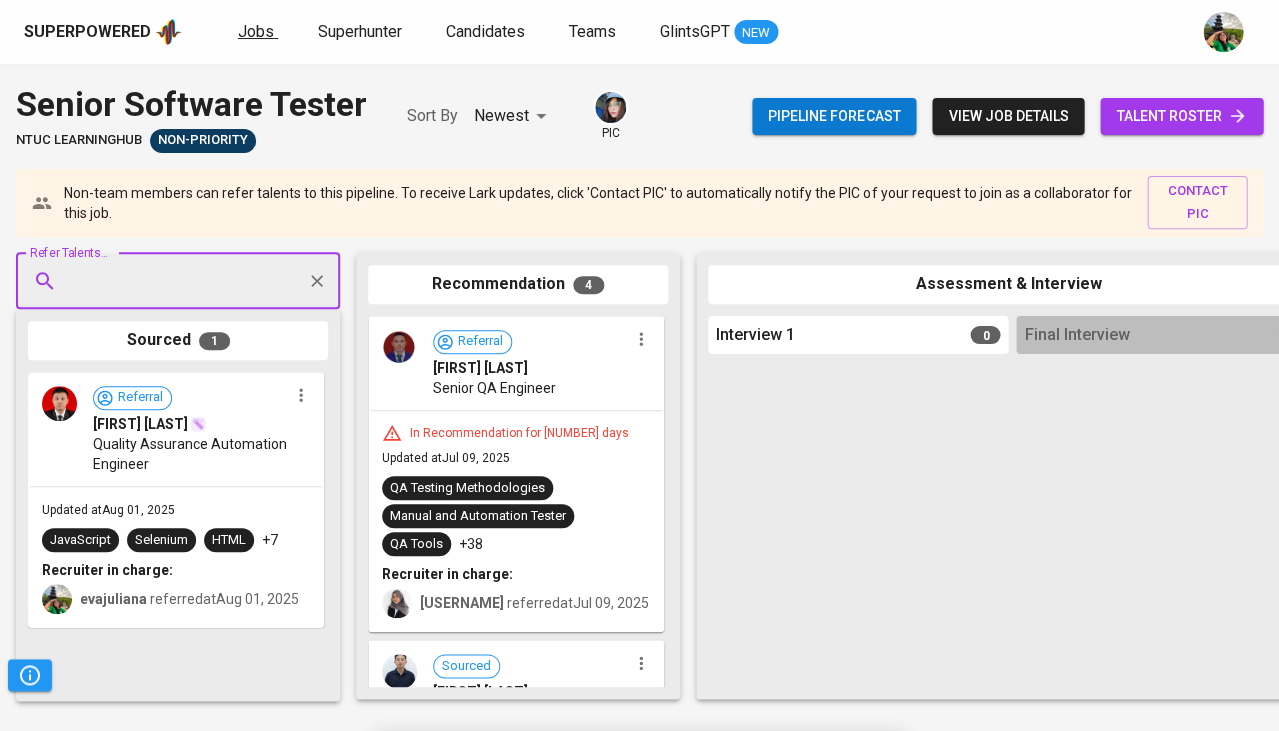 click on "Jobs" at bounding box center (256, 31) 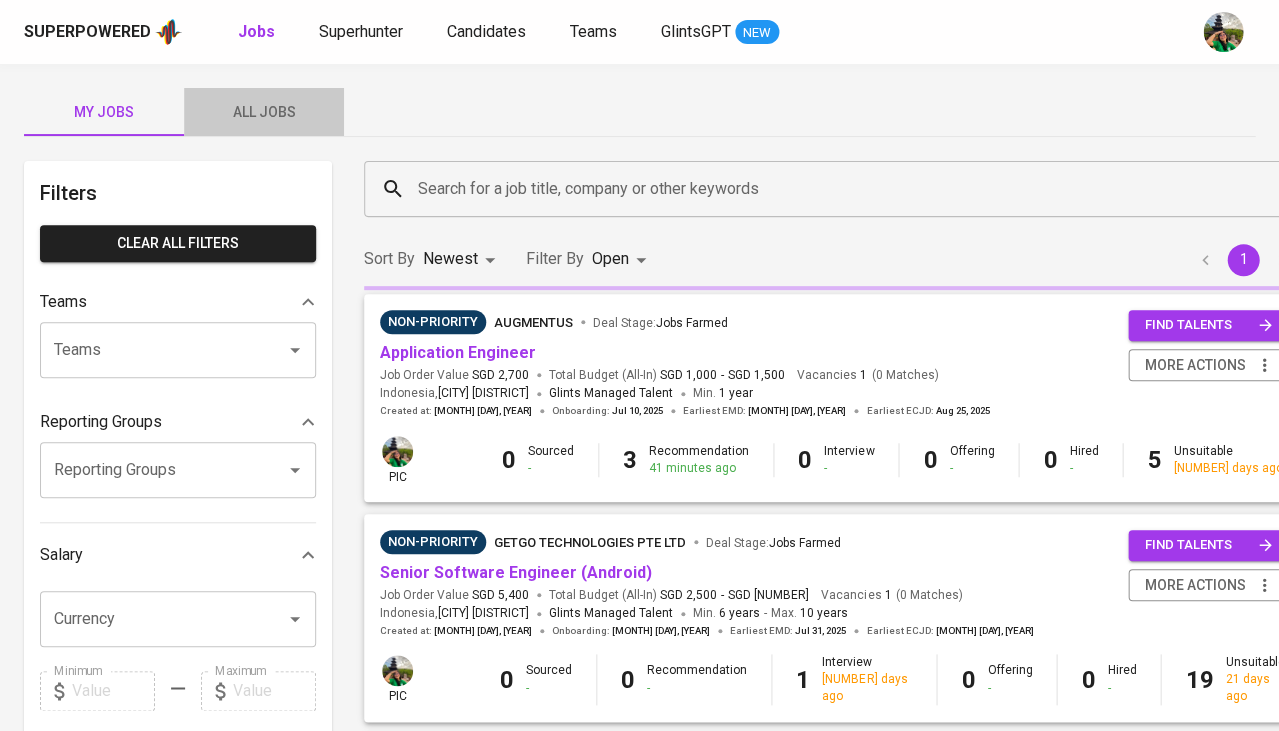 click on "All Jobs" at bounding box center [264, 112] 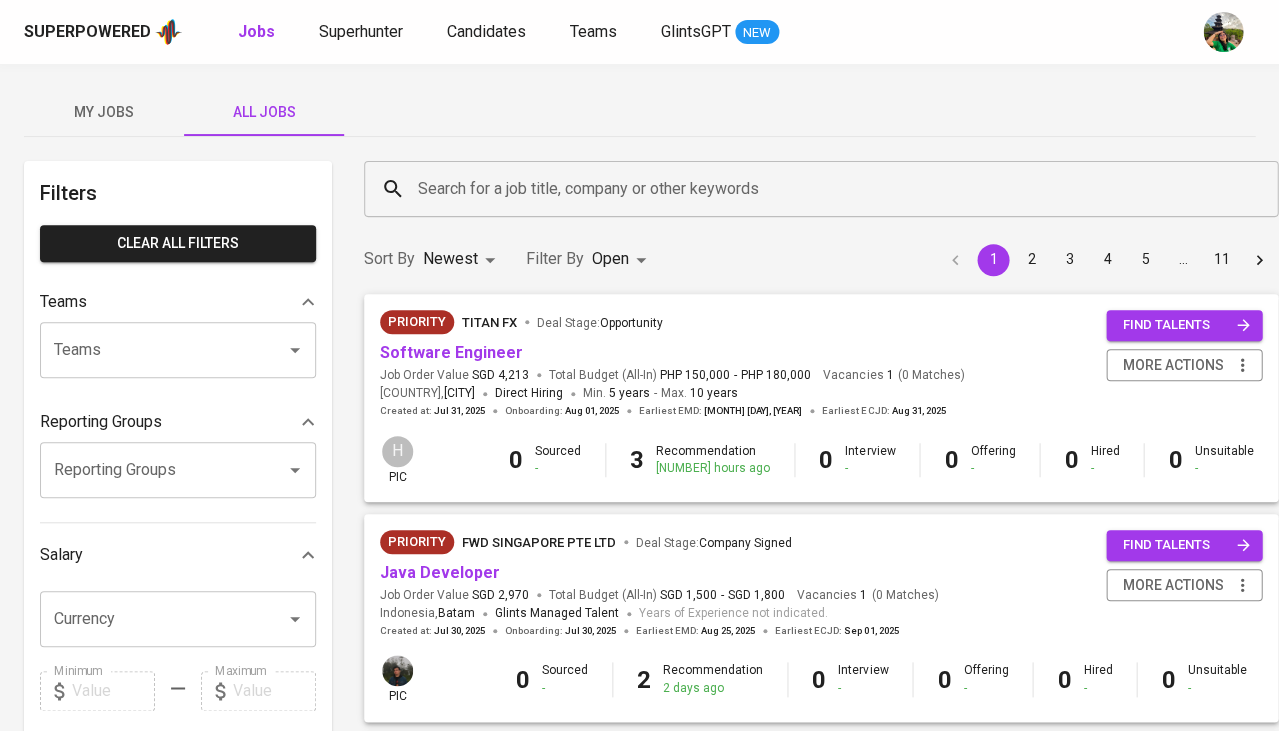 click on "Search for a job title, company or other keywords" at bounding box center (826, 189) 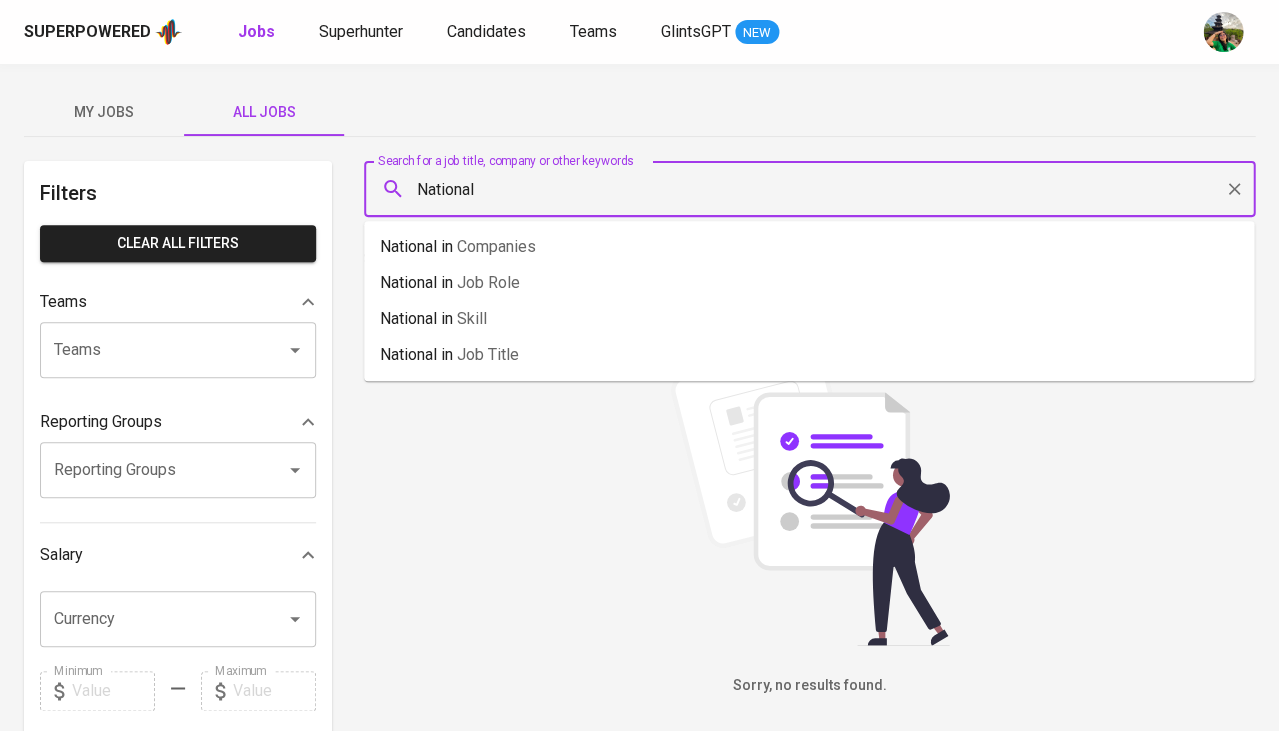 type on "National" 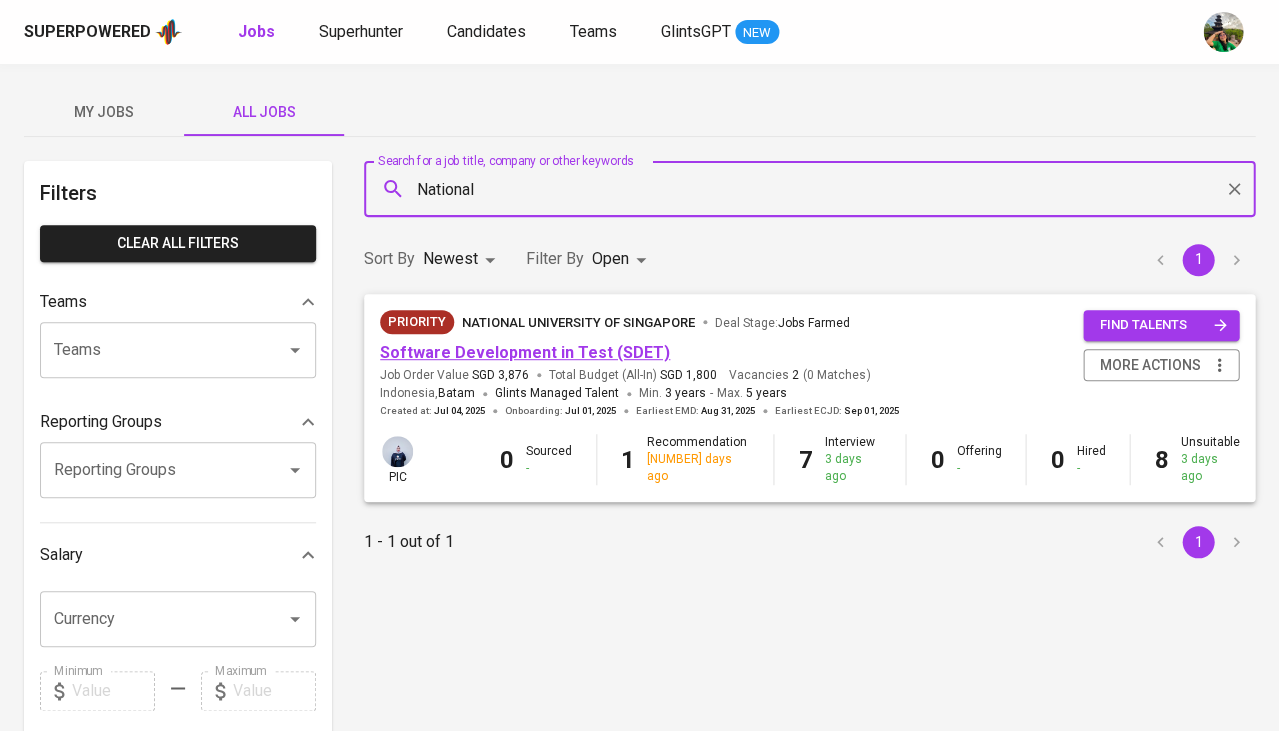 click on "Software Development in Test (SDET)" at bounding box center (525, 352) 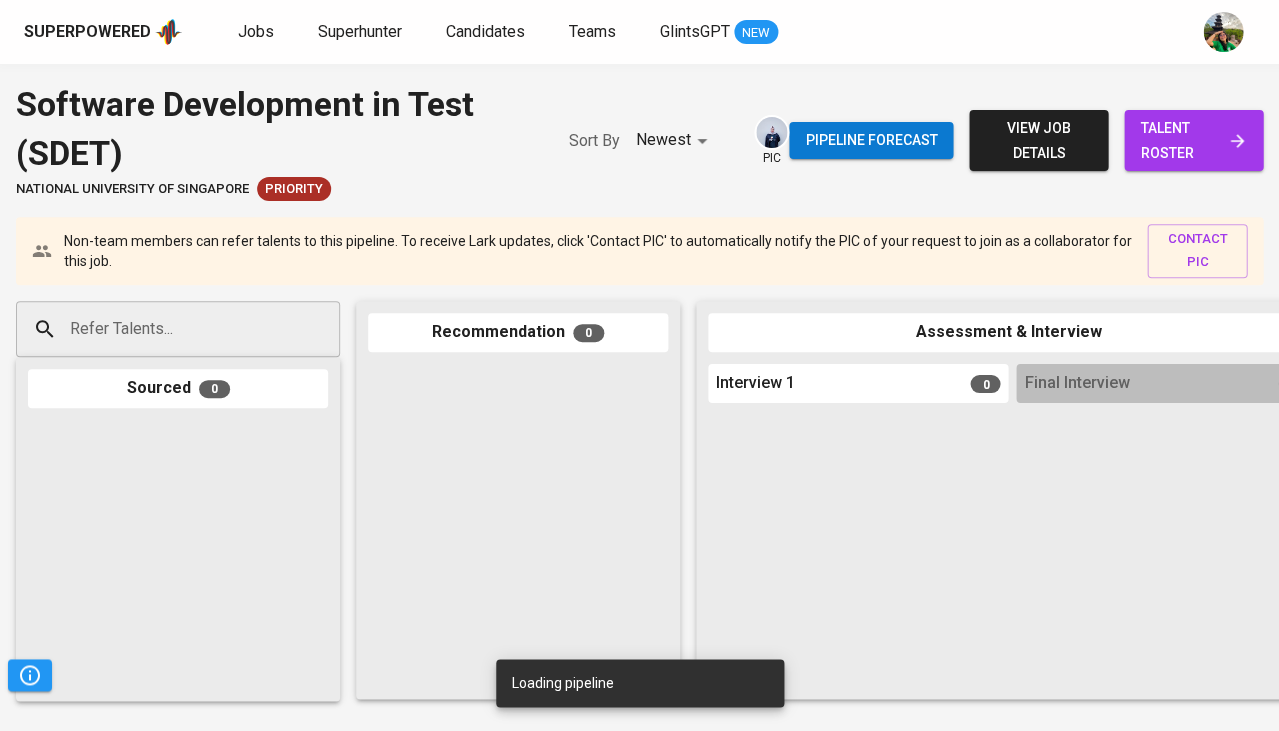 click on "Refer Talents..." at bounding box center [178, 329] 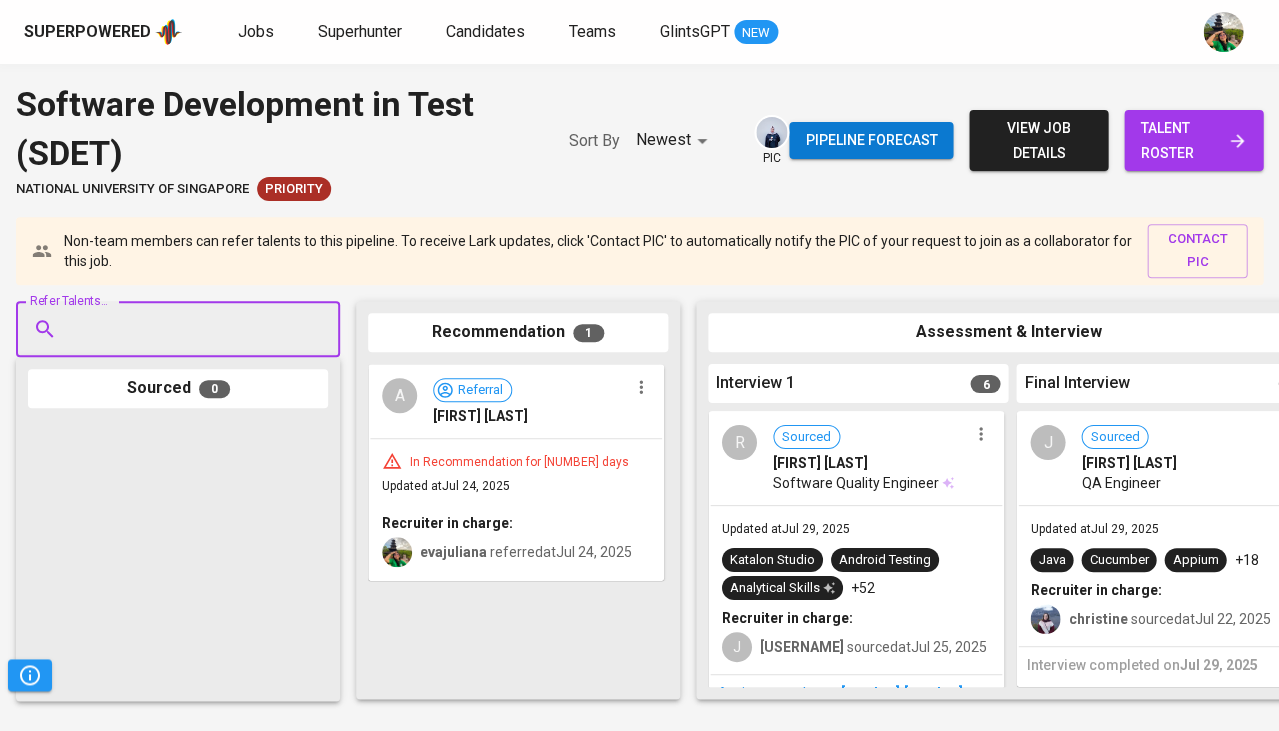 paste on "[EMAIL]" 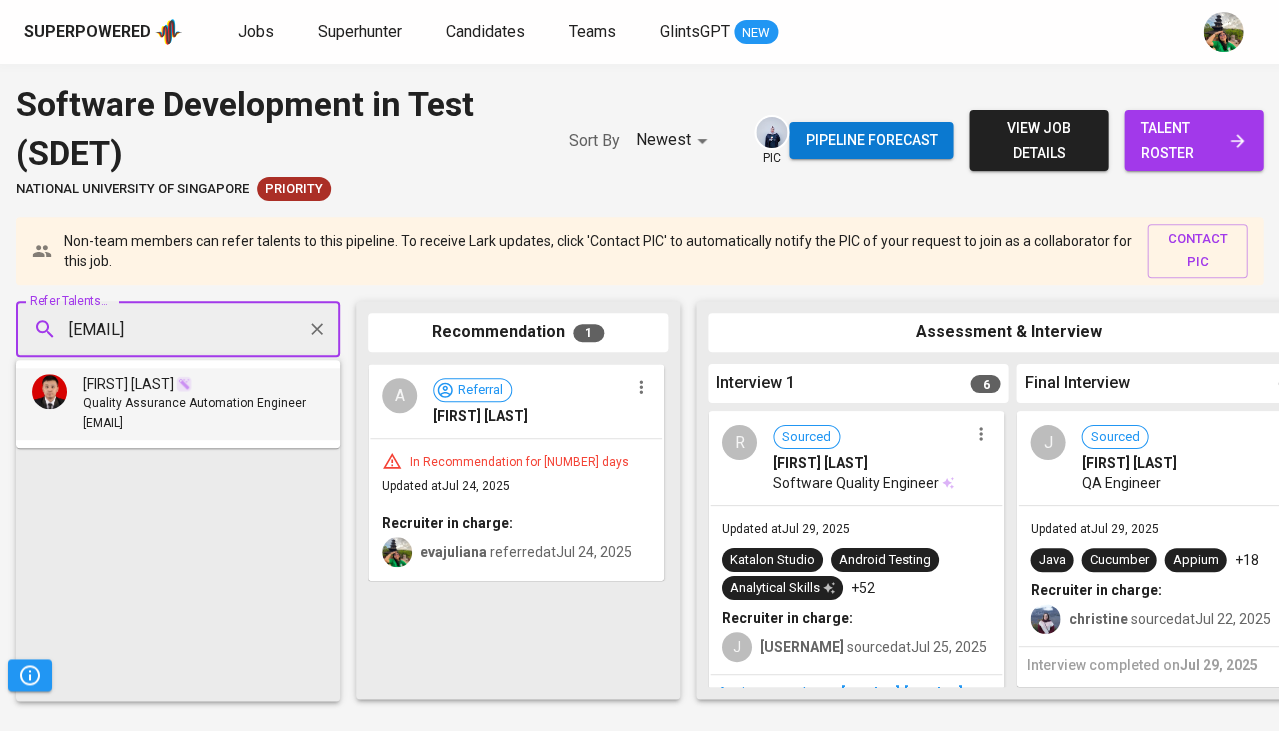 click on "Quality Assurance Automation Engineer" at bounding box center (194, 404) 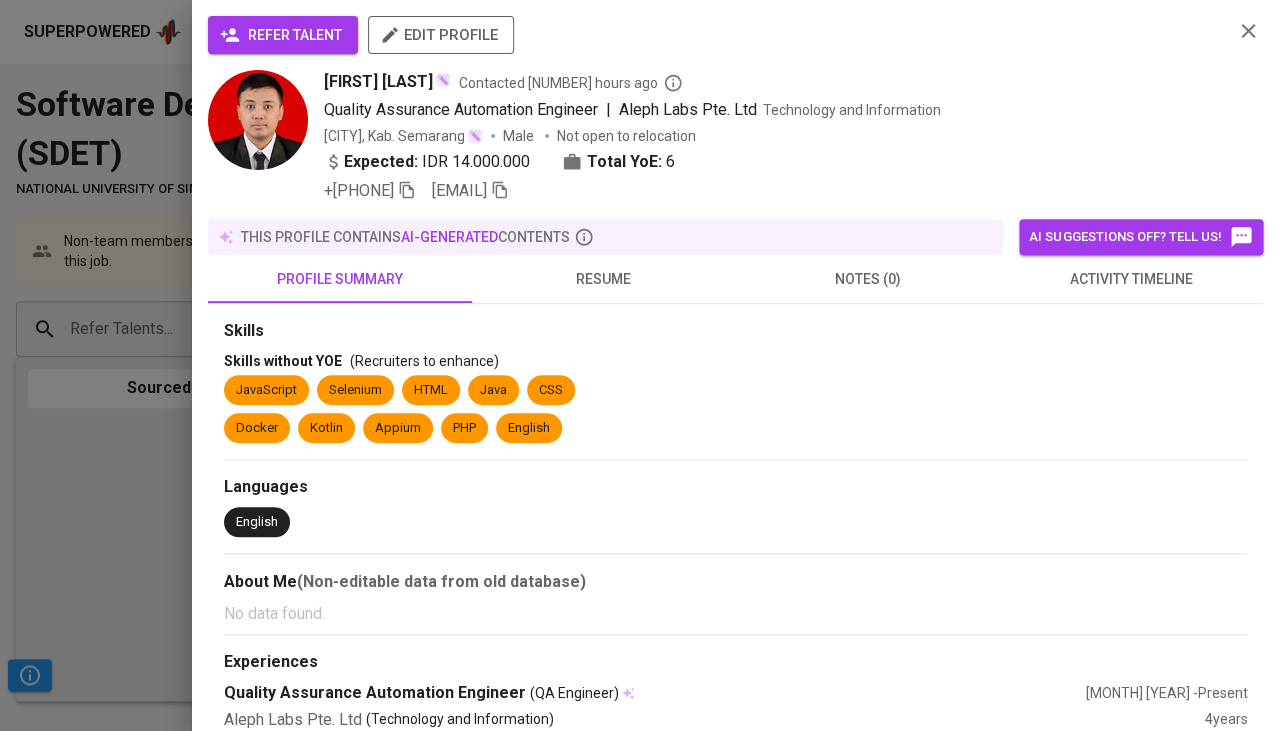click on "refer talent   edit profile ILHAM AKBAR ADHIGUNA ERLANGGA Contacted 19 hours ago Quality Assurance Automation Engineer | Aleph Labs Pte. Ltd Technology and Information Indonesia, Kab. Semarang Male   Not open to relocation Expected:   IDR 14.000.000 Total YoE:   6 +62 852-1300-9993   hi.ilhamakbar@gmail.com   this profile contains  AI-generated  contents AI suggestions off? Tell us! profile summary resume notes (0) activity timeline Skills Skills without YOE (Recruiters to enhance) JavaScript Selenium HTML Java CSS Docker Kotlin Appium PHP English Languages English About Me  (Non-editable data from old database) No data found. Experiences Quality Assurance Automation Engineer (QA Engineer) Sep 2020 -  Present Aleph Labs Pte. Ltd   (Technology and Information) 4  years Inferred Skill(s) No data found. Quality Assurance Automation Engineer (QA Engineer) Jul 2019 -  Present Onoff Insure   (Periodical Publishing) 6  years Inferred Skill(s) No data found. QA Automation Engineer Jul 2023 - Jan 2025   1  year" at bounding box center [735, 365] 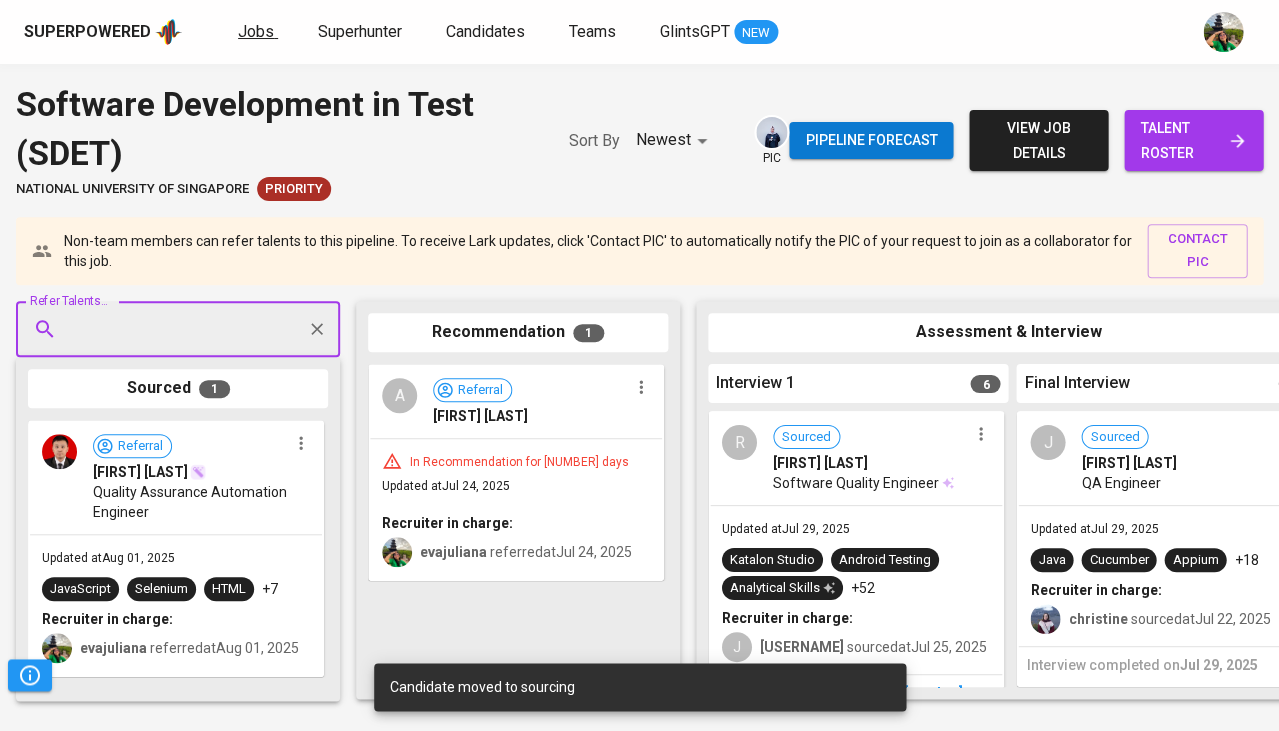 click on "Jobs" at bounding box center (256, 31) 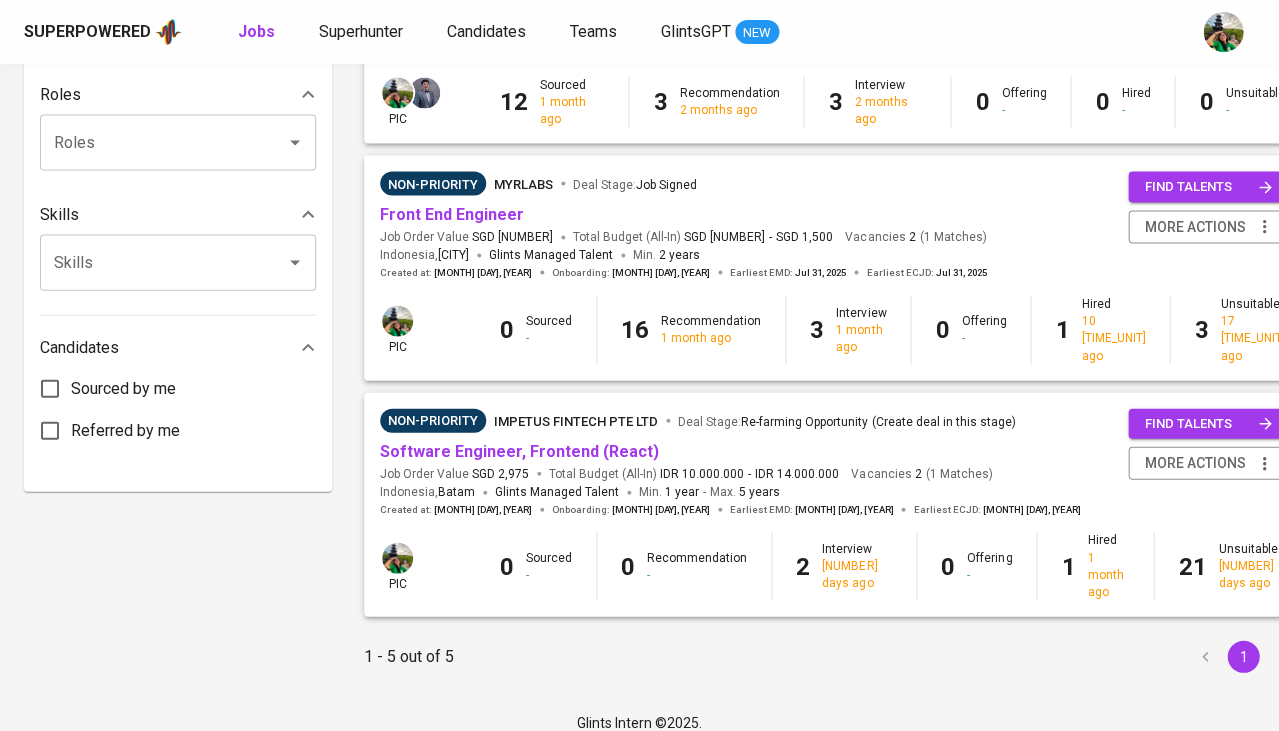 scroll, scrollTop: 797, scrollLeft: 0, axis: vertical 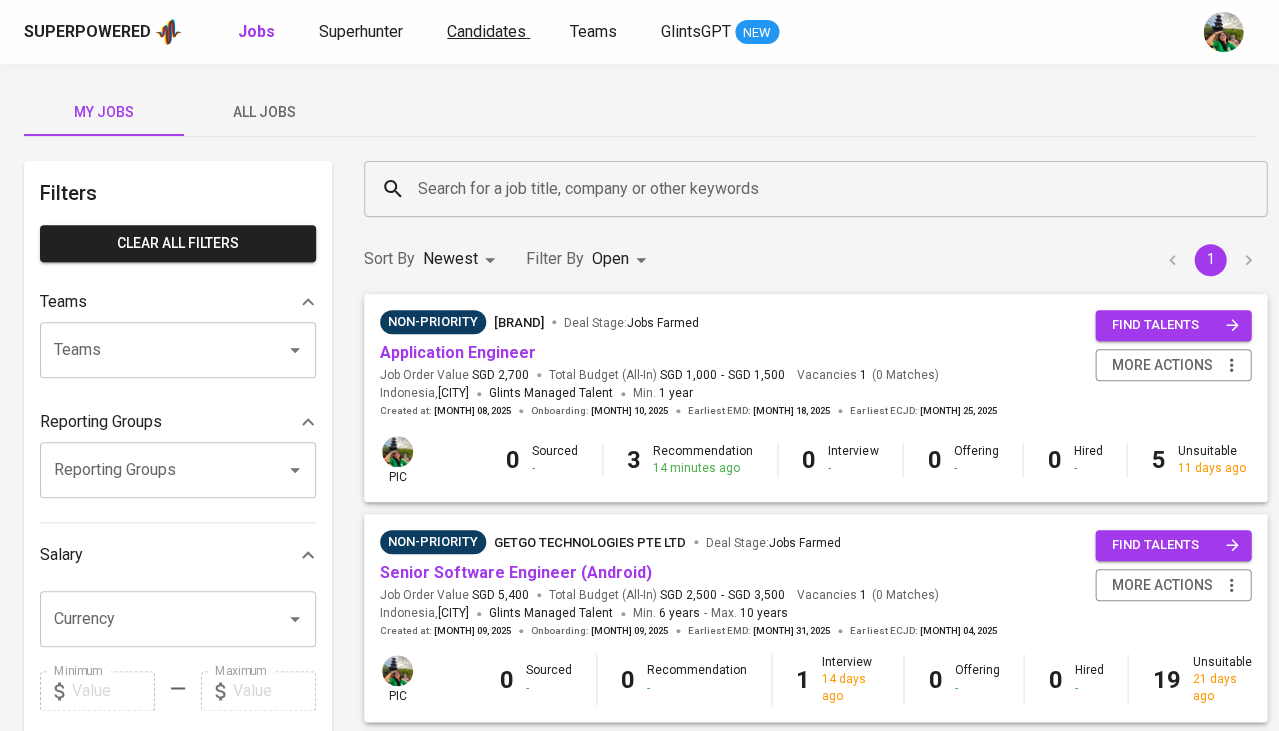 click on "Candidates" at bounding box center (486, 31) 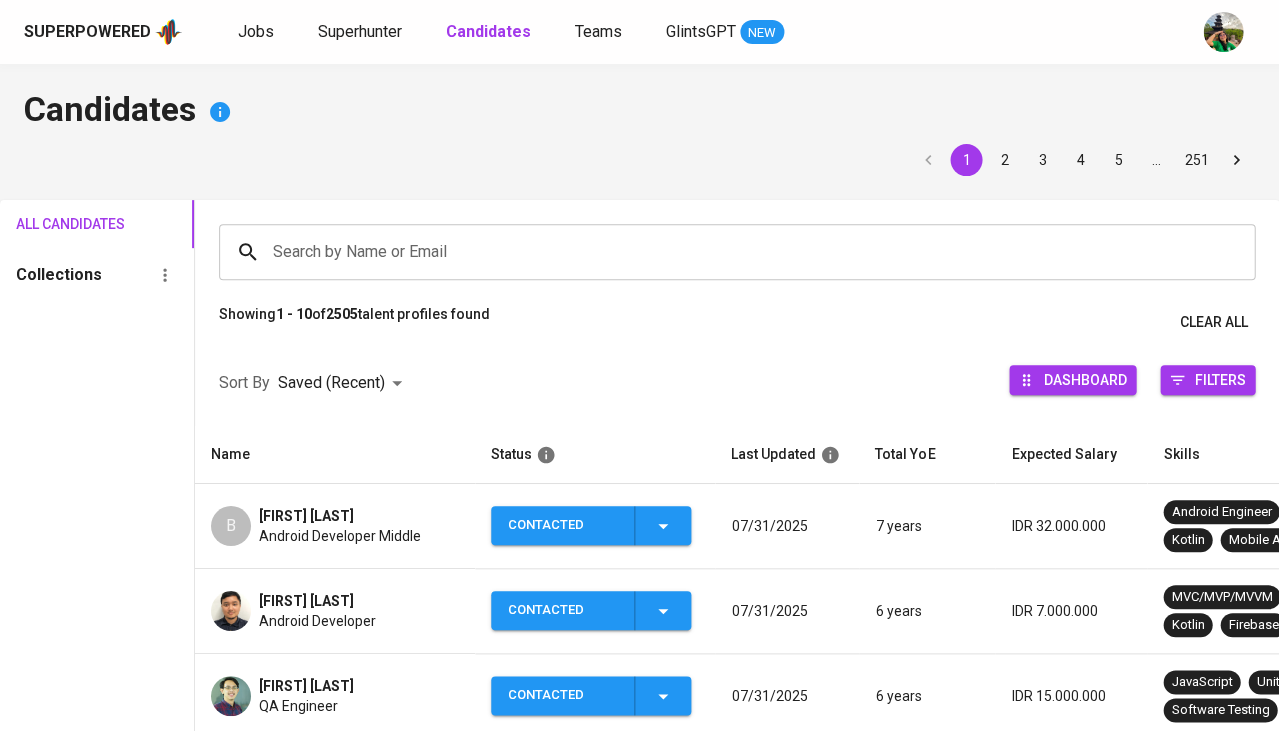 click on "Search by Name or Email" at bounding box center (742, 252) 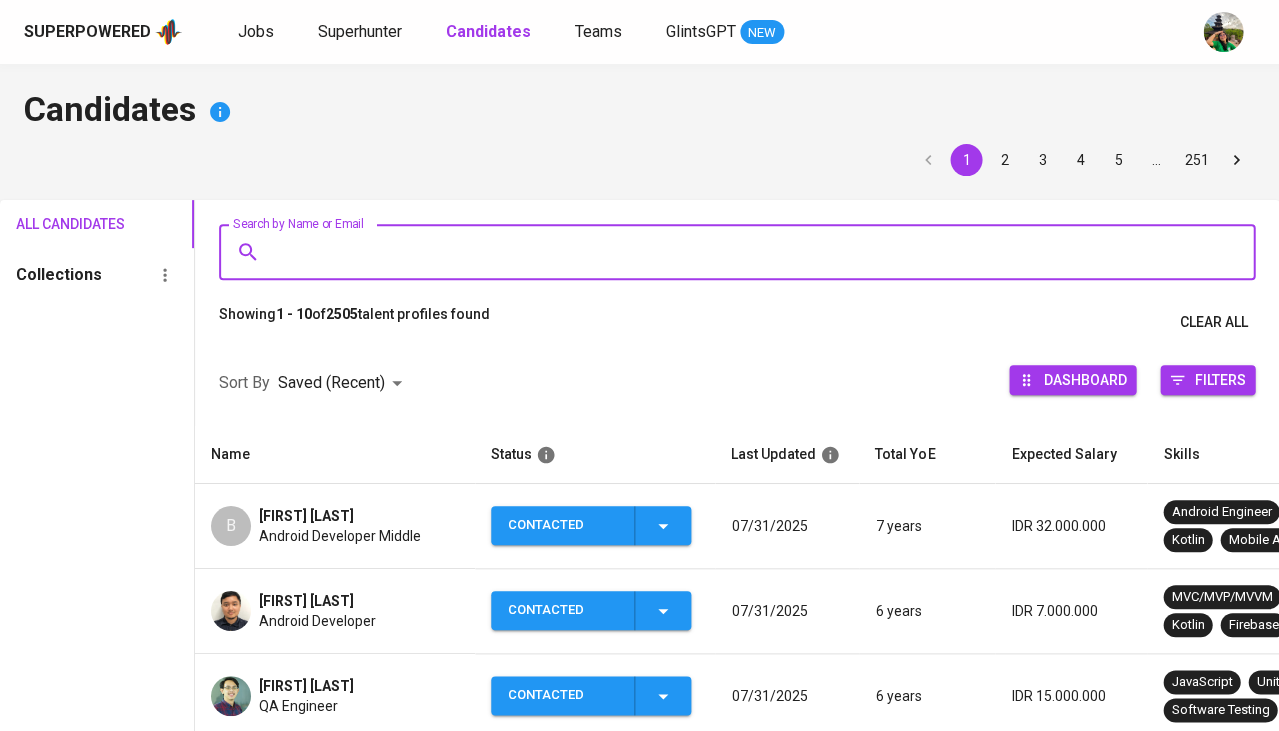 paste on "edgaraudela@[EXAMPLE.COM]" 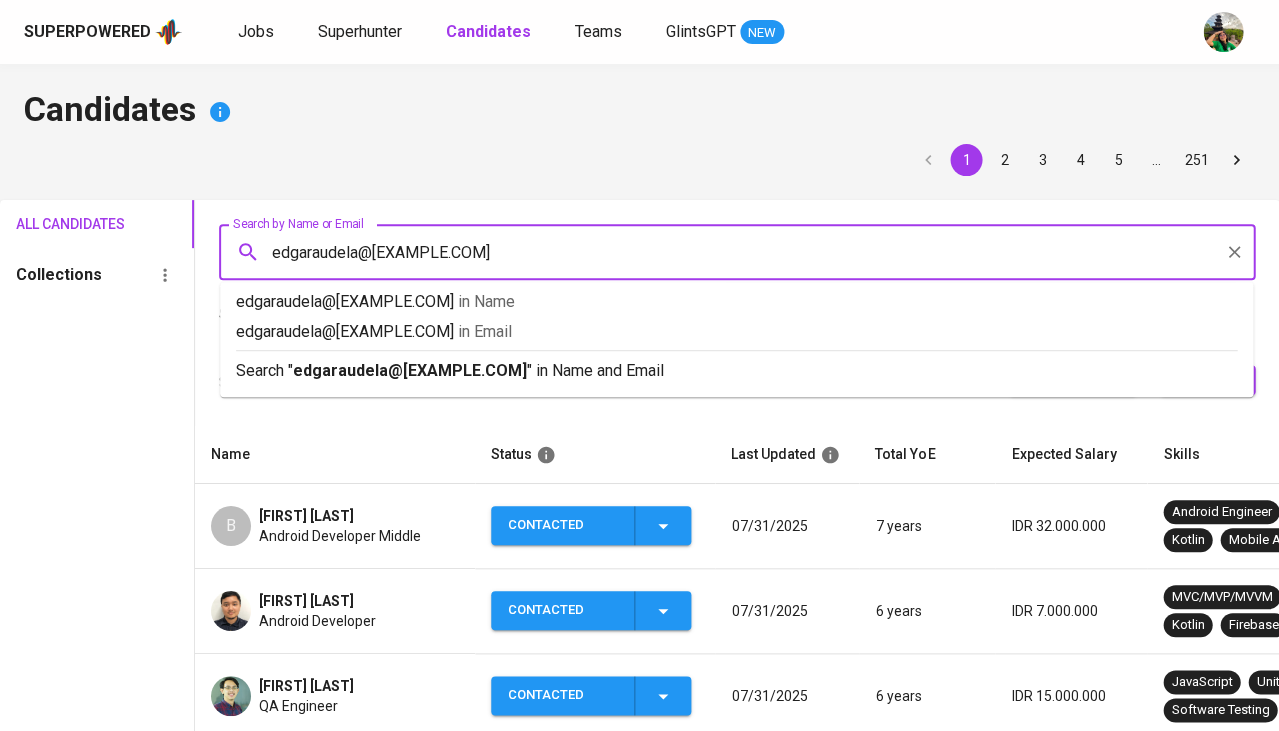type 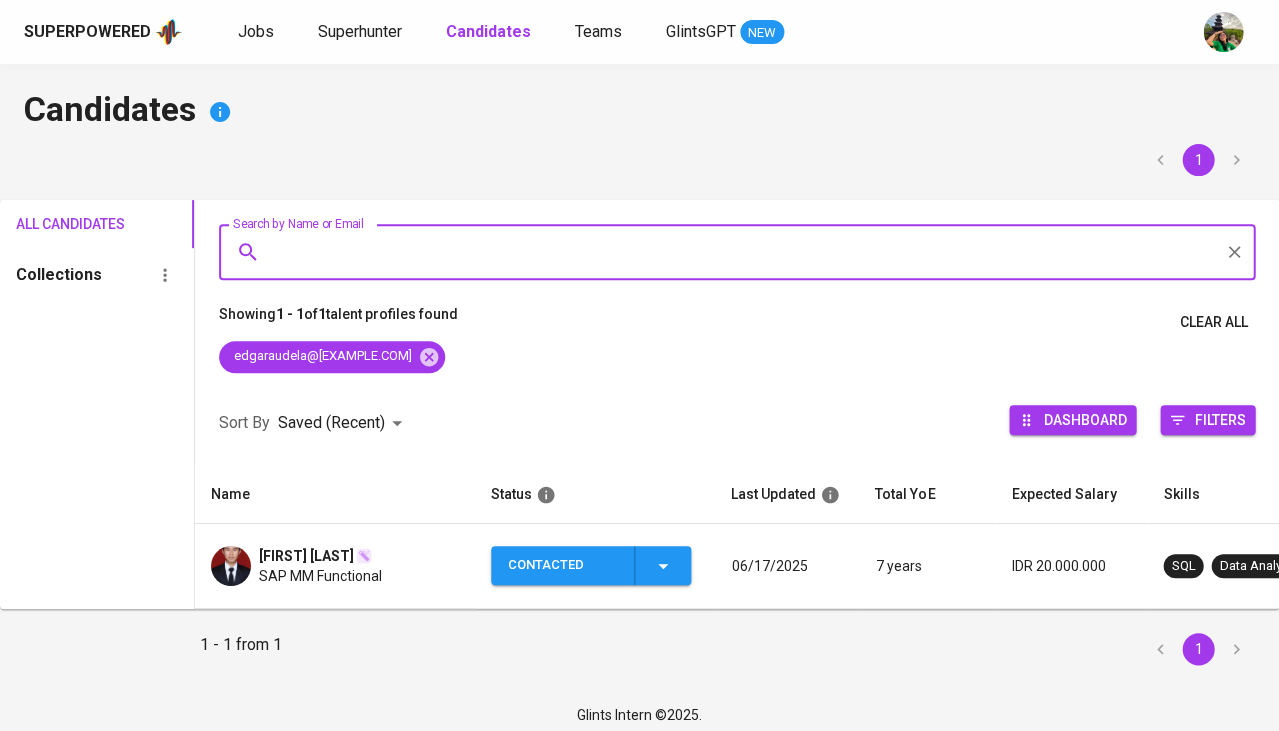 click on "Contacted" at bounding box center (591, 565) 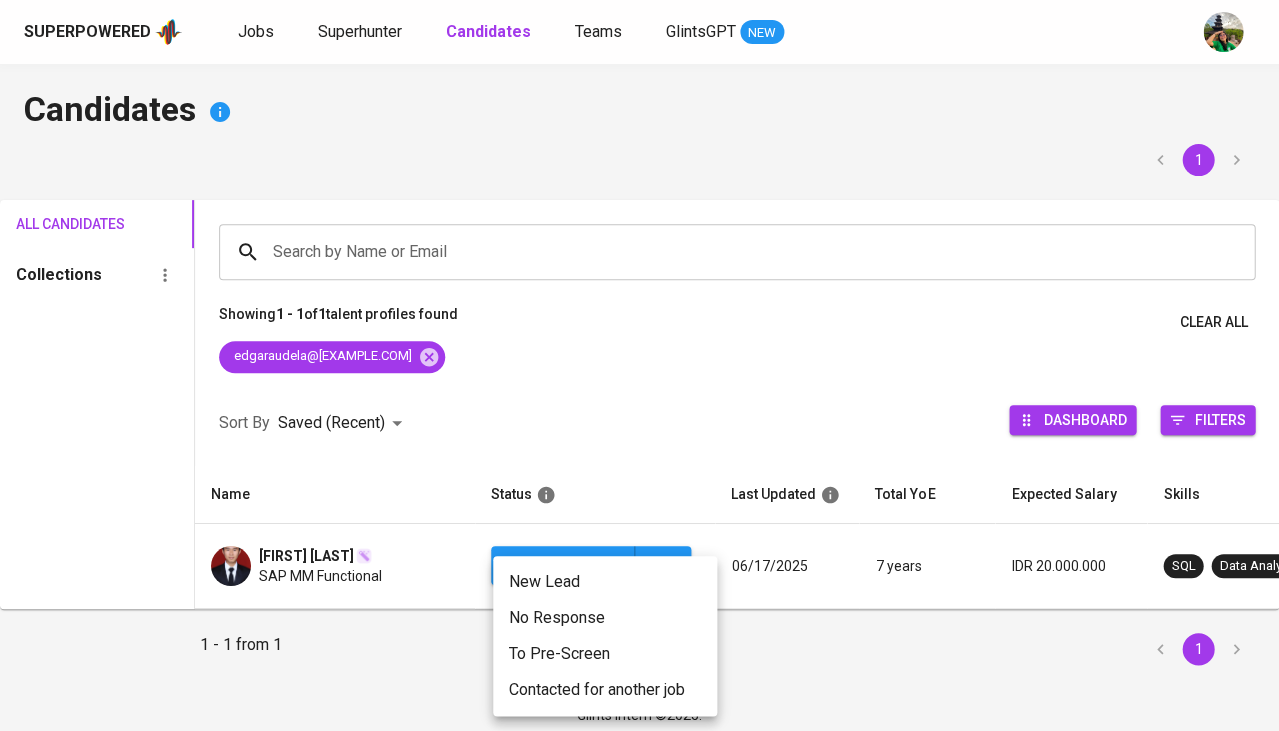 click on "Contacted for another job" at bounding box center [605, 690] 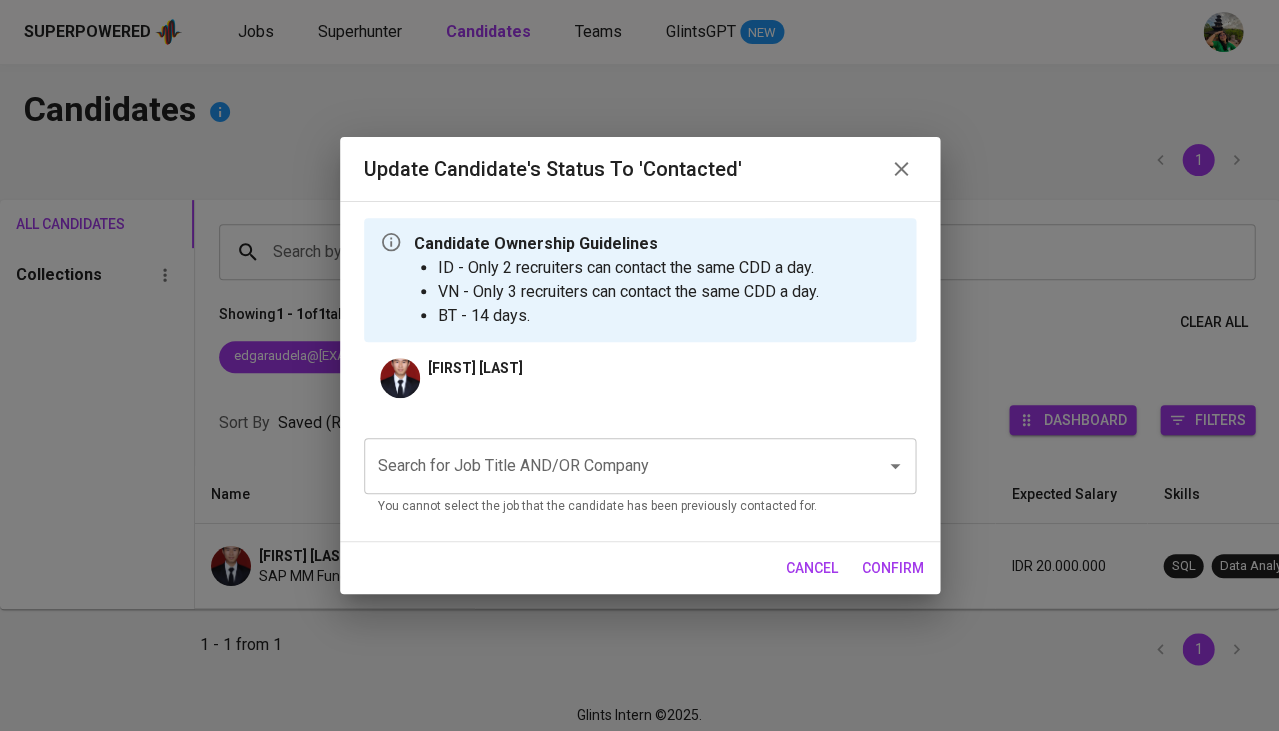 click on "Search for Job Title AND/OR Company" at bounding box center [612, 466] 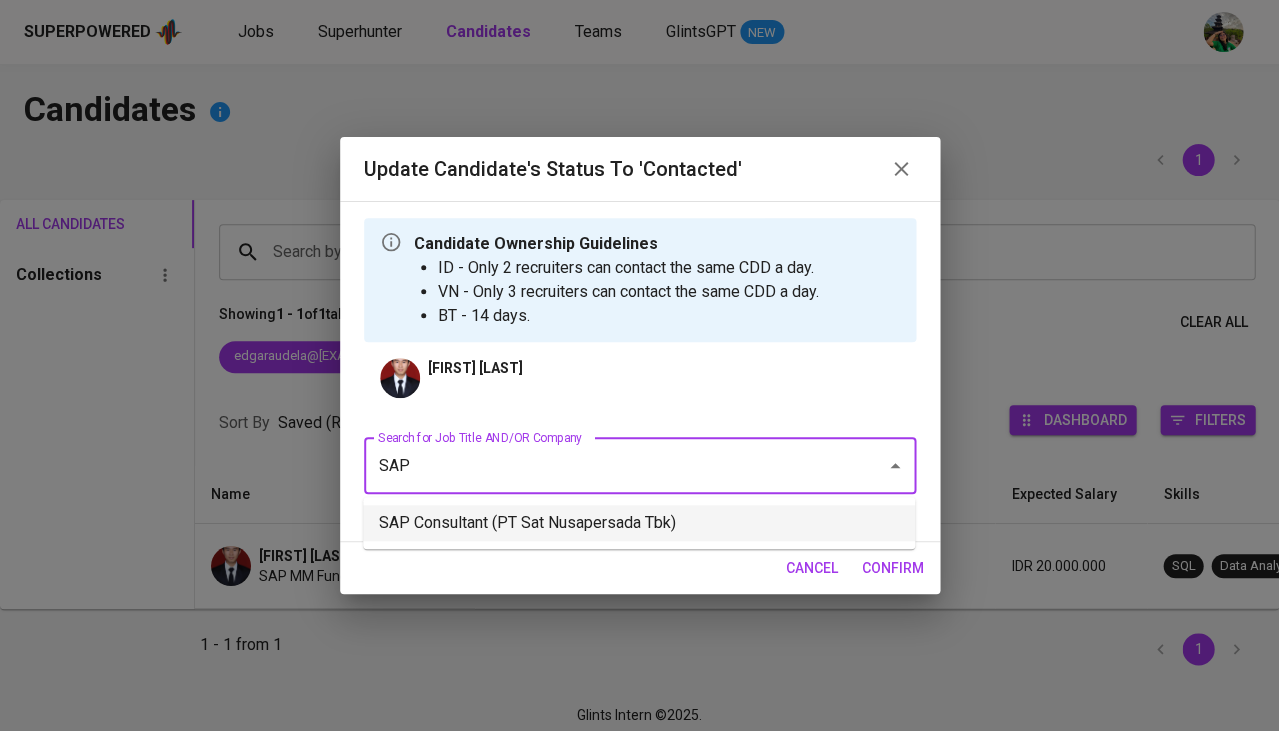 click on "SAP Consultant (PT Sat Nusapersada Tbk)" at bounding box center [639, 523] 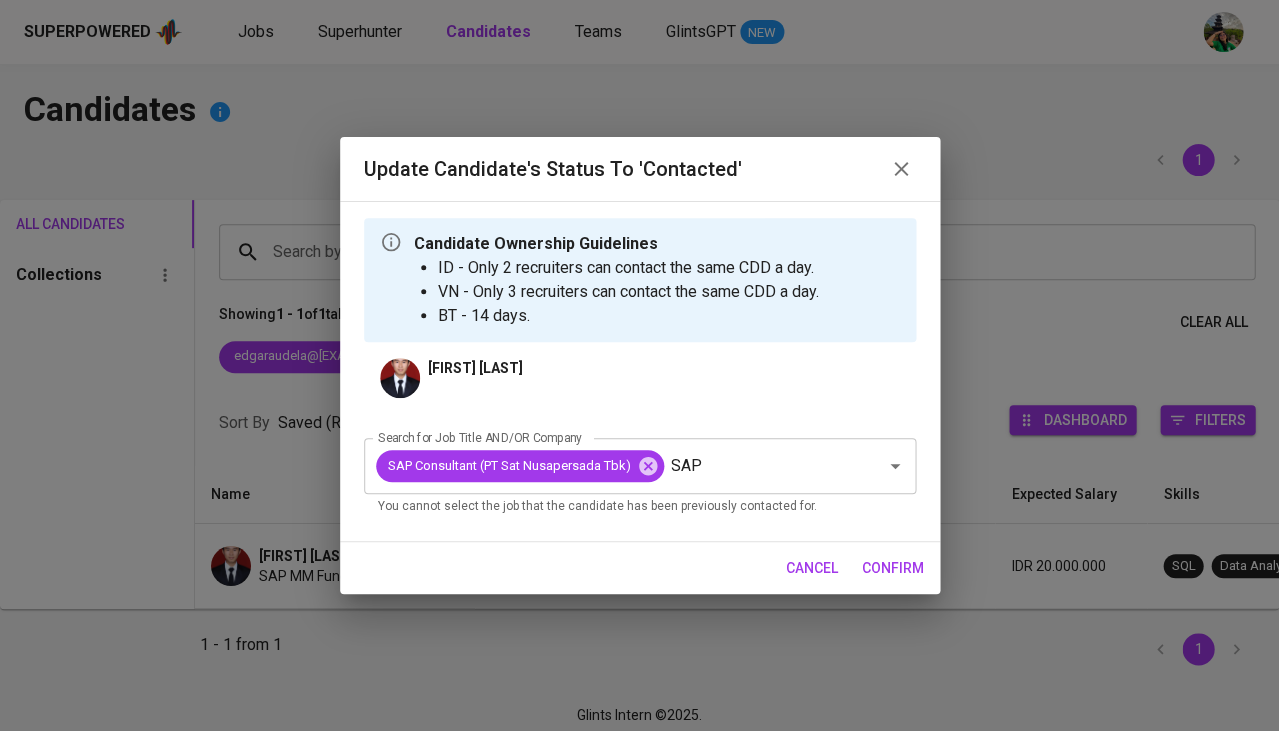 type 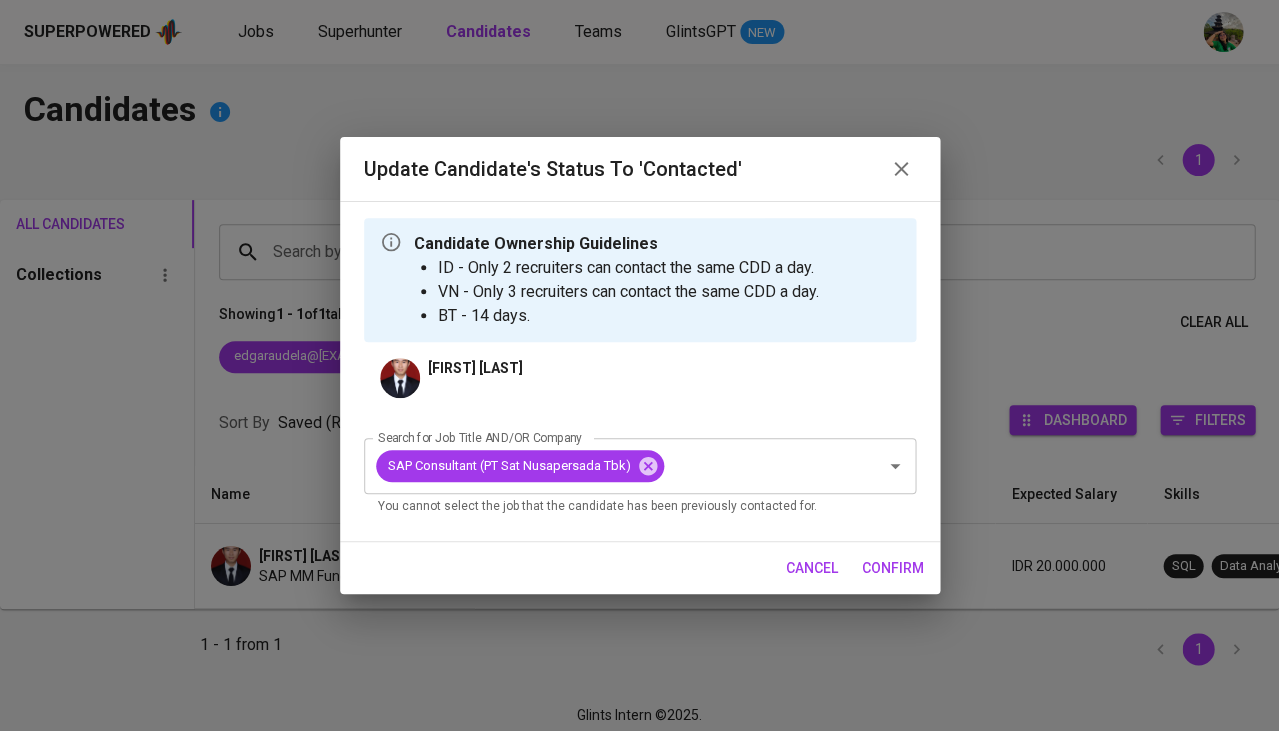 click on "confirm" at bounding box center [893, 568] 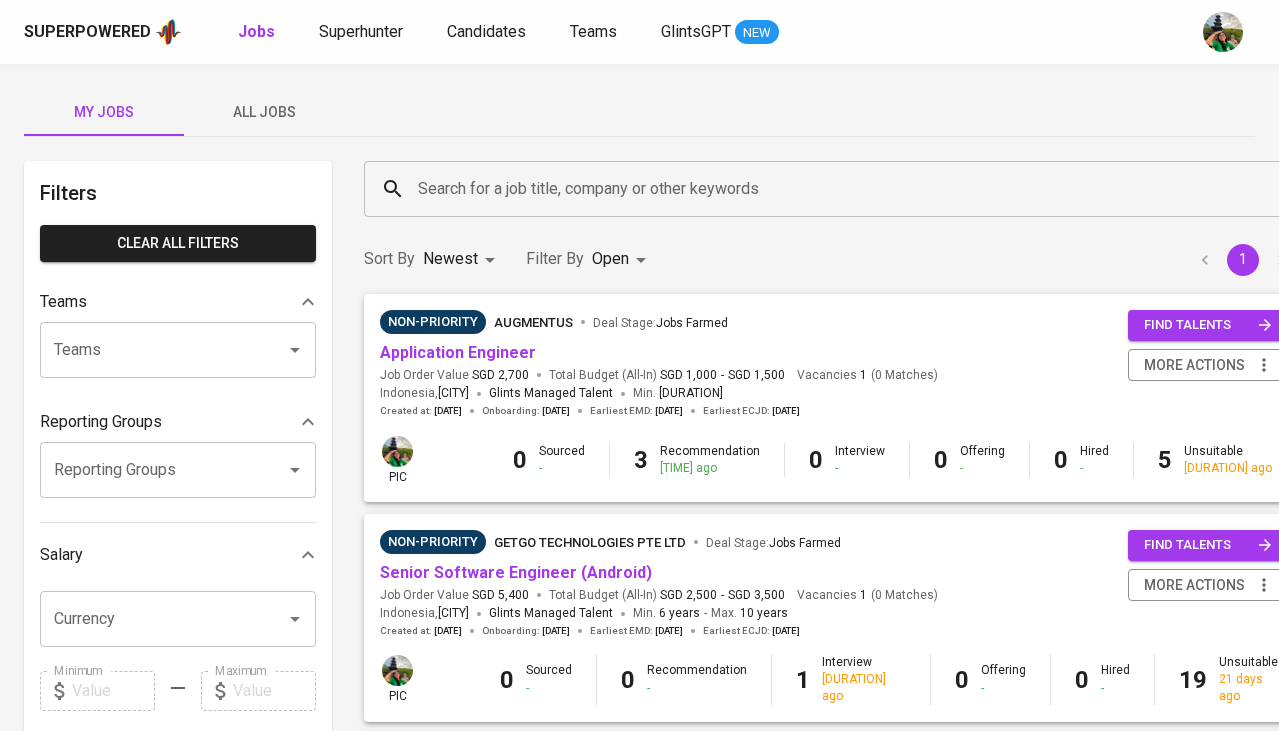 scroll, scrollTop: 798, scrollLeft: 0, axis: vertical 